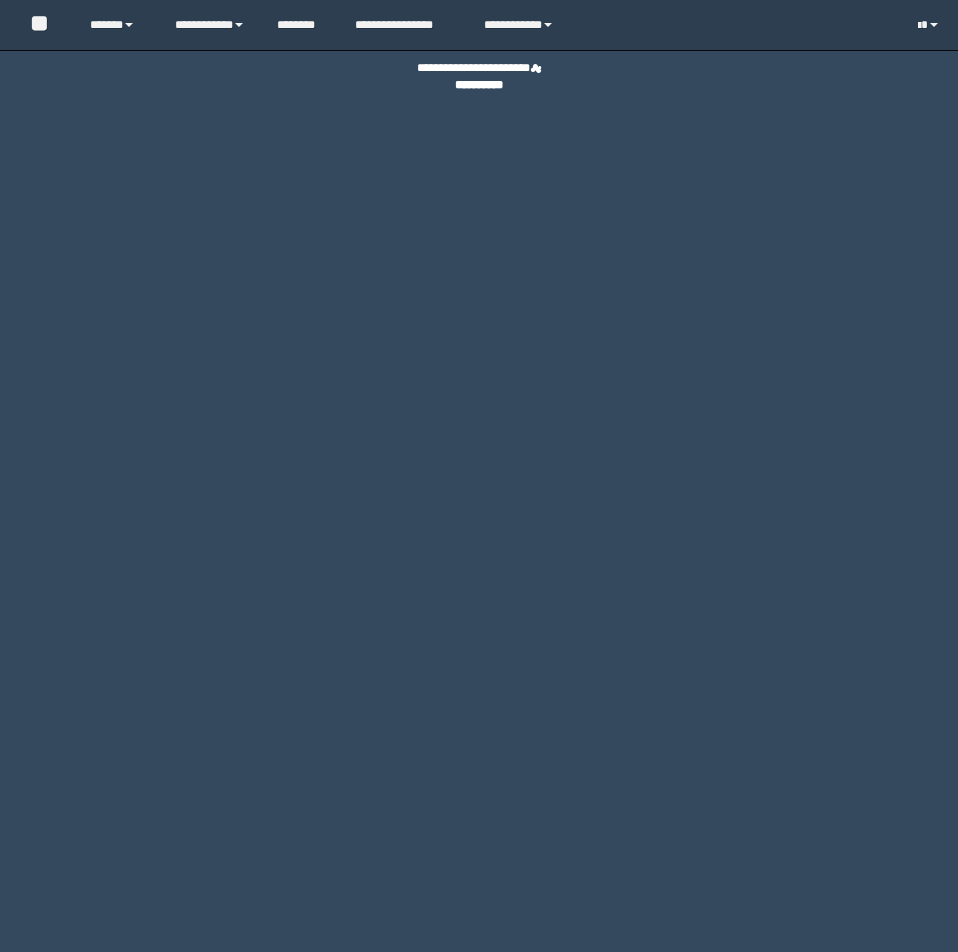 scroll, scrollTop: 0, scrollLeft: 0, axis: both 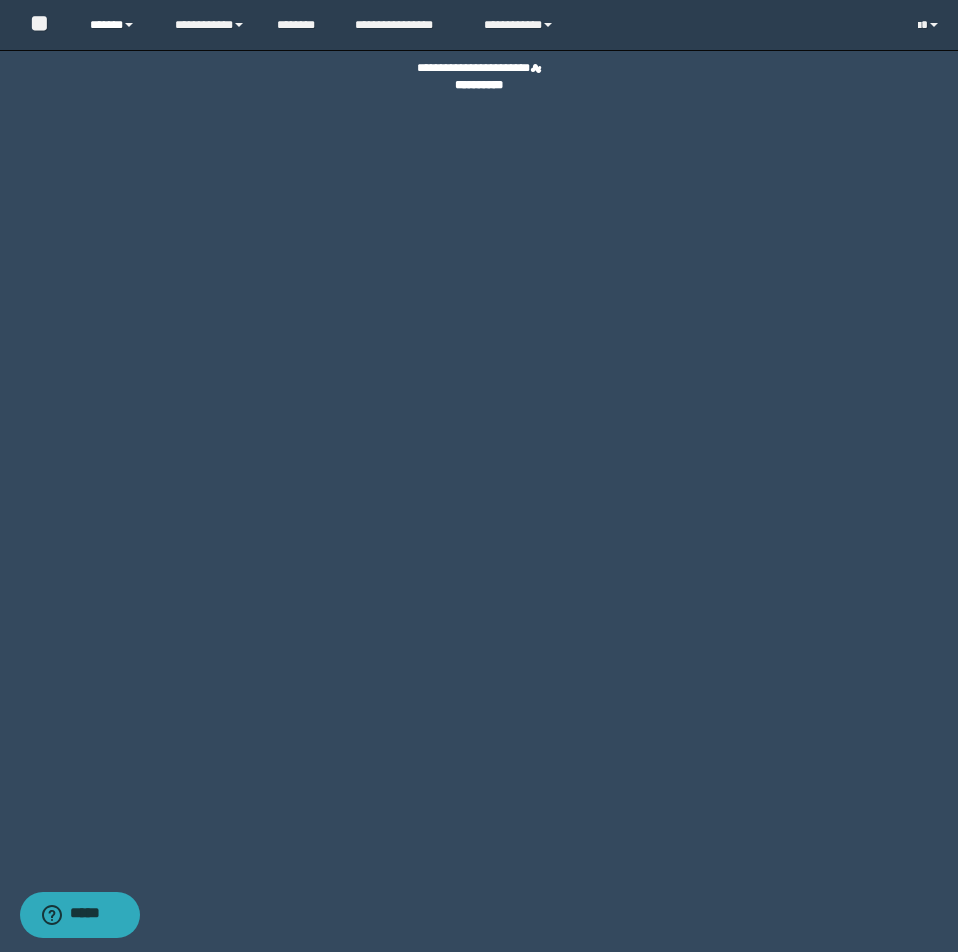 click on "******" at bounding box center [117, 25] 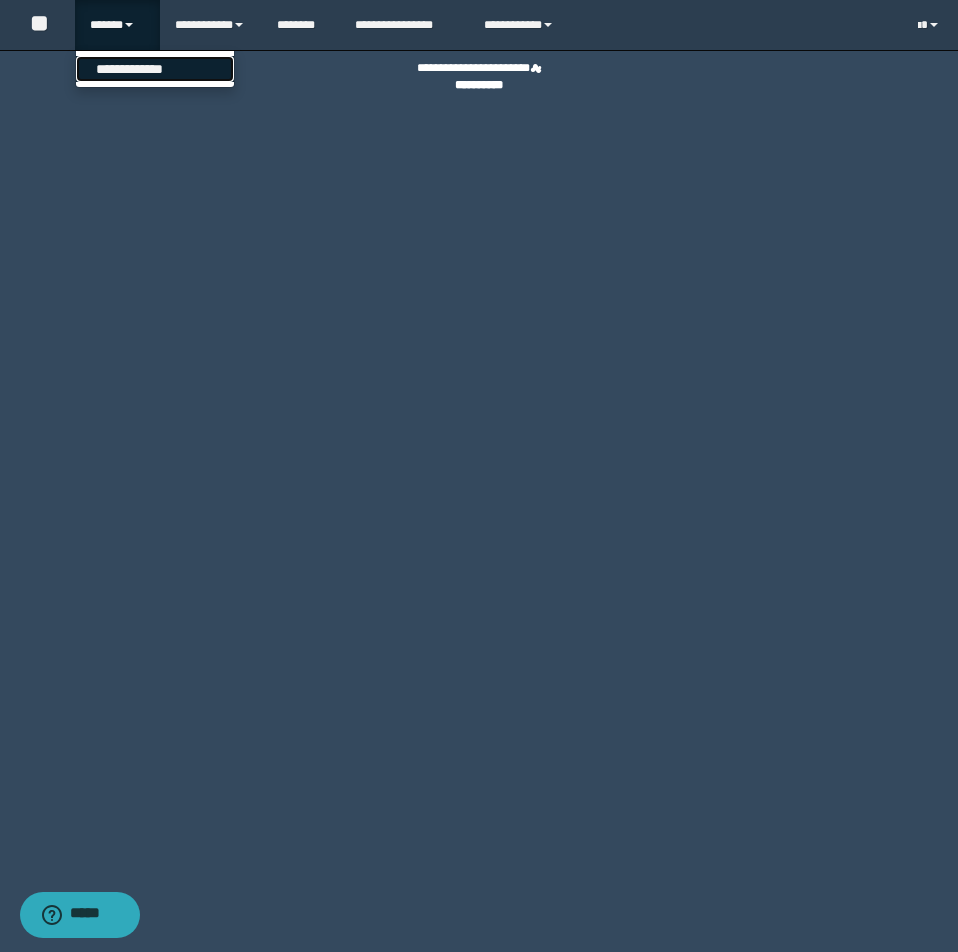 click on "**********" at bounding box center [155, 69] 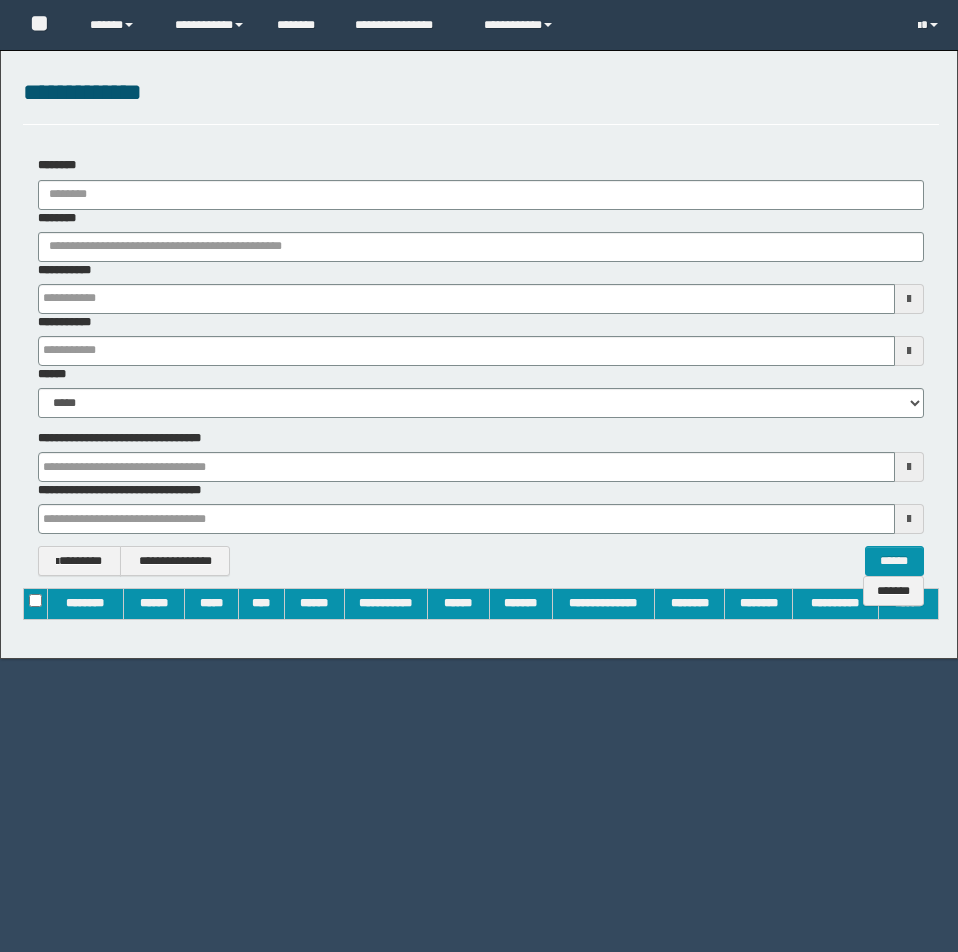 scroll, scrollTop: 0, scrollLeft: 0, axis: both 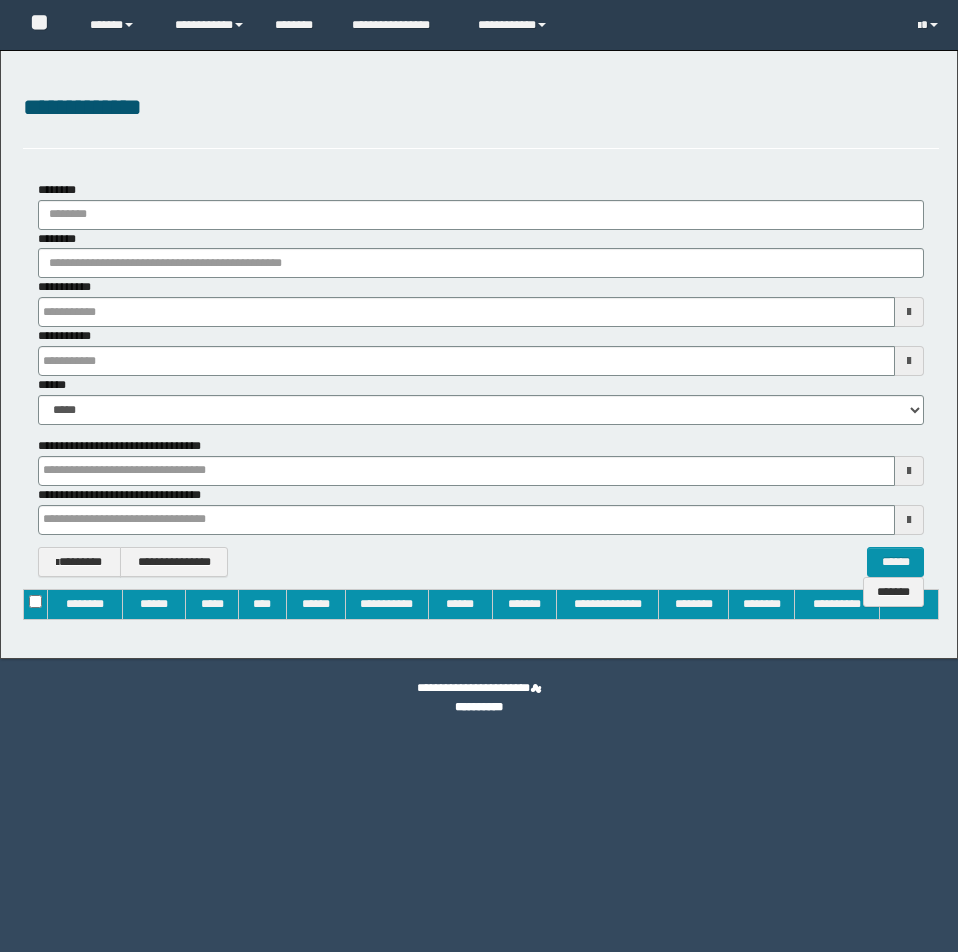 type on "**********" 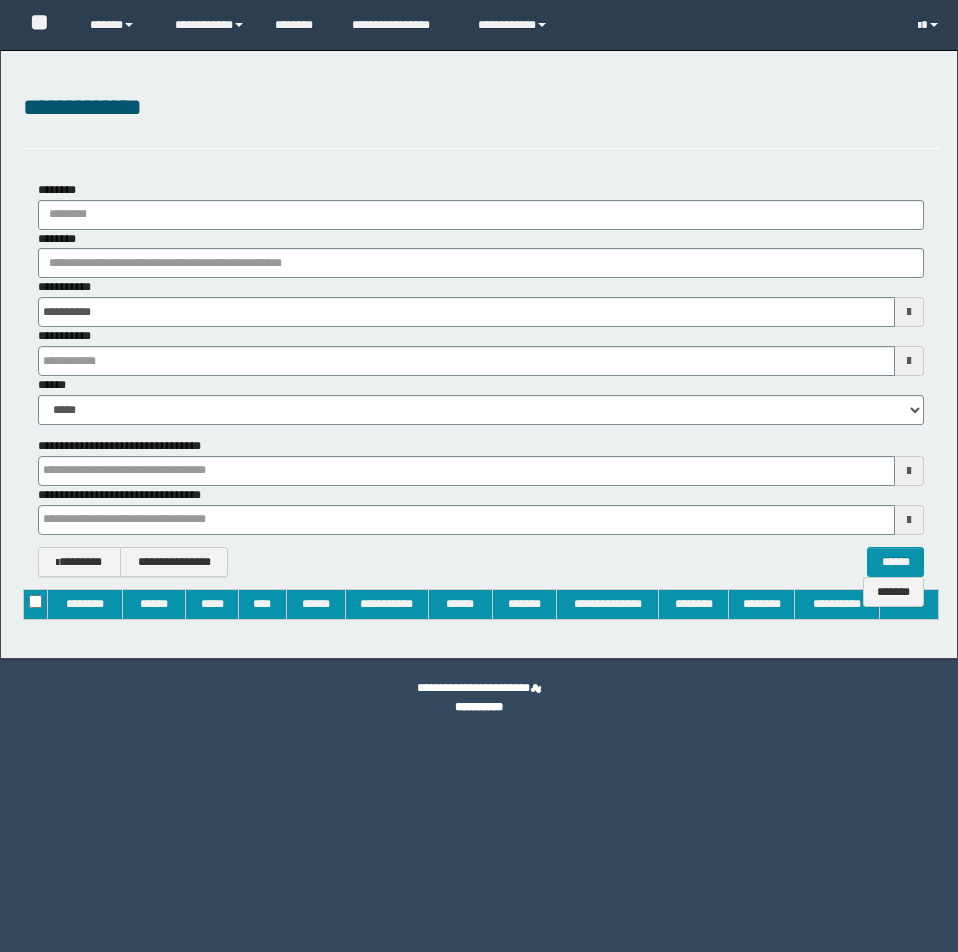 type on "**********" 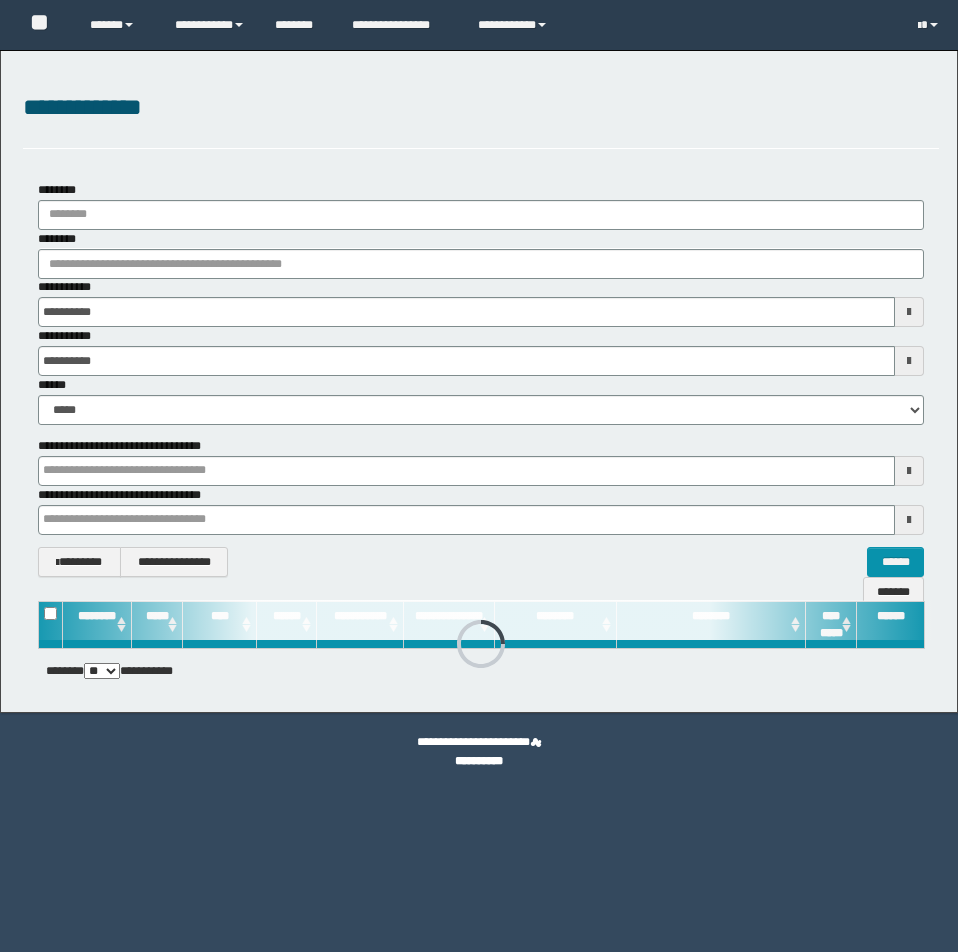 scroll, scrollTop: 0, scrollLeft: 0, axis: both 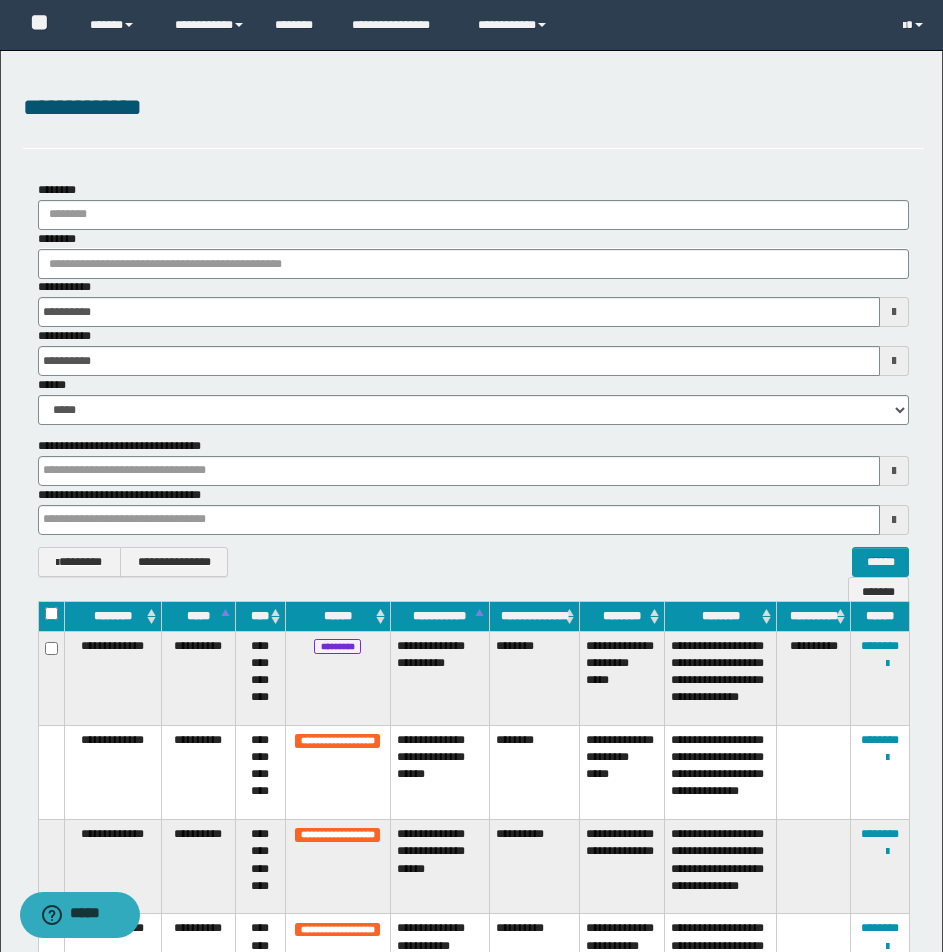 type 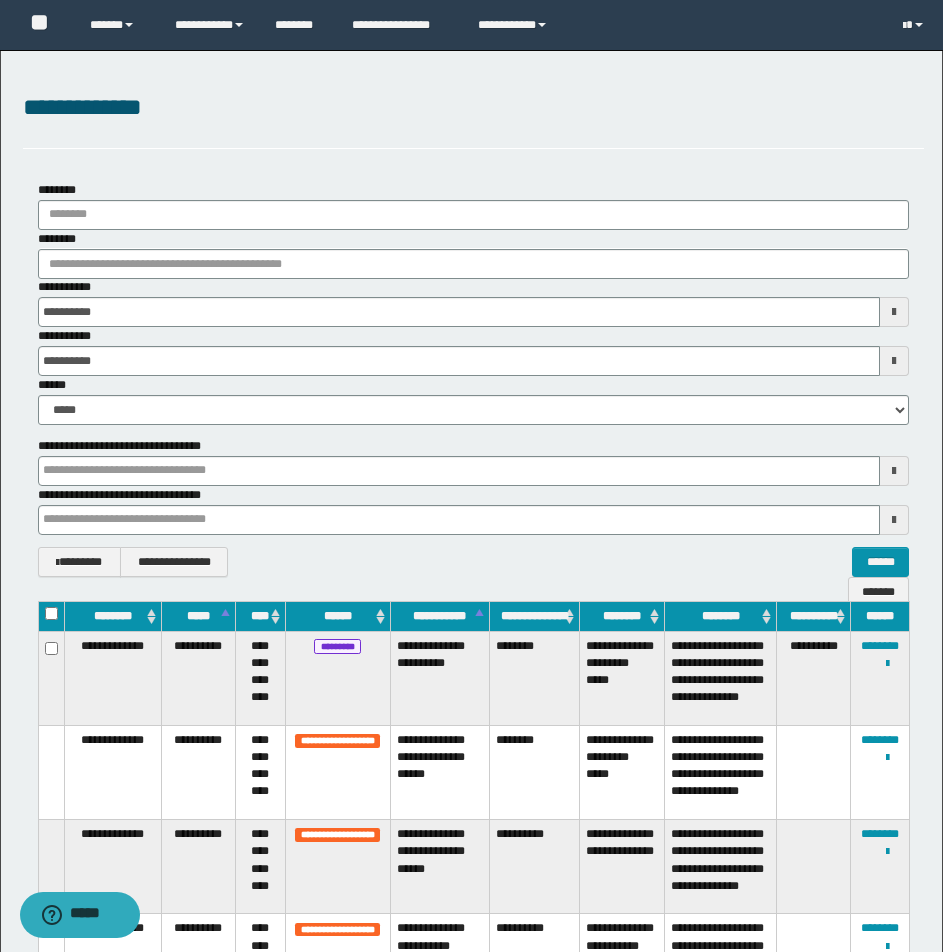 type 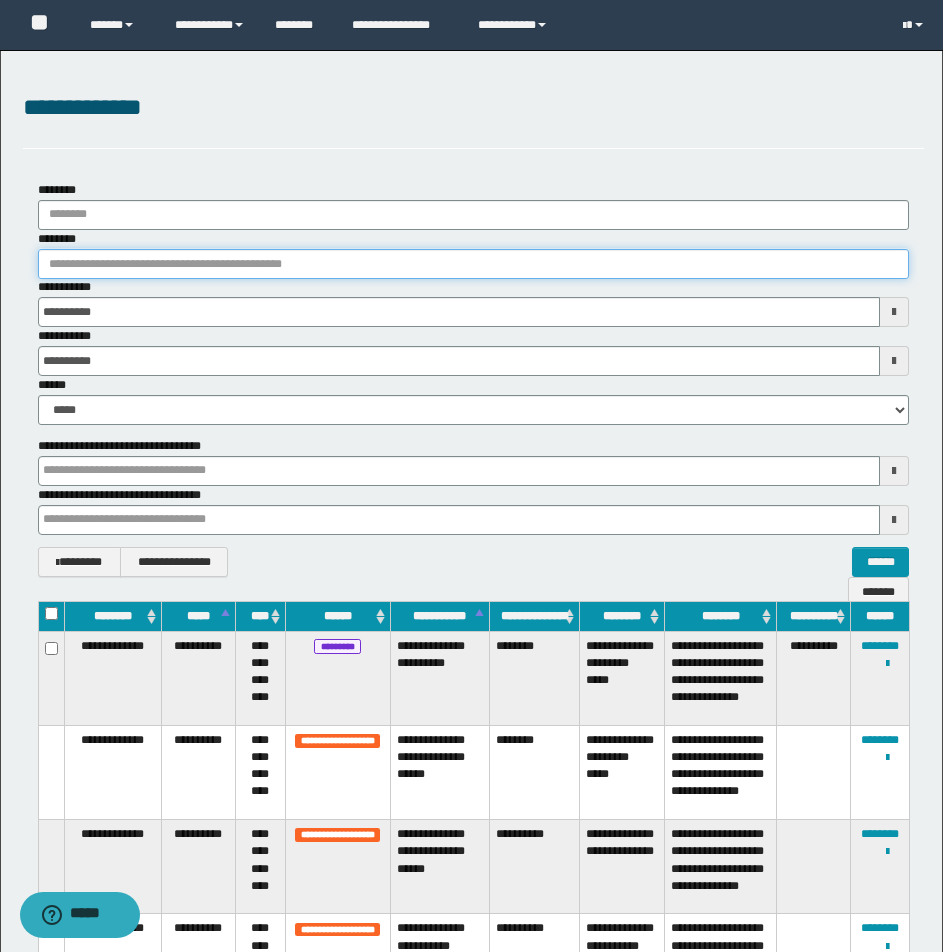 click on "********" at bounding box center (473, 264) 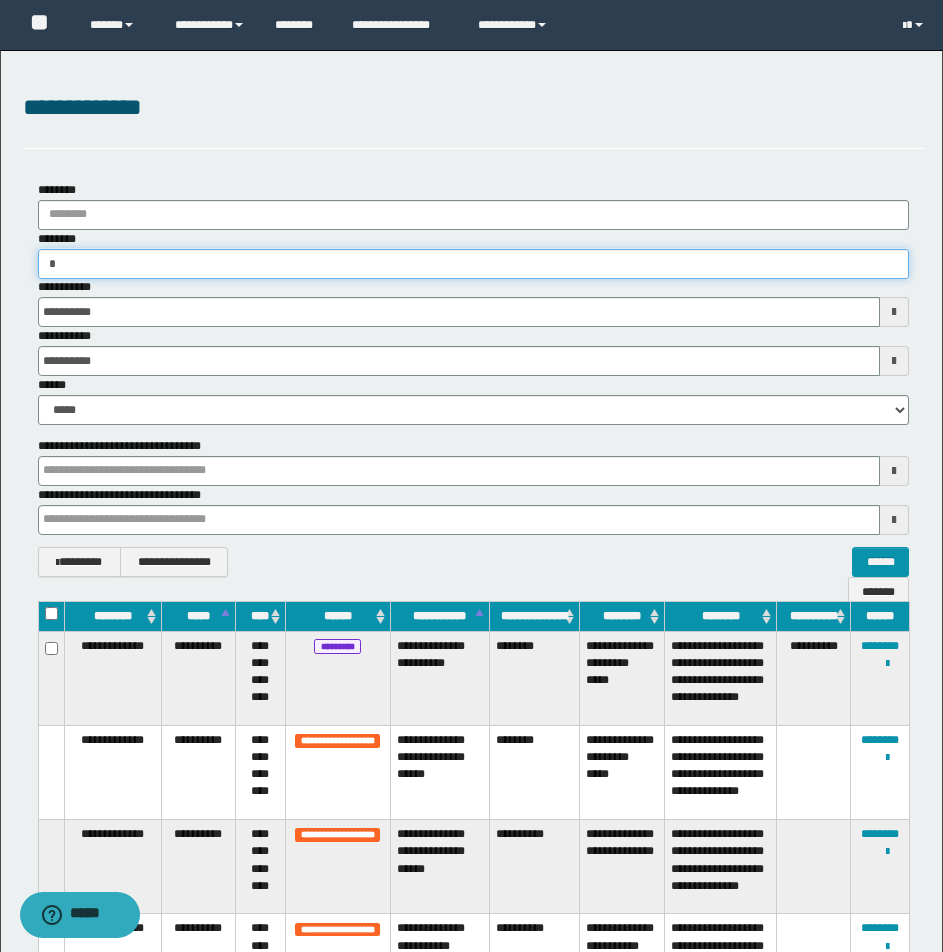 type on "**" 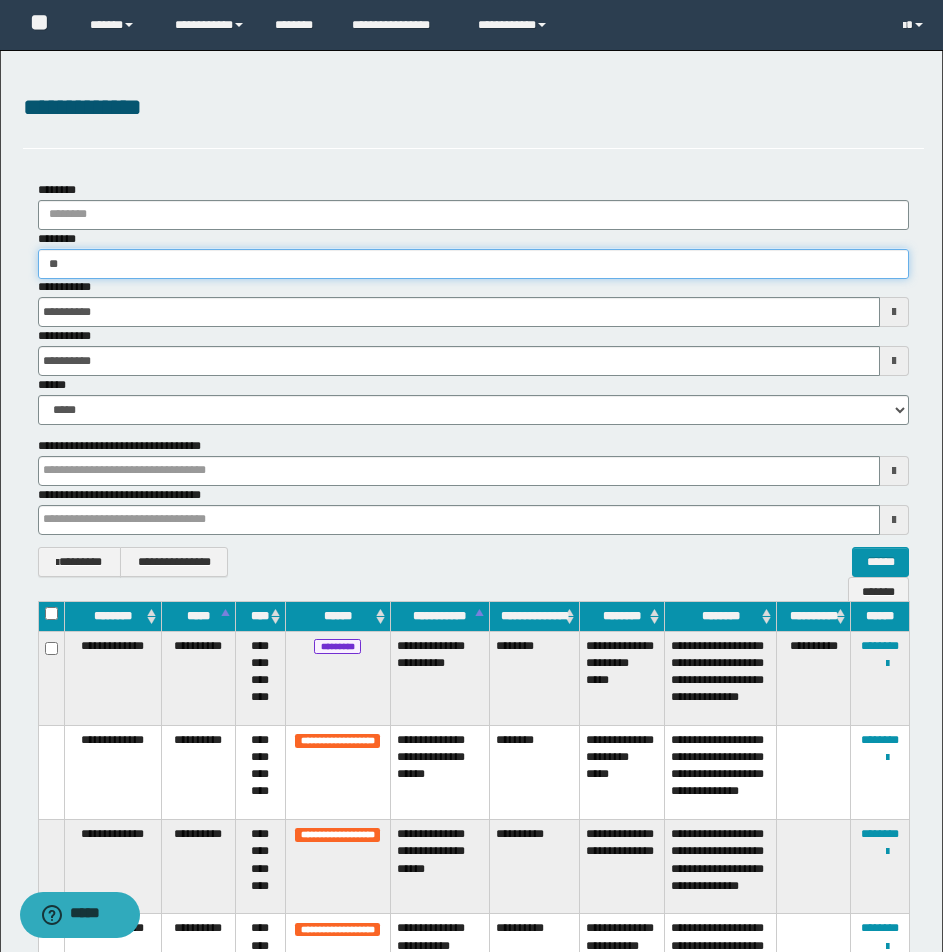 type on "**" 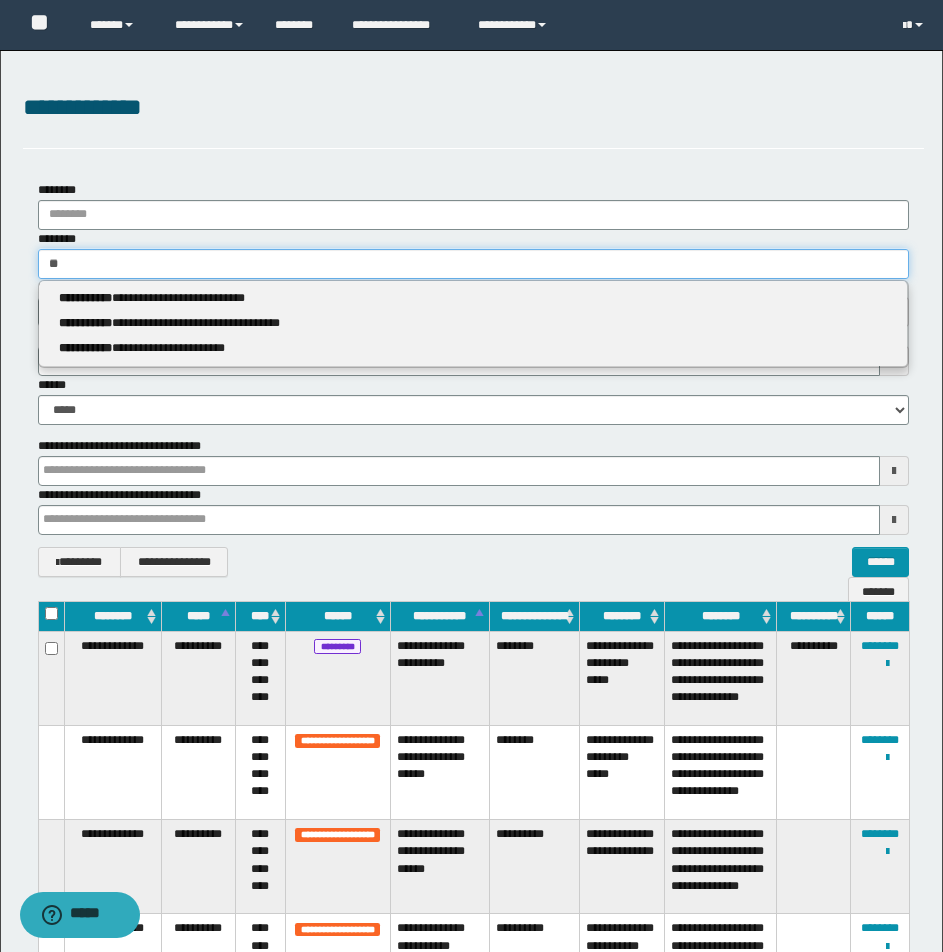 type 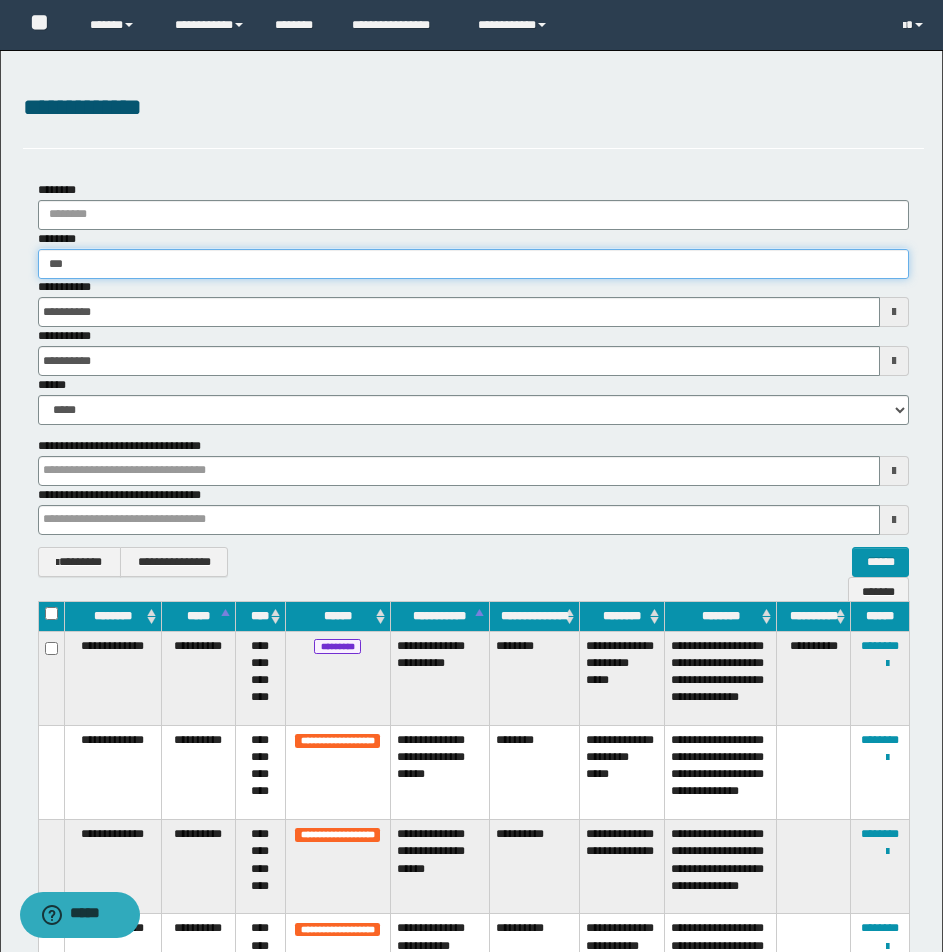 type on "****" 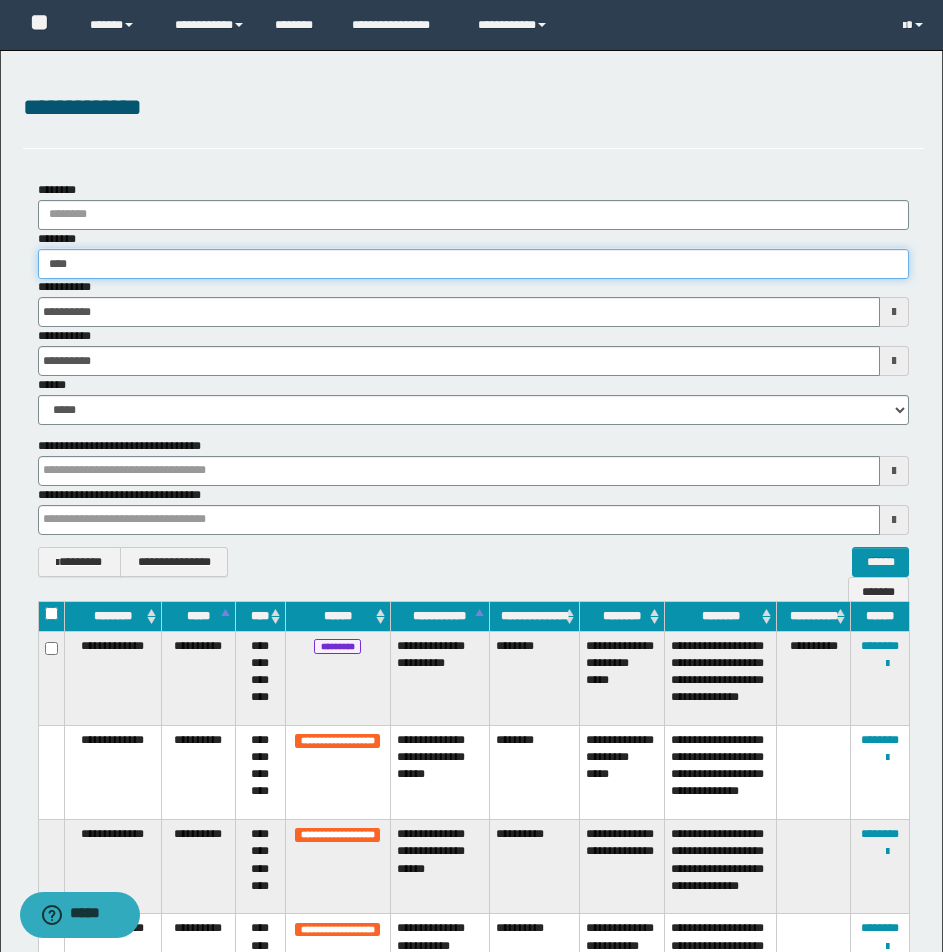 type on "****" 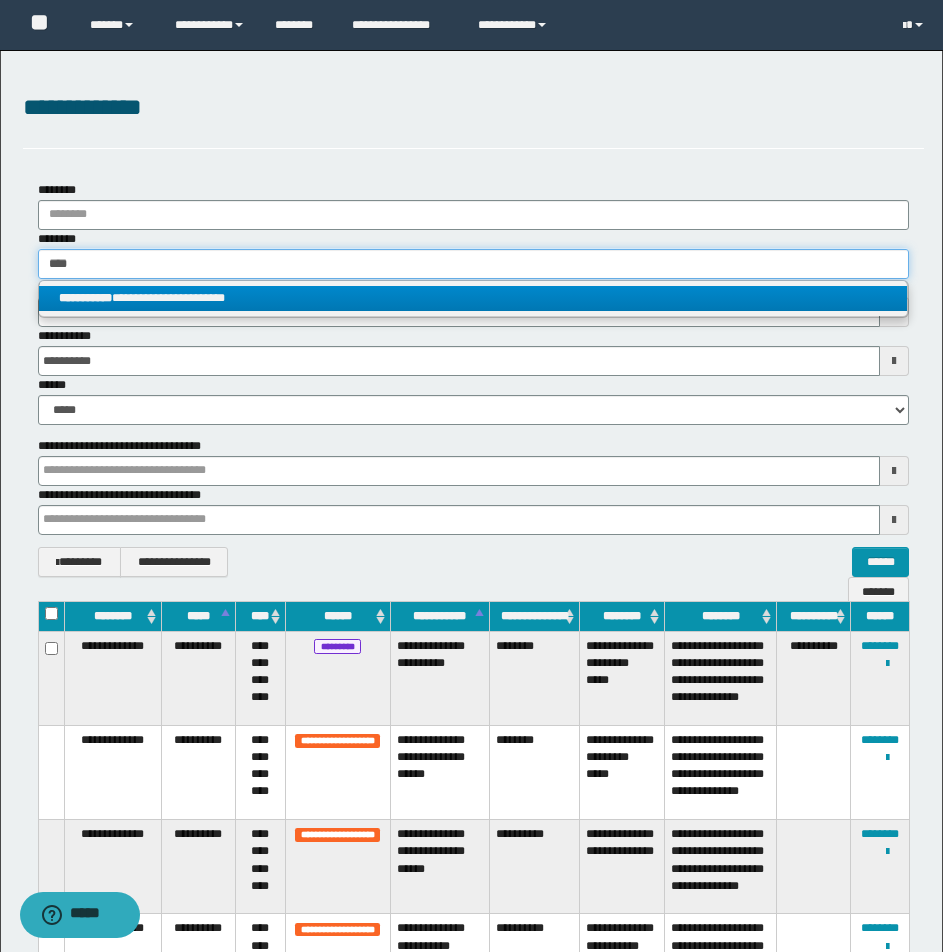 type on "****" 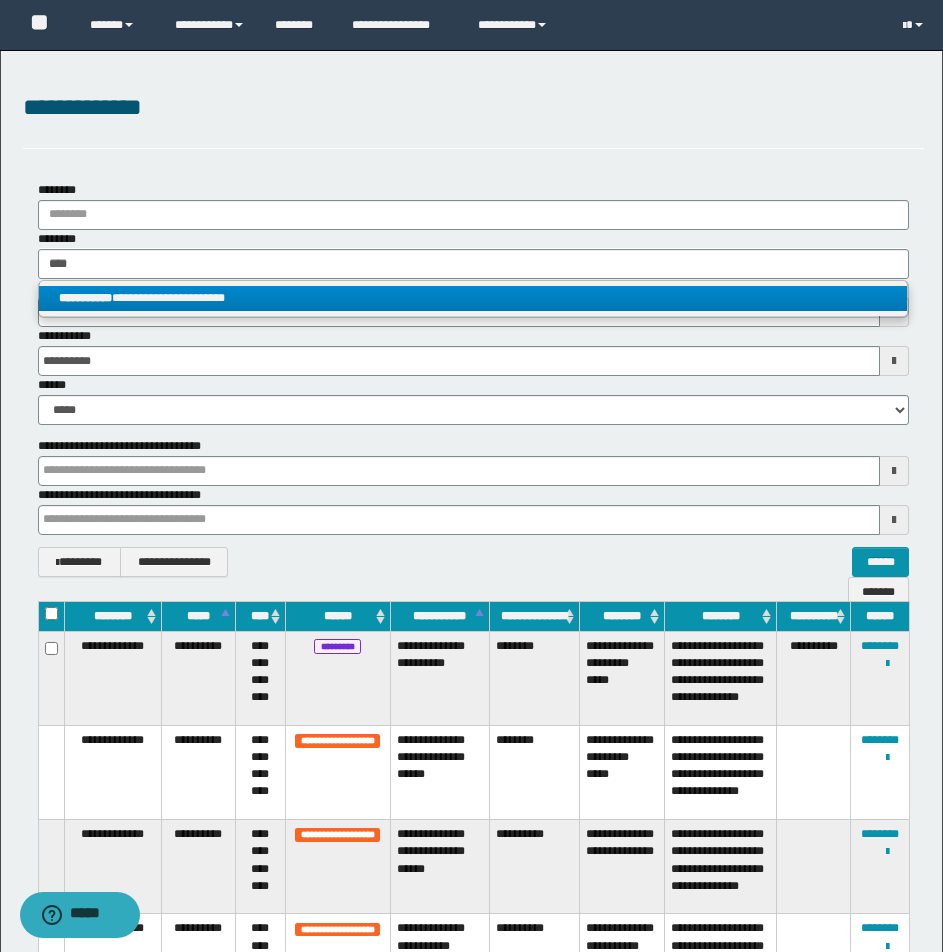 click on "**********" at bounding box center [473, 298] 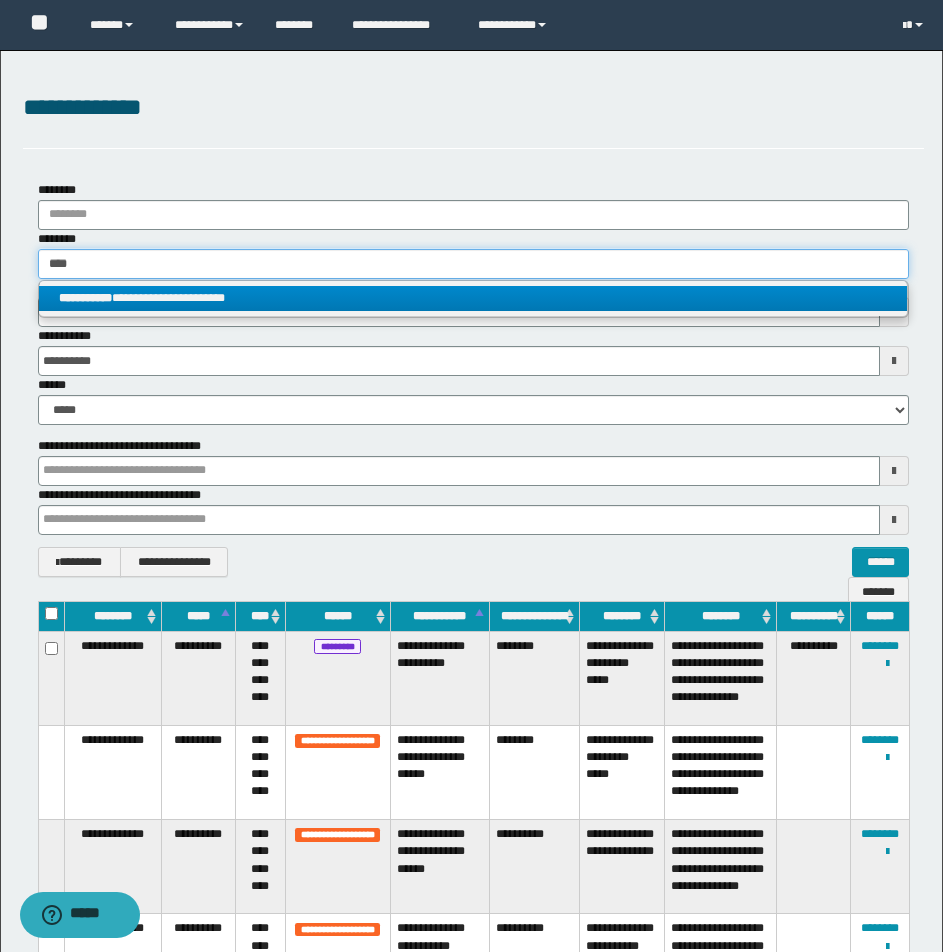 type 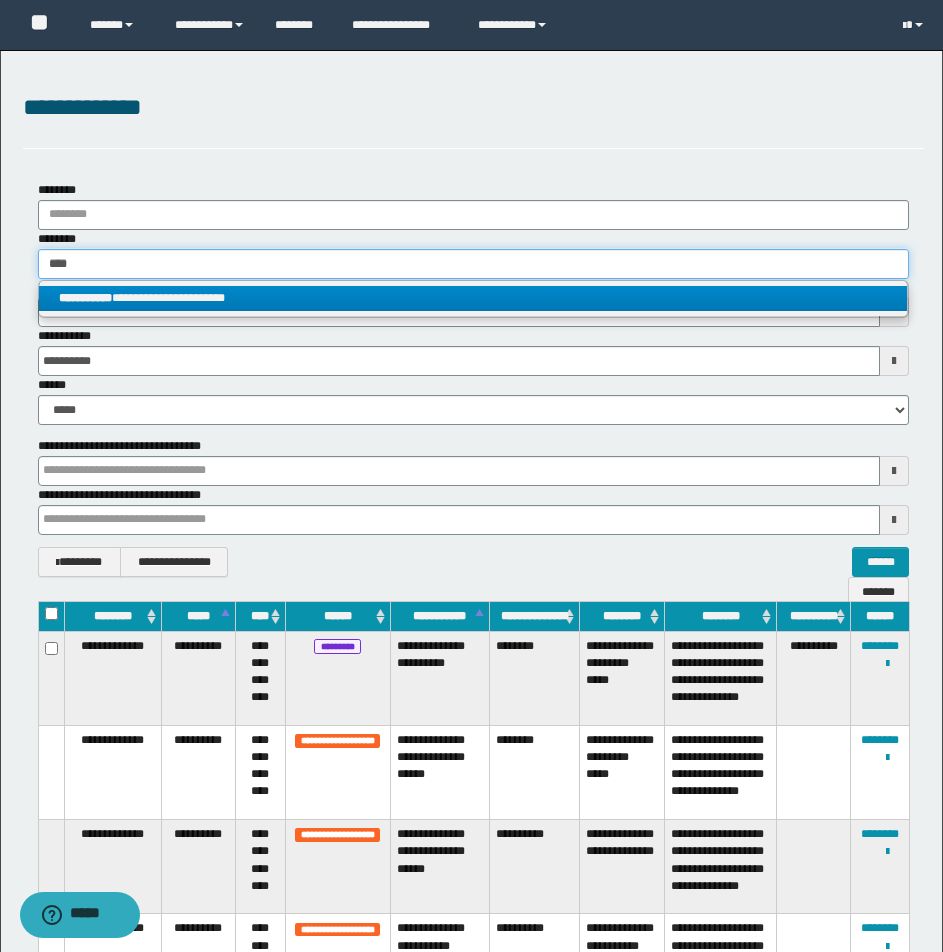 type 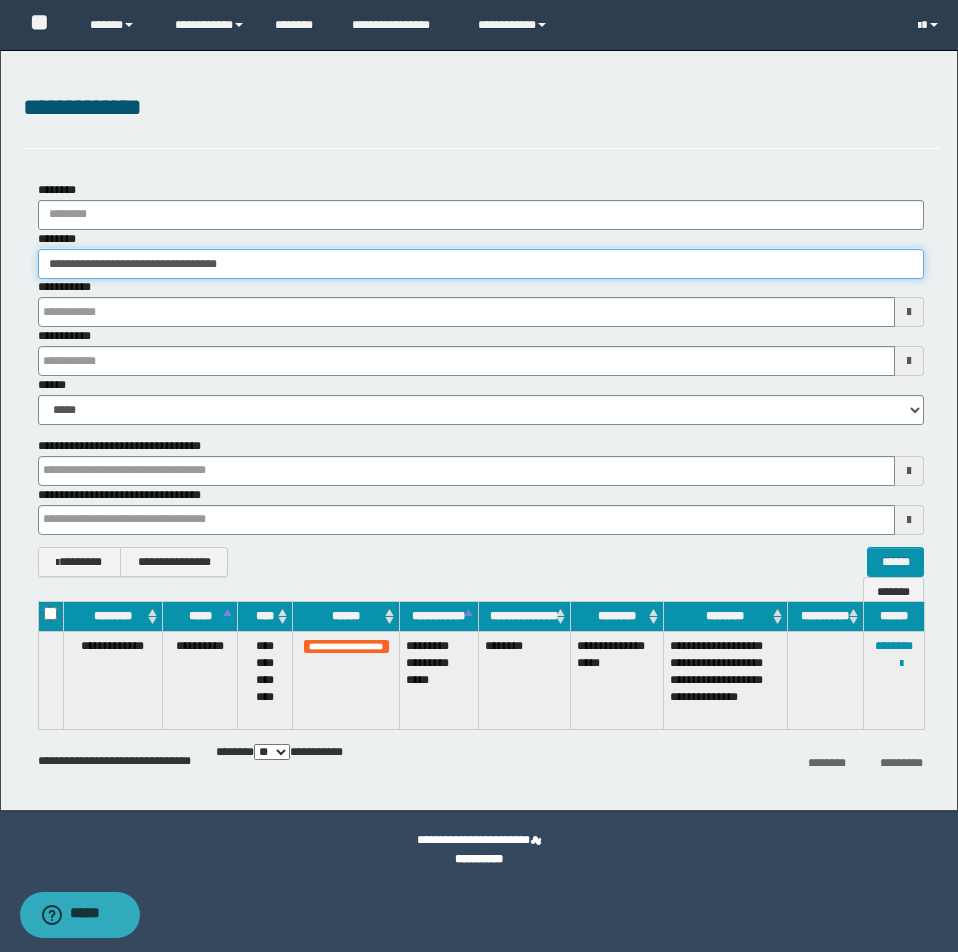 type 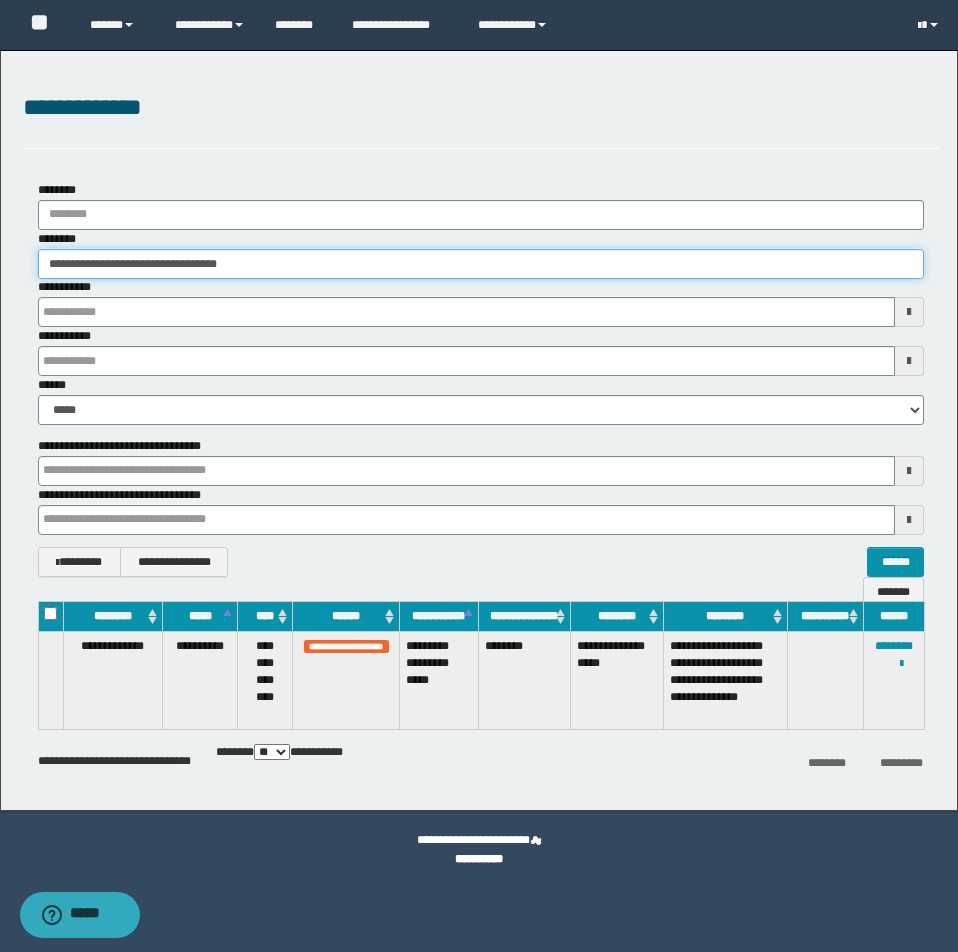 type 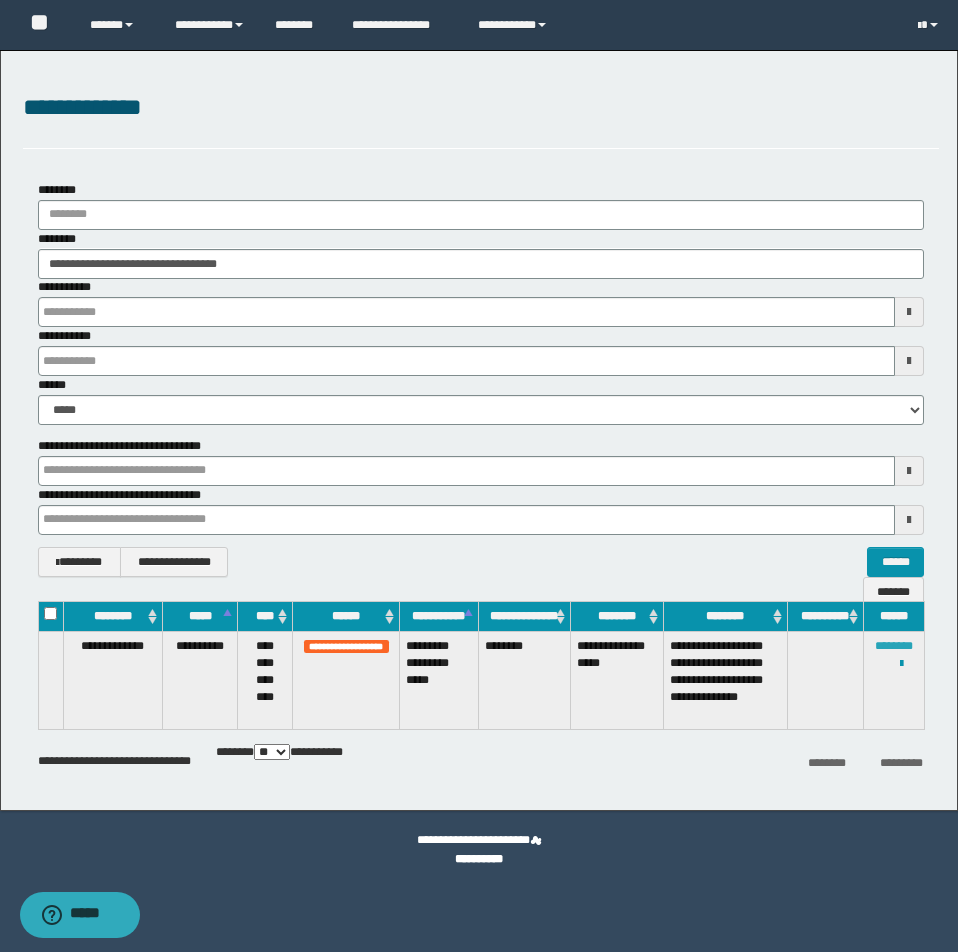 click on "********" at bounding box center [894, 646] 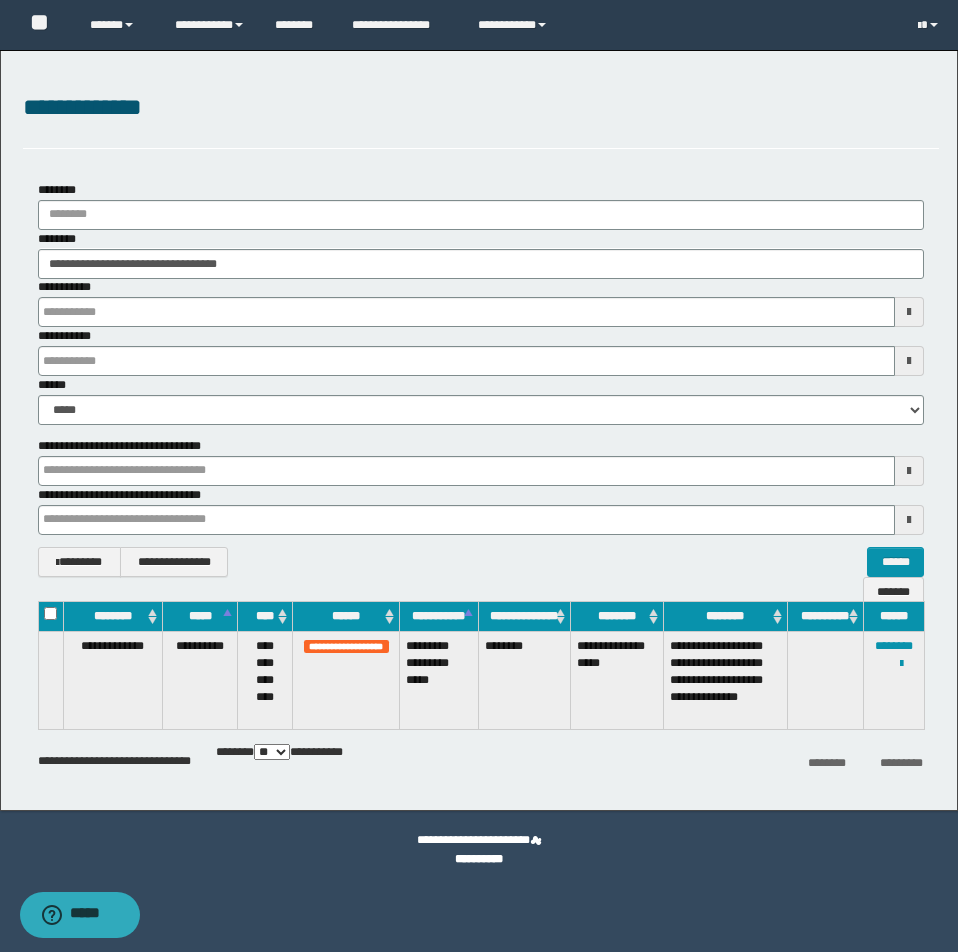 type 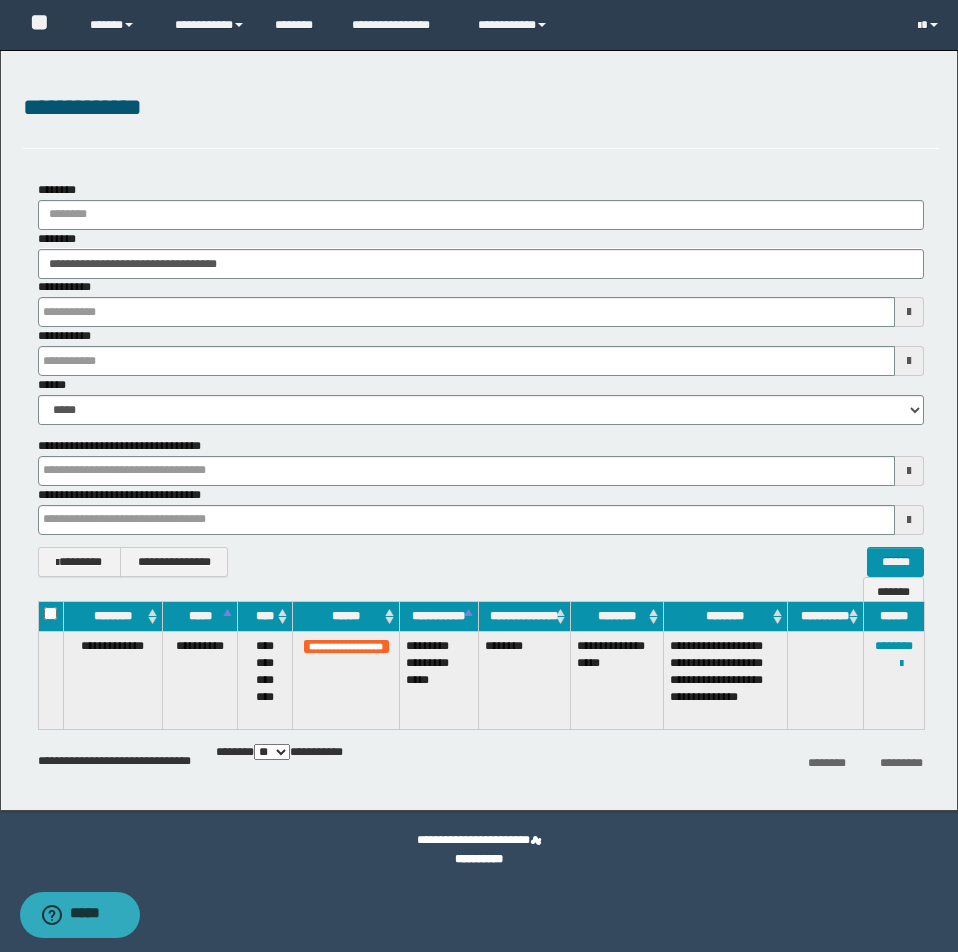 type 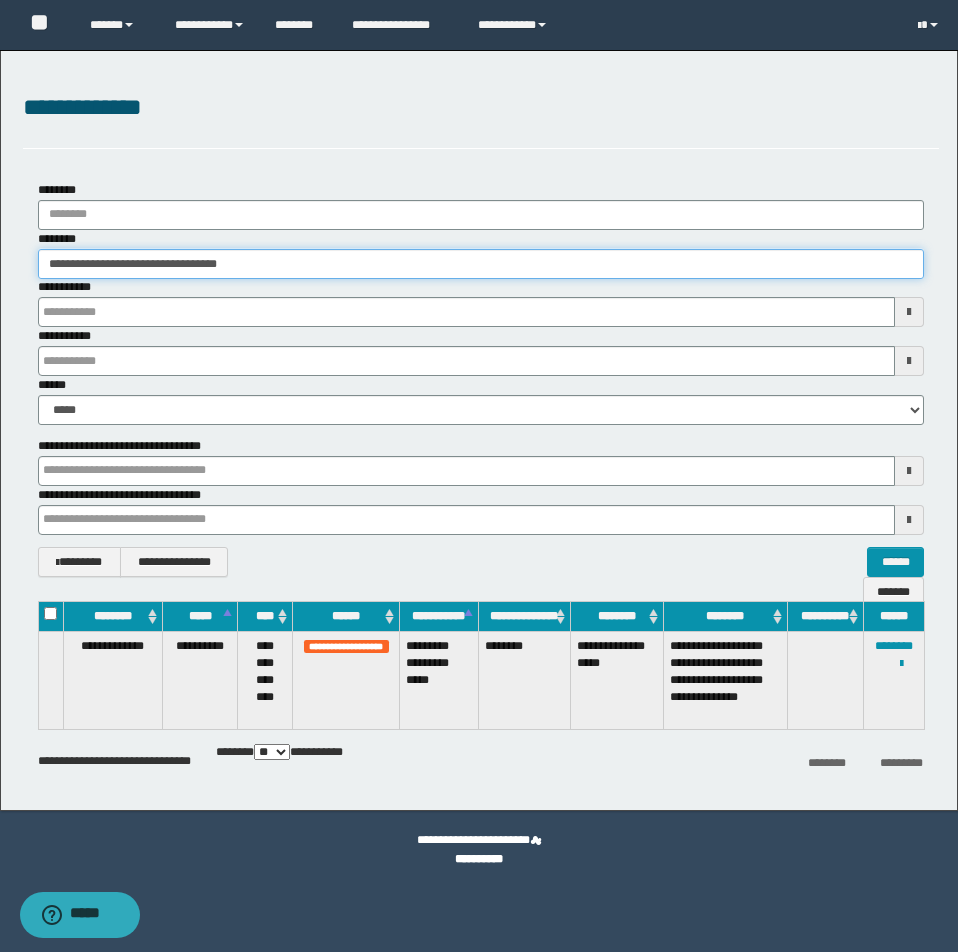 click on "**********" at bounding box center (481, 264) 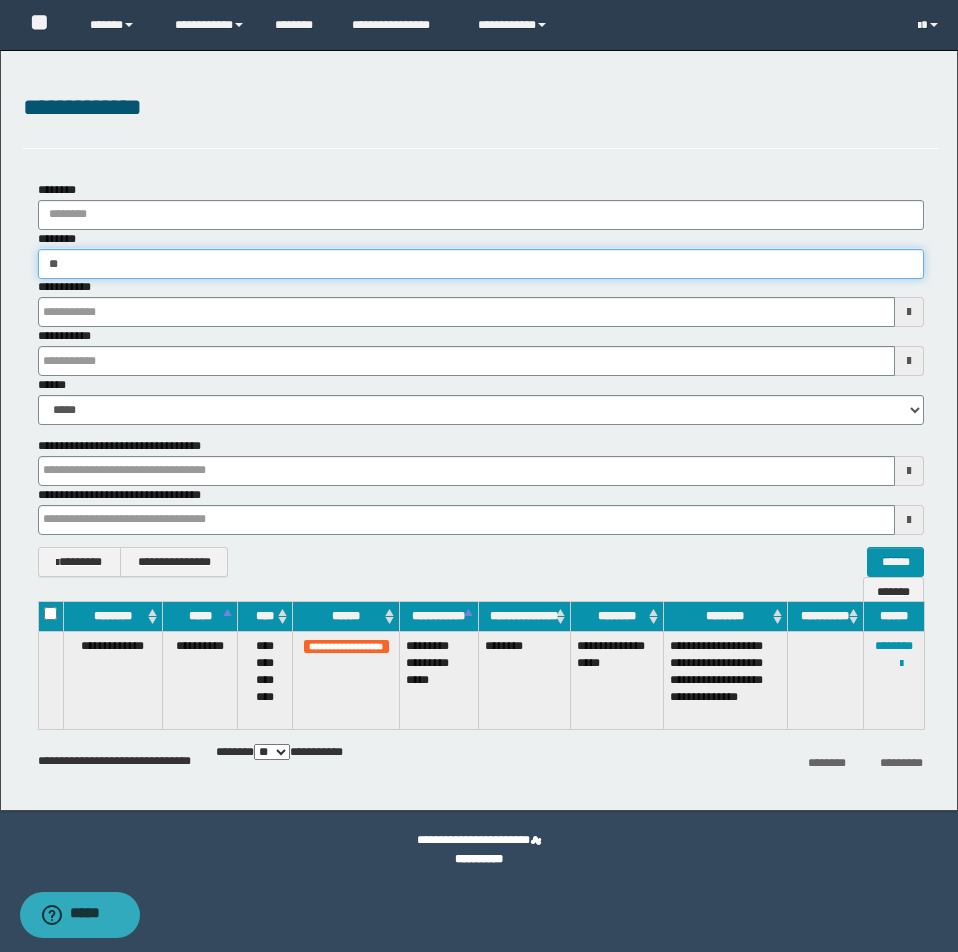 type on "*" 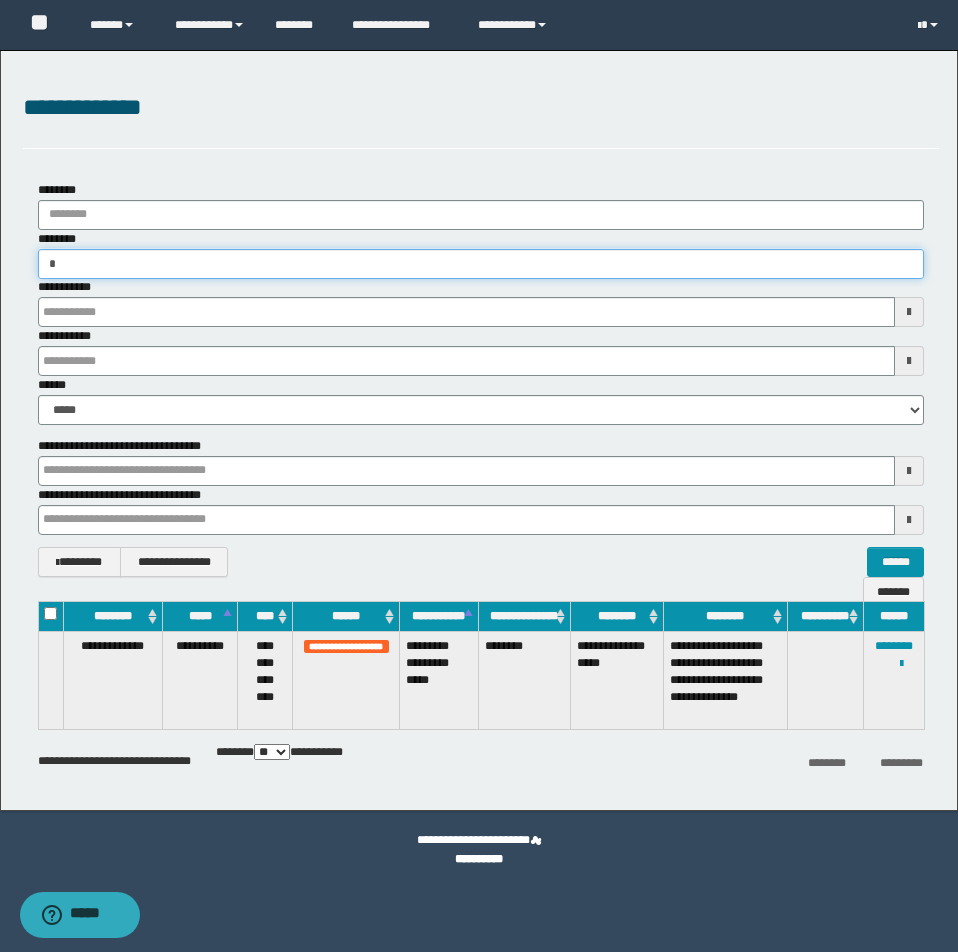 type on "**" 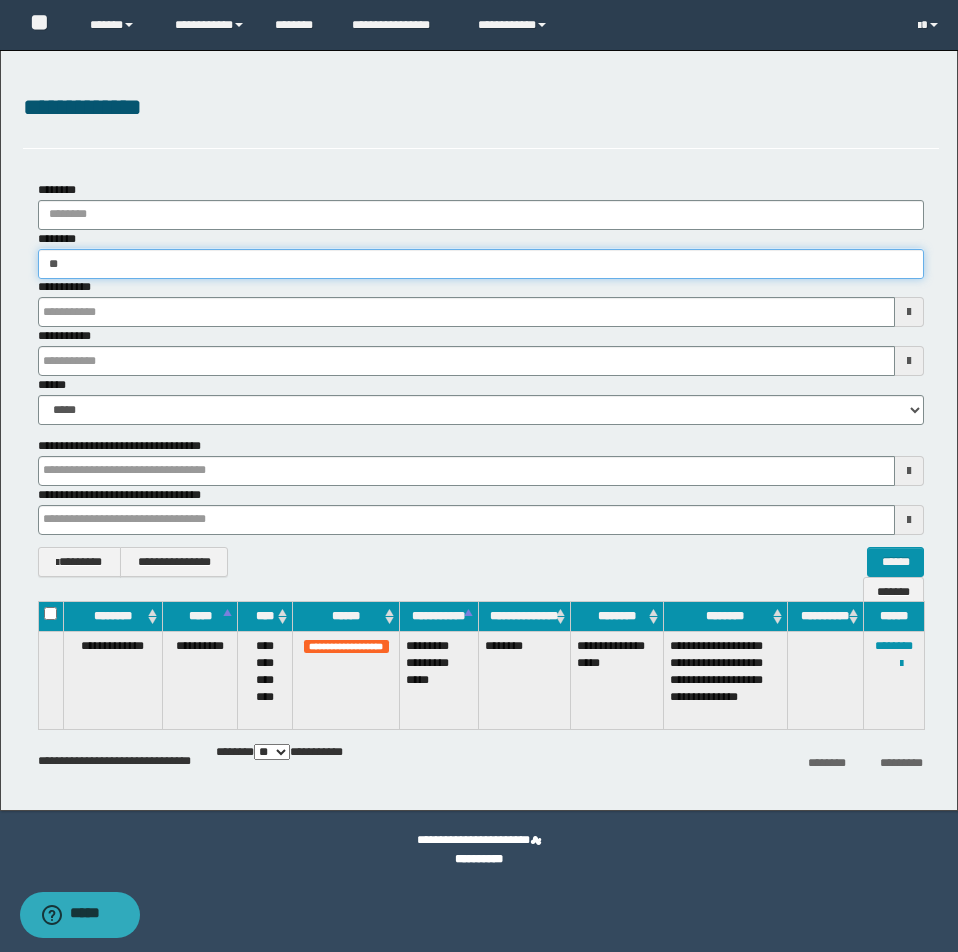 type on "**" 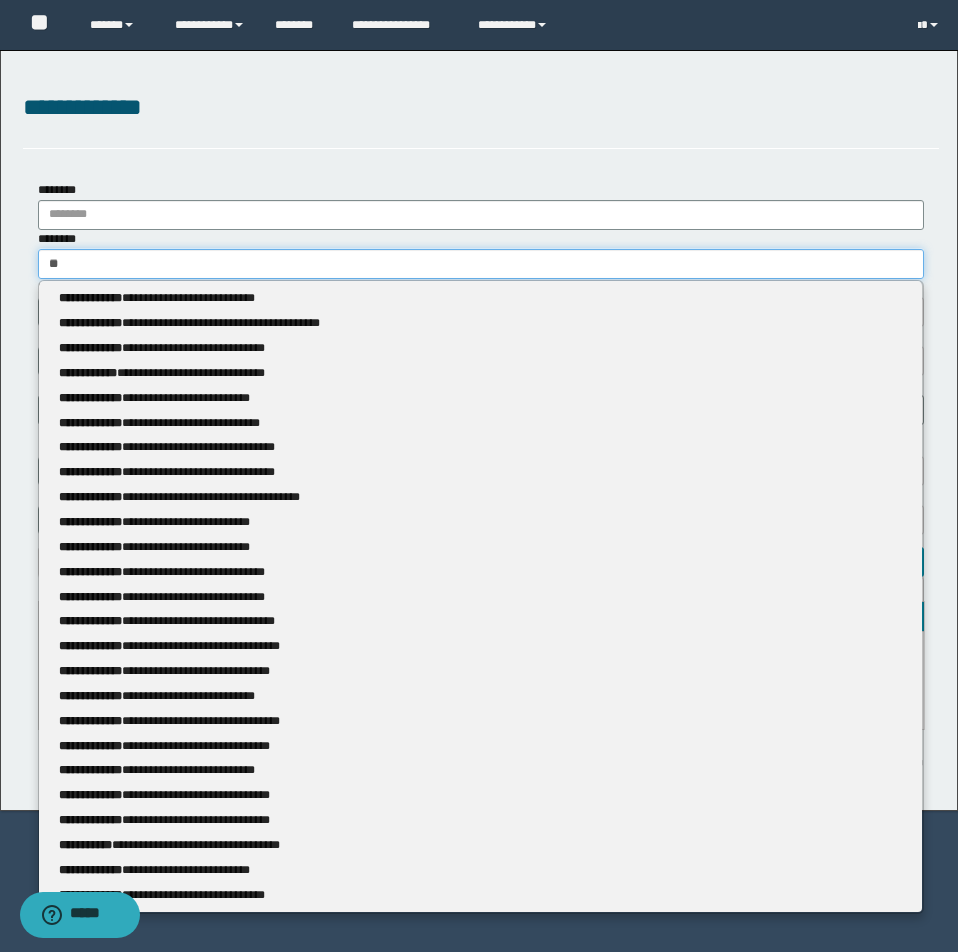 type 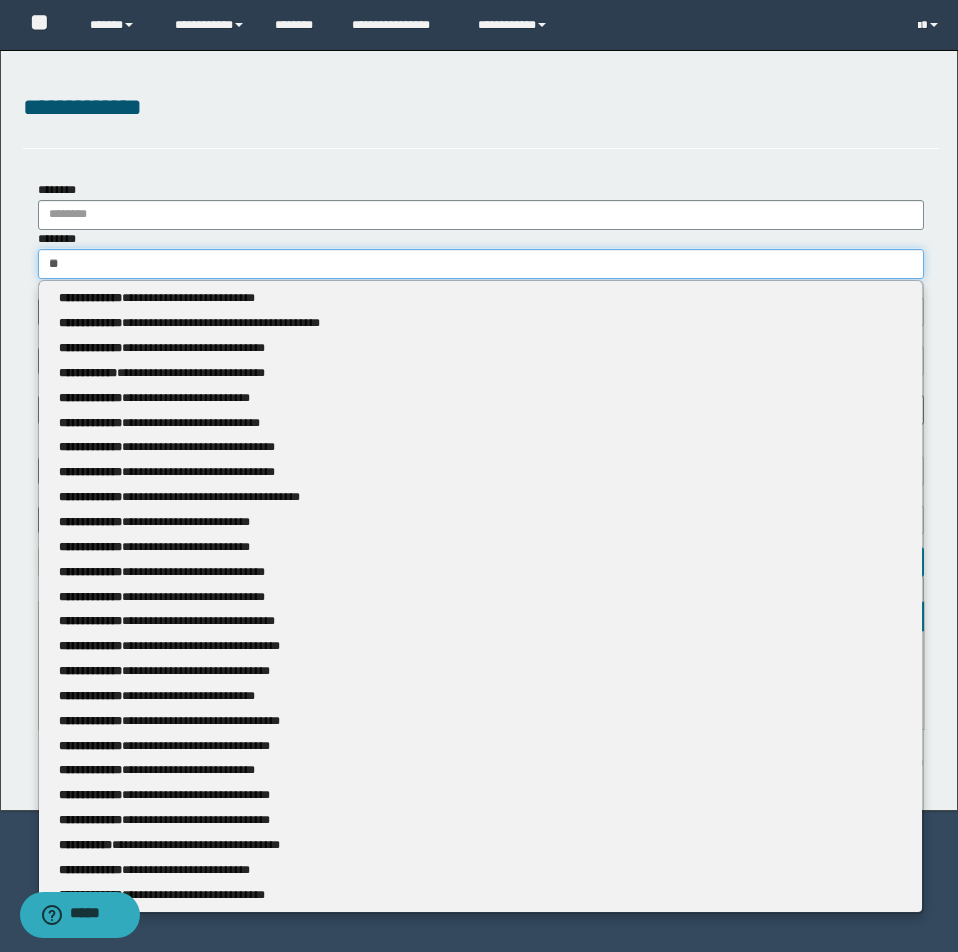 type on "***" 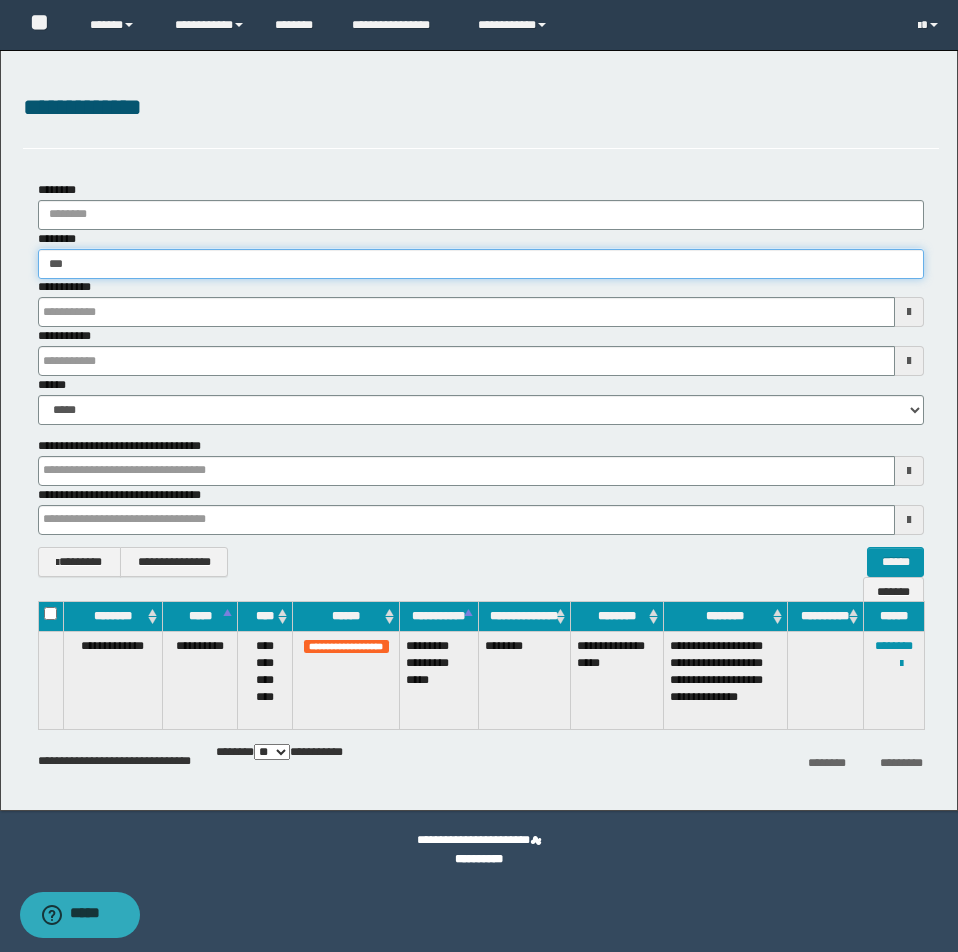 type on "***" 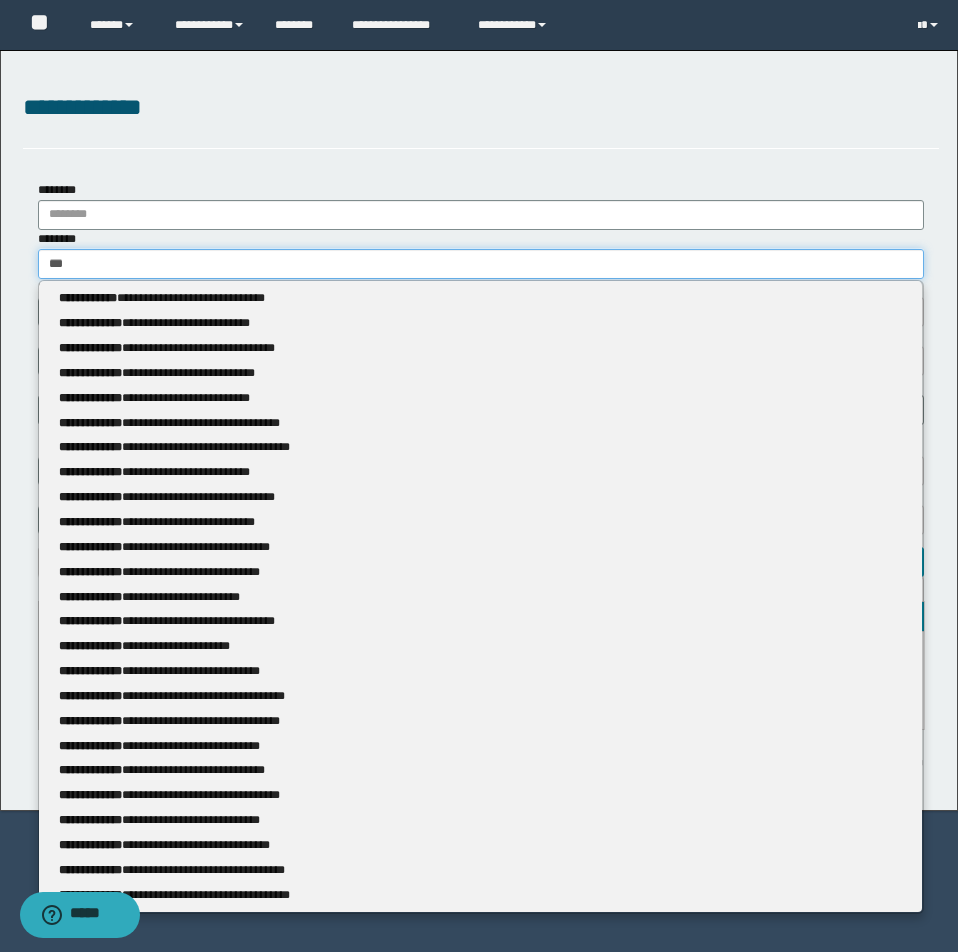type 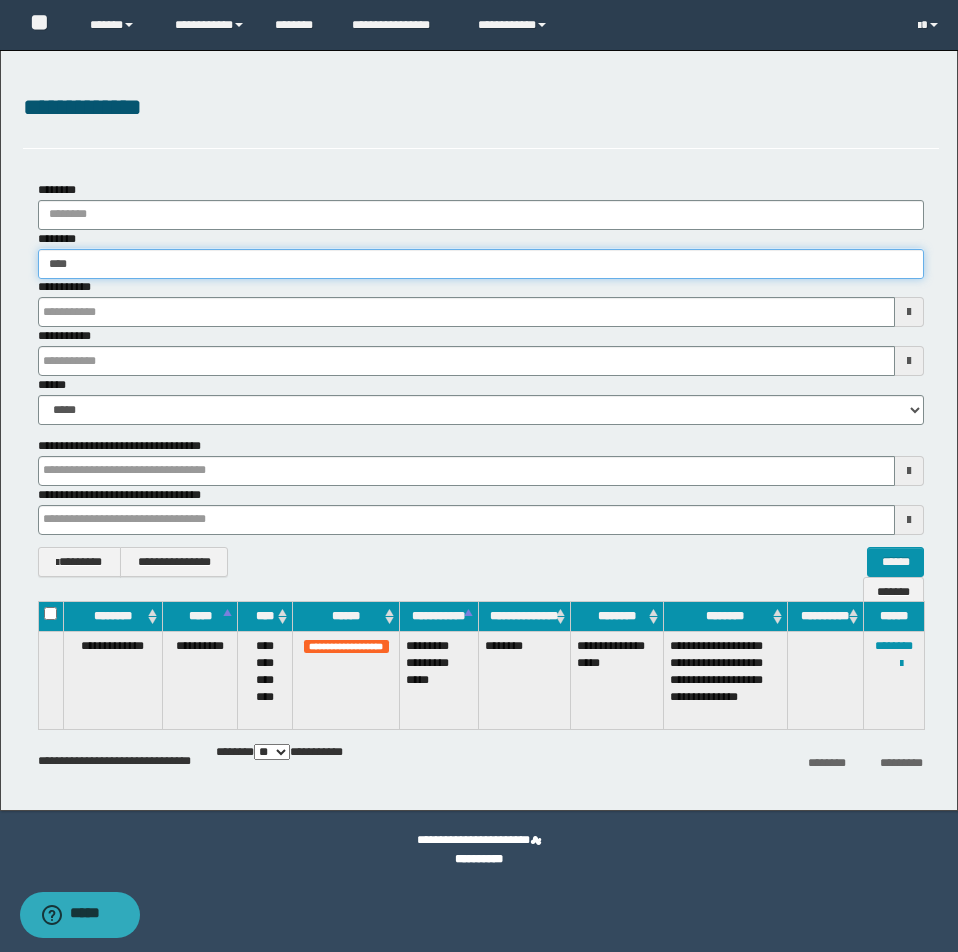 type on "*****" 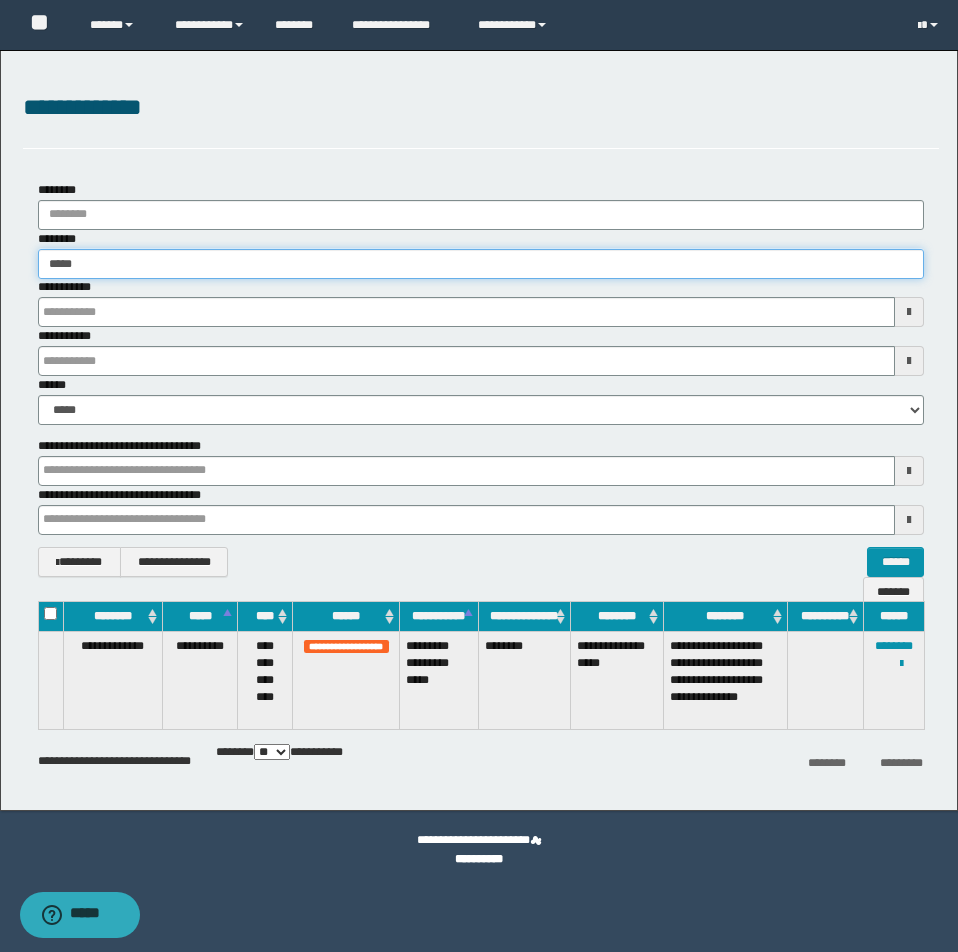 type on "*****" 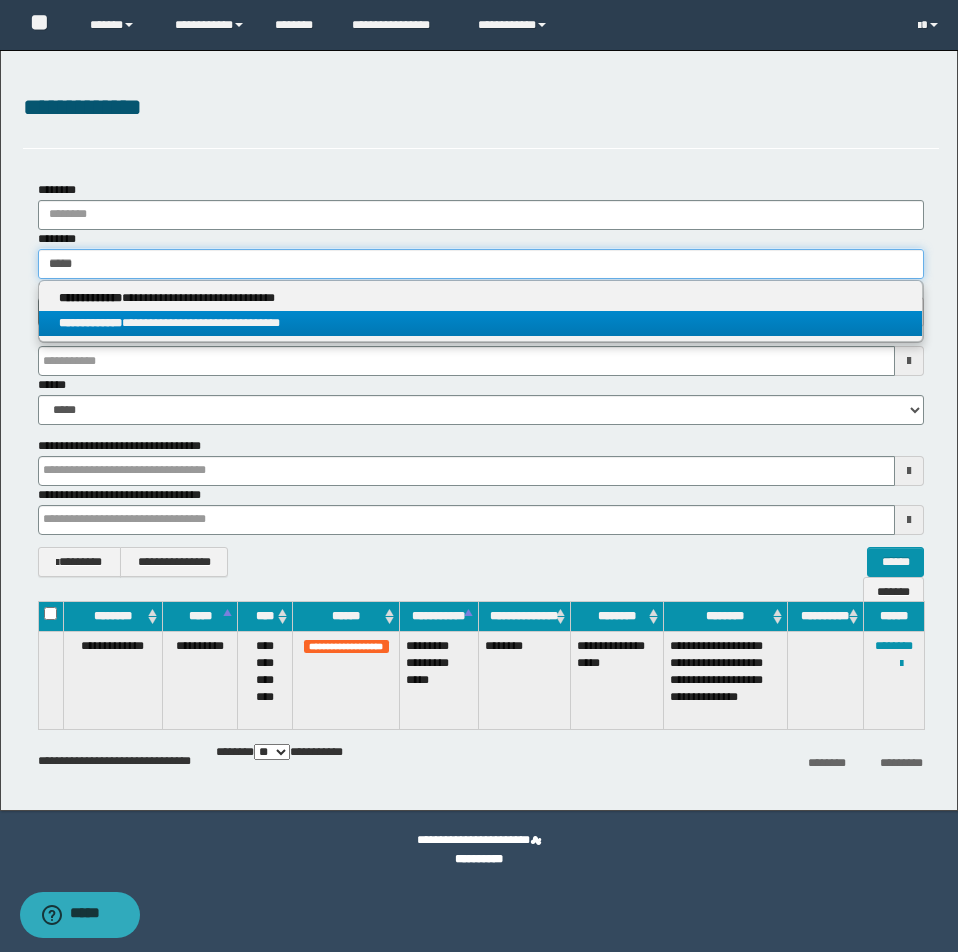 type on "*****" 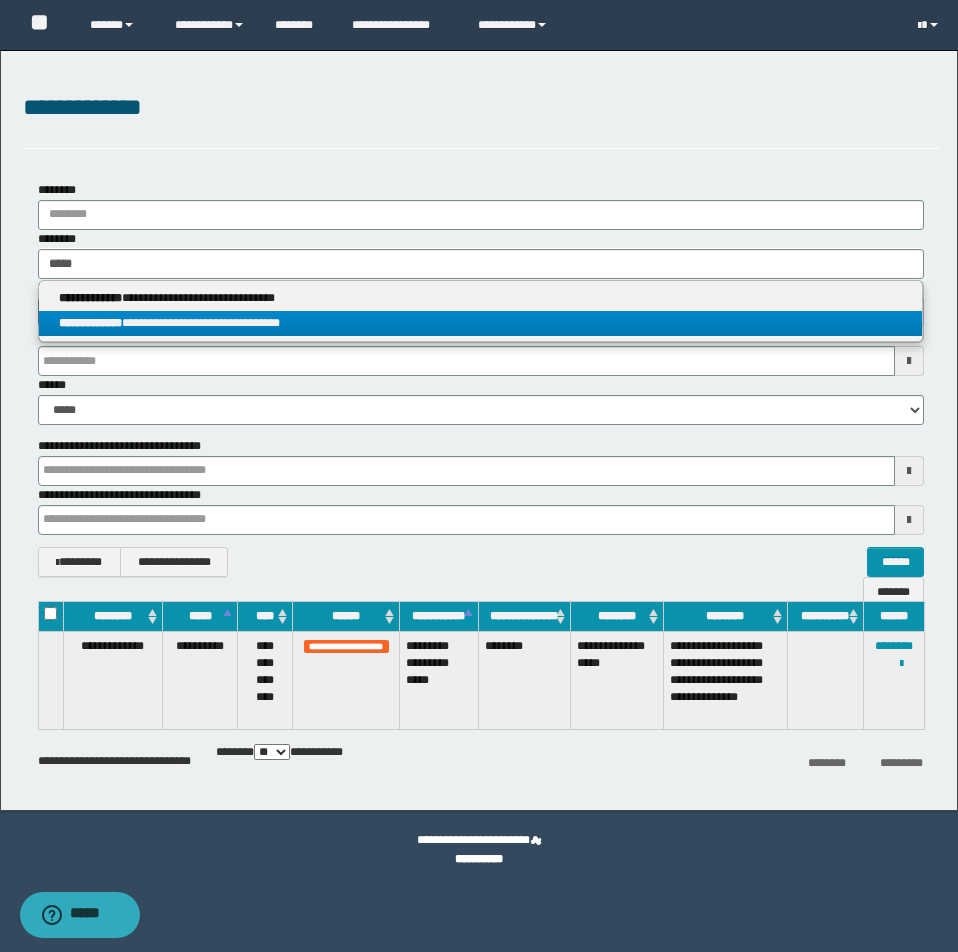 click on "**********" at bounding box center (480, 323) 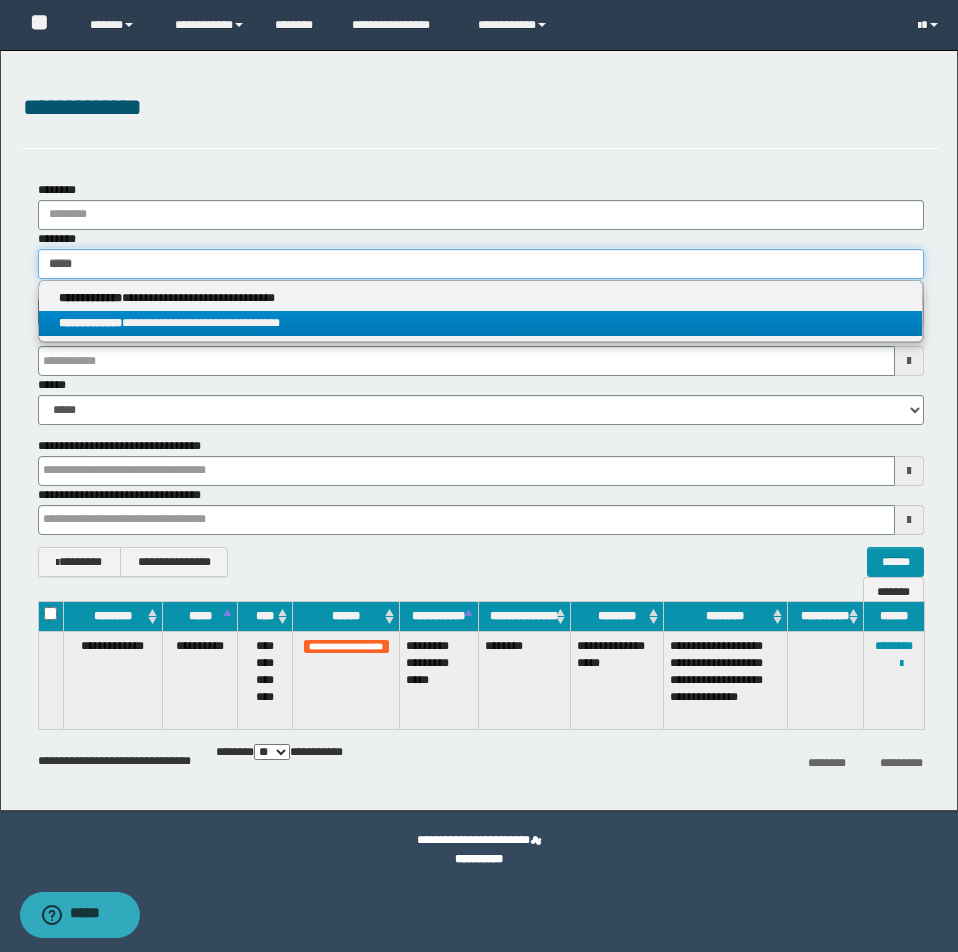 type 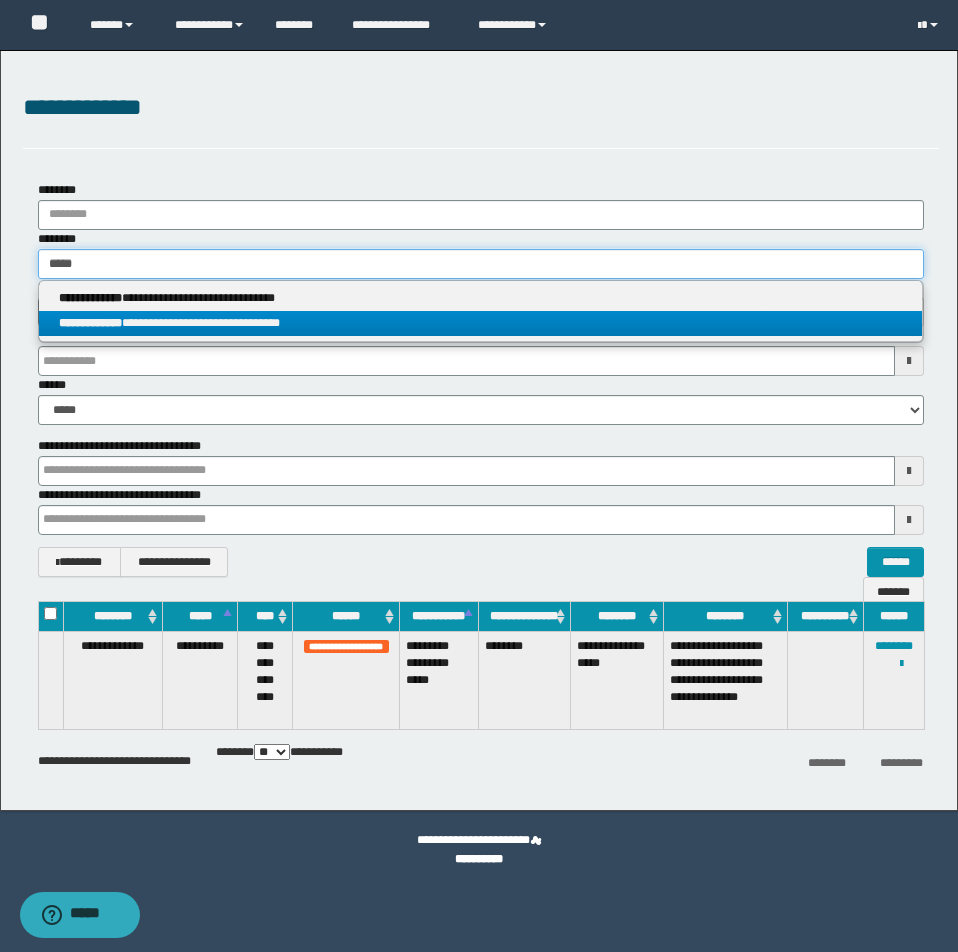 type 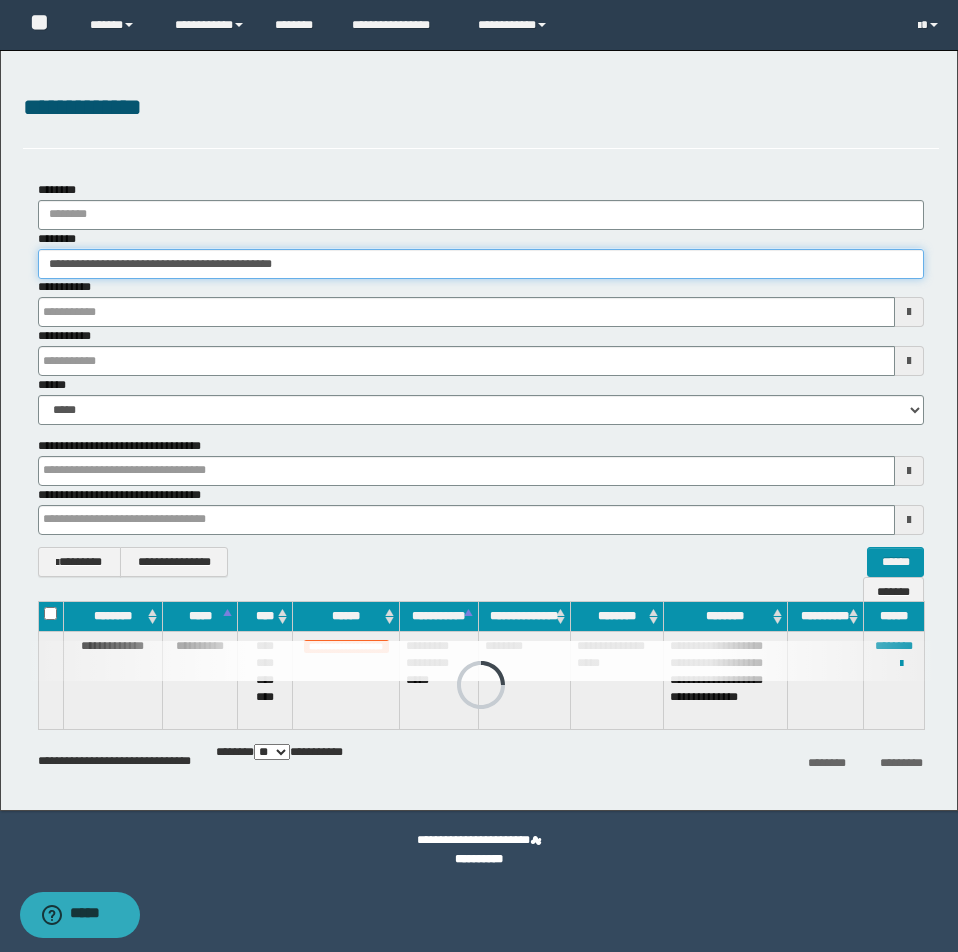 type 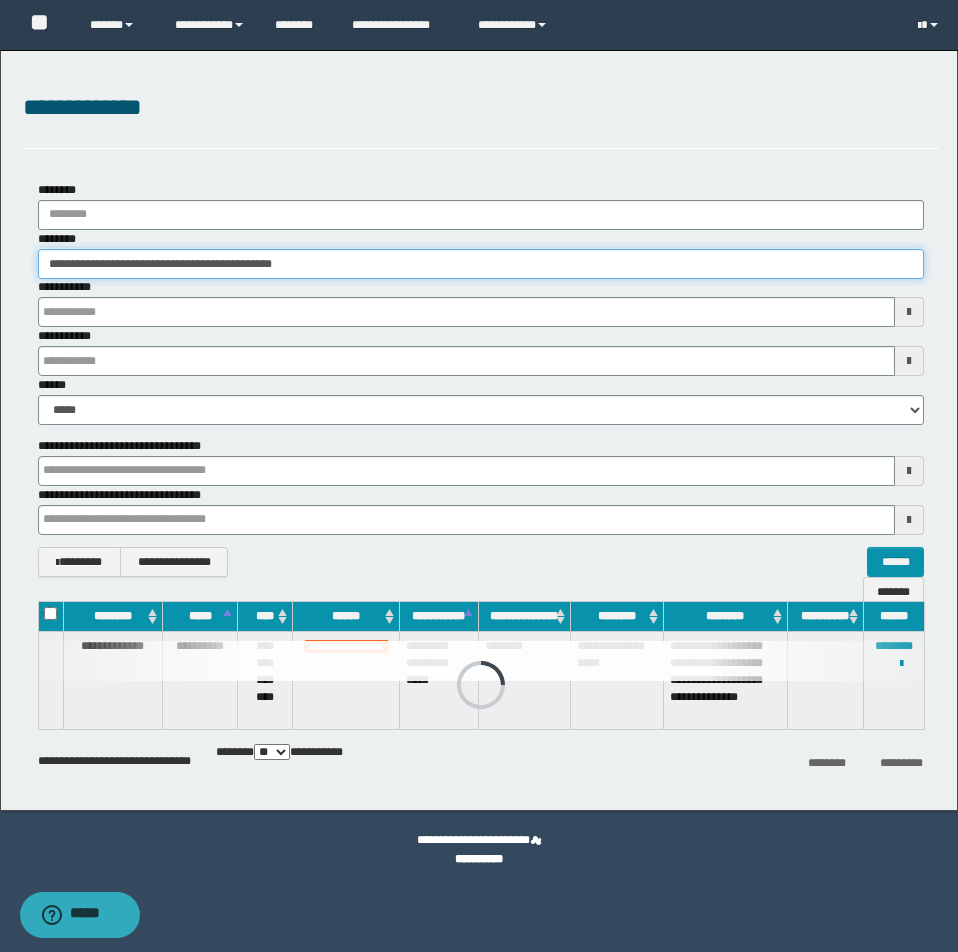 type 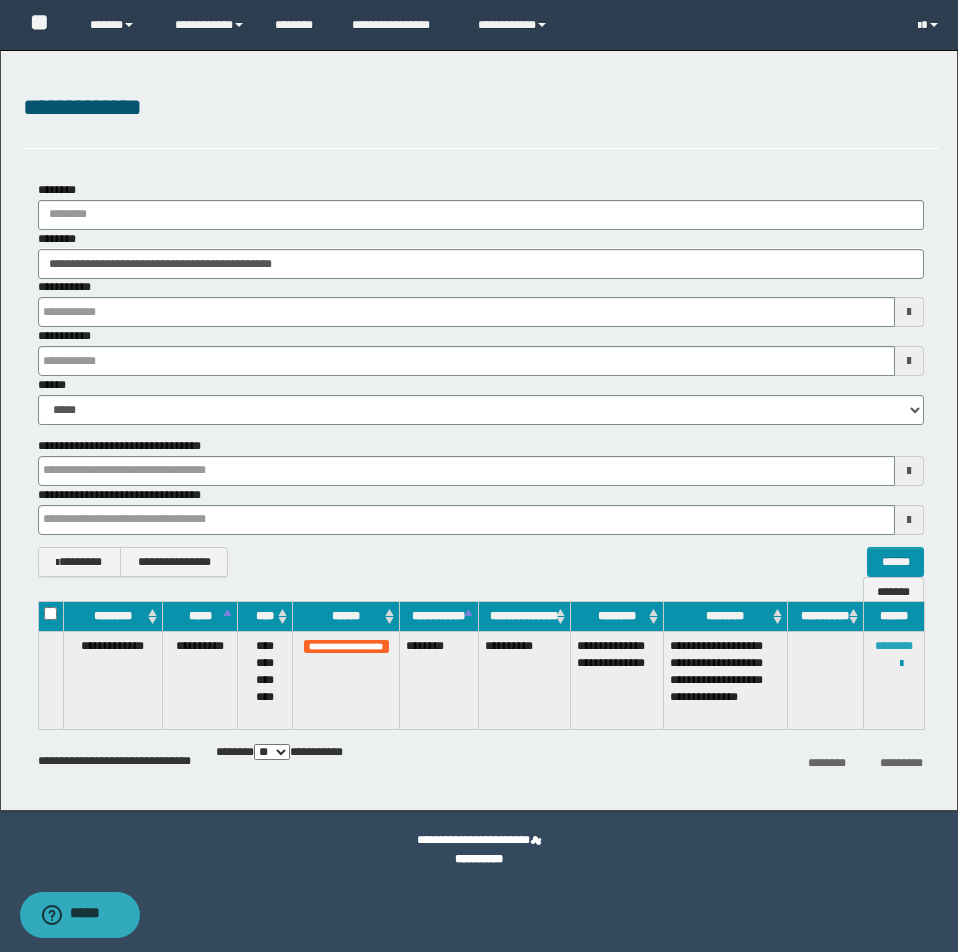click on "********" at bounding box center [894, 646] 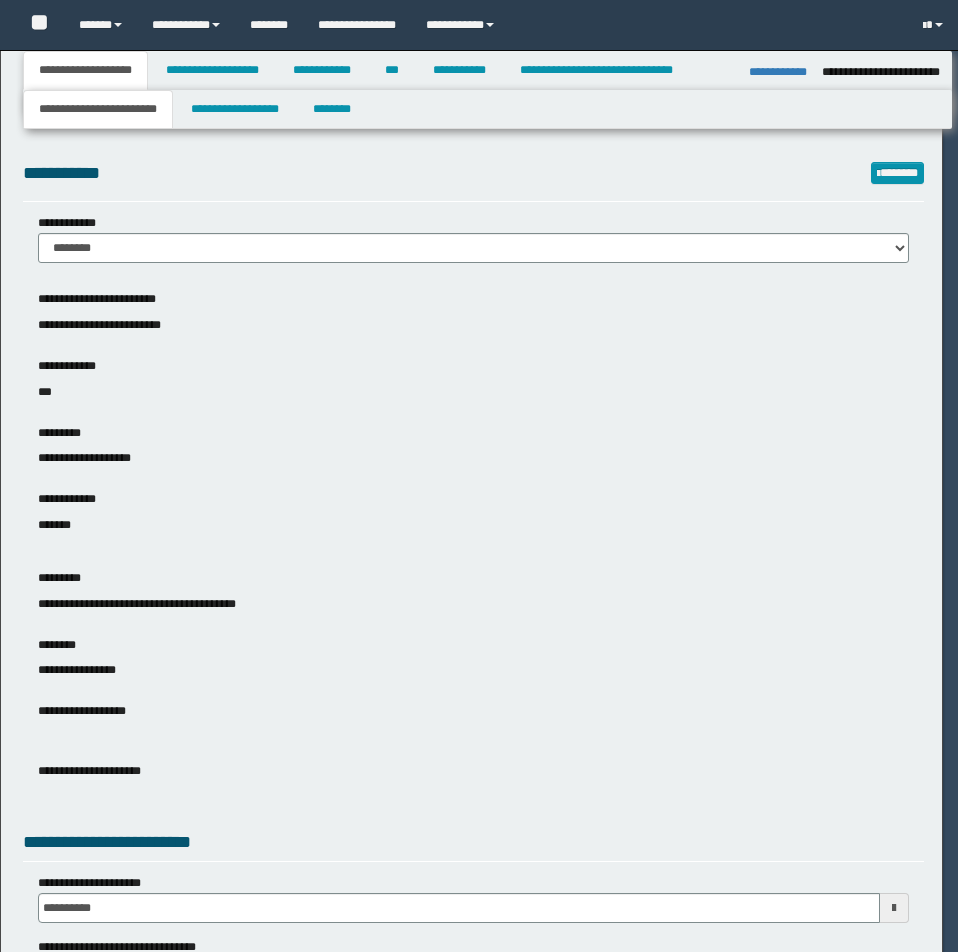 select on "*" 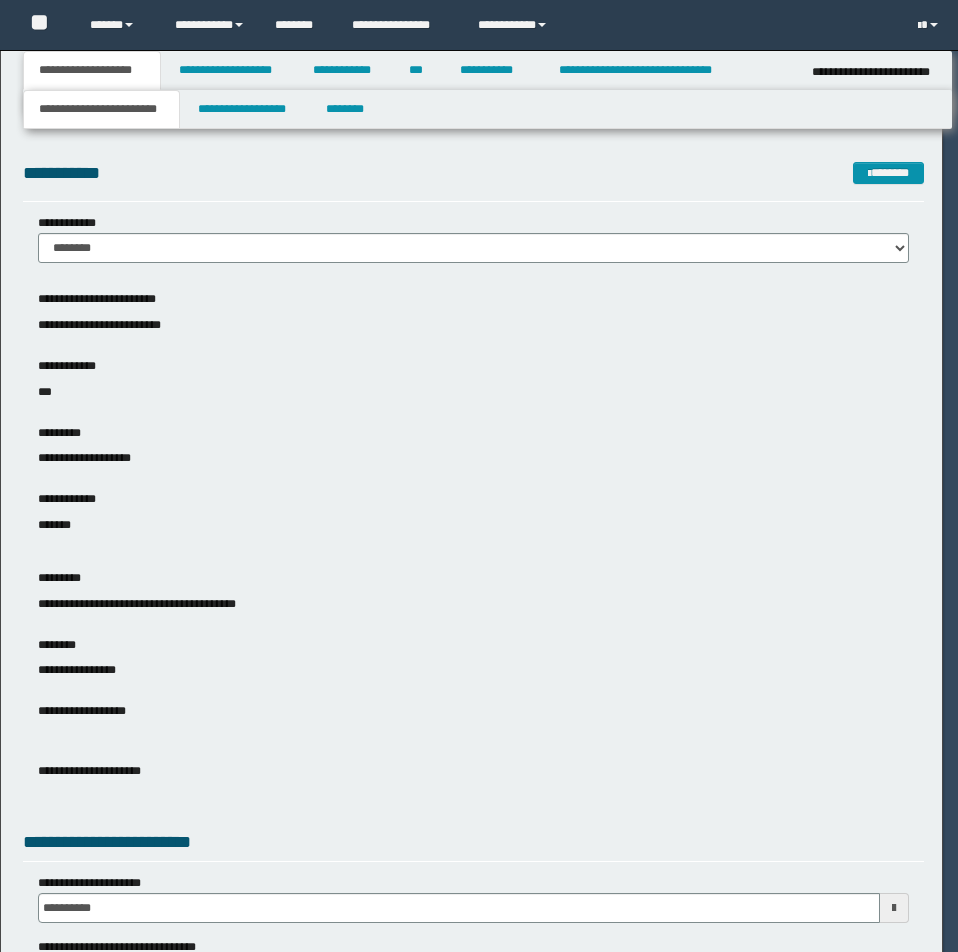 scroll, scrollTop: 0, scrollLeft: 0, axis: both 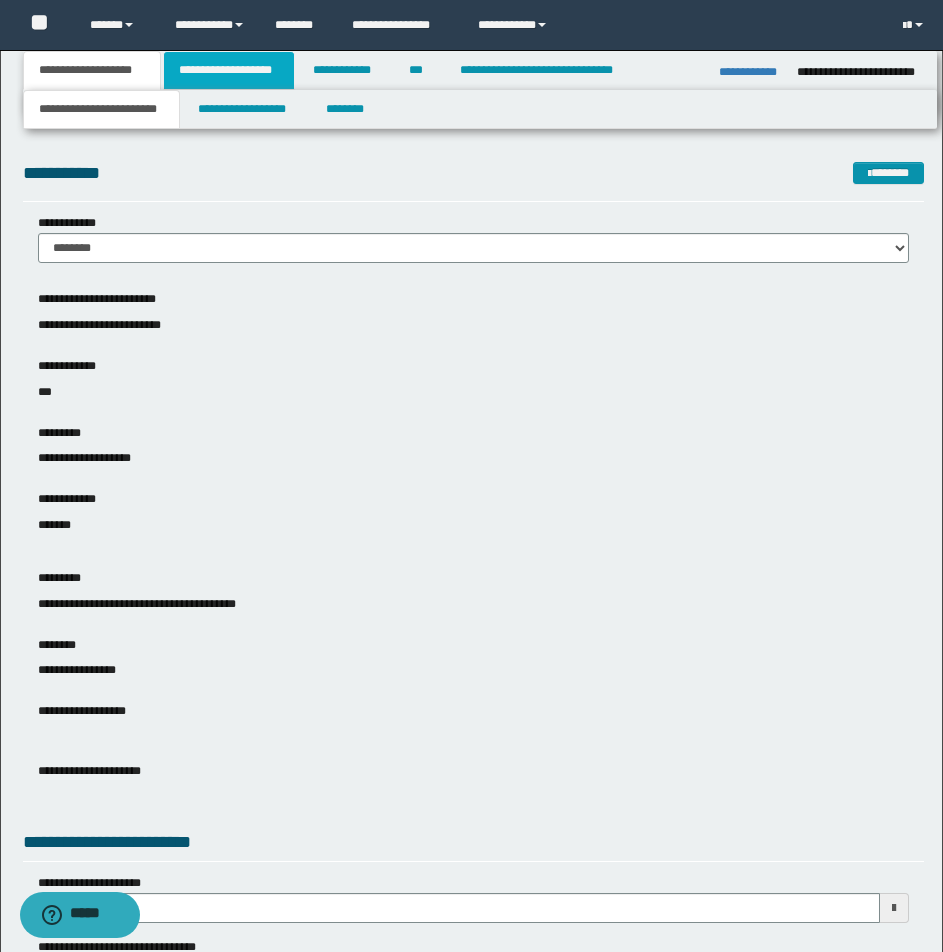 click on "**********" at bounding box center [229, 70] 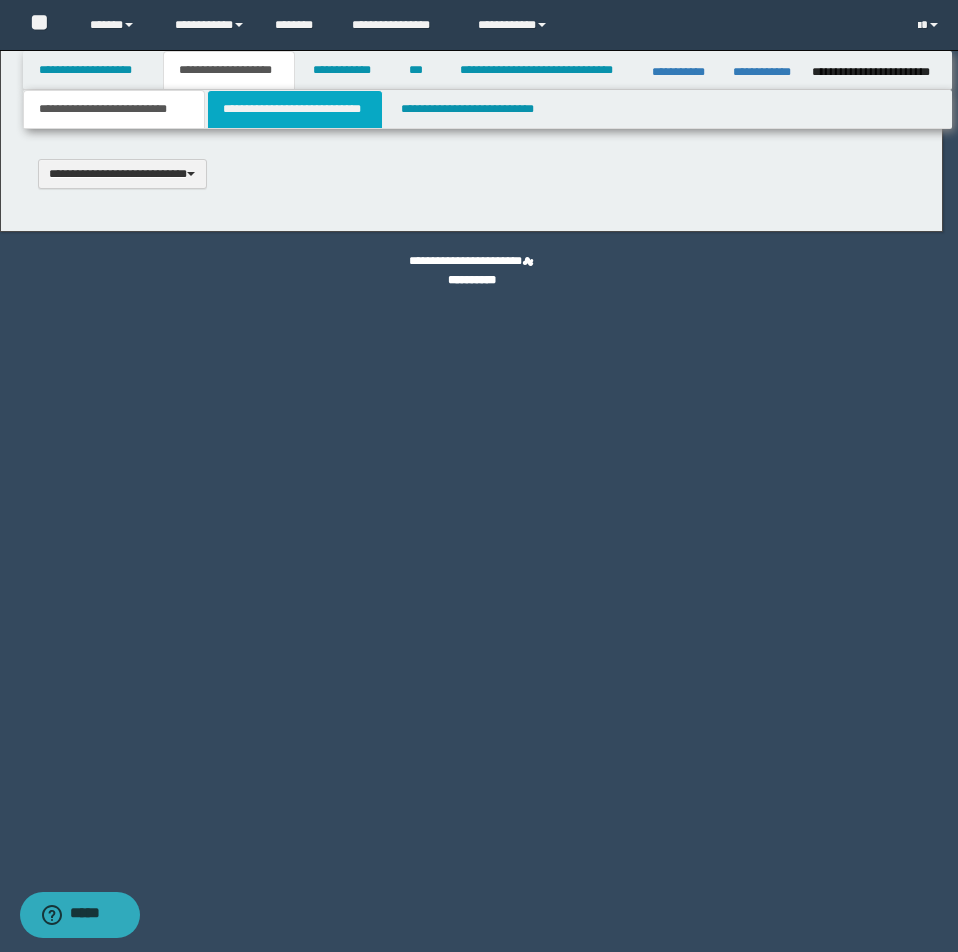type 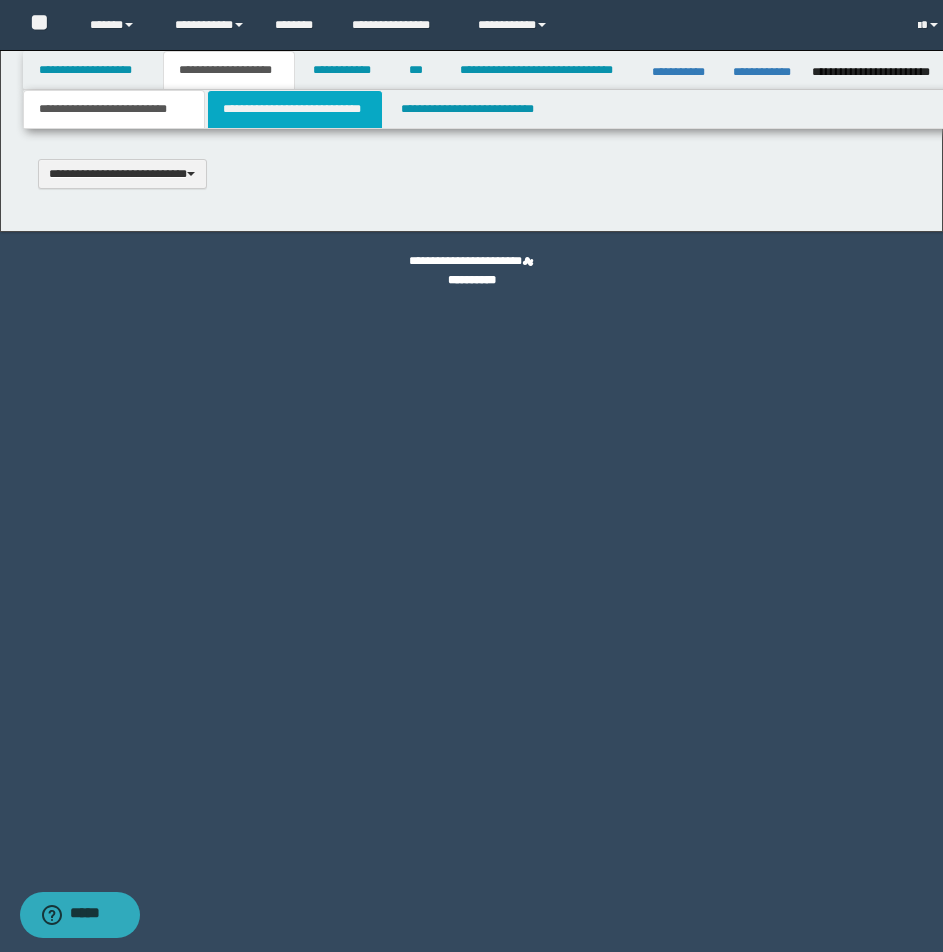 select on "*" 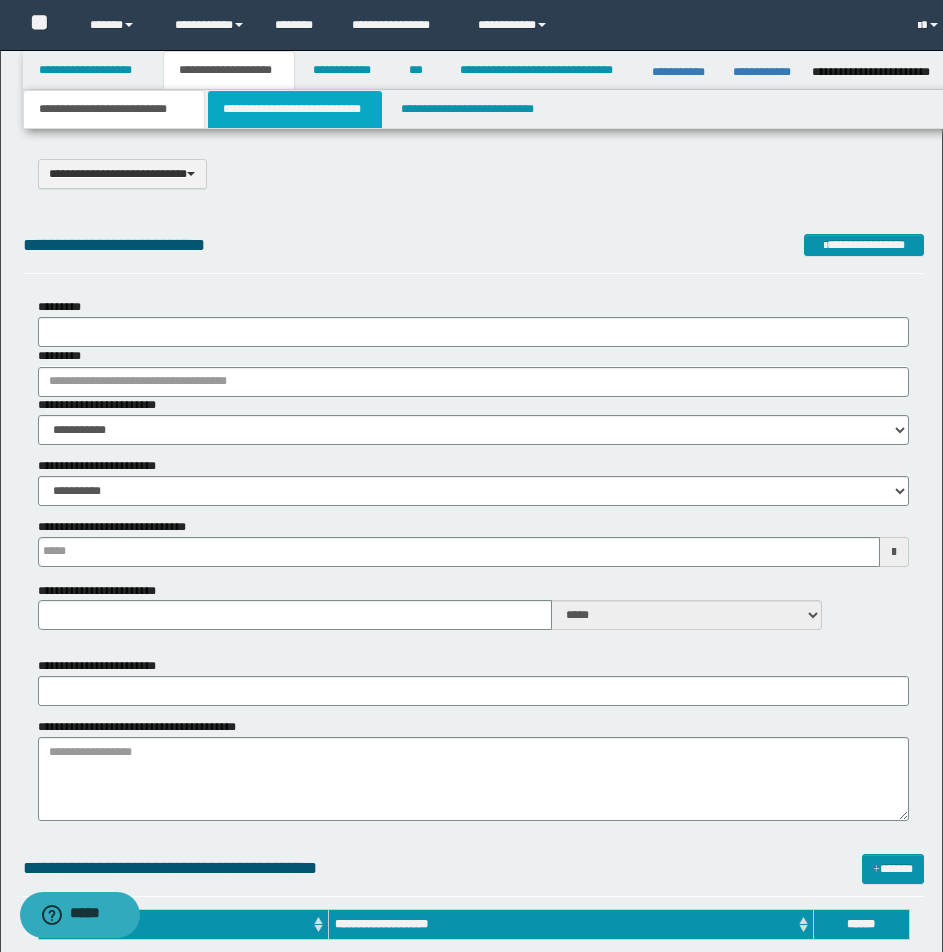 scroll, scrollTop: 0, scrollLeft: 0, axis: both 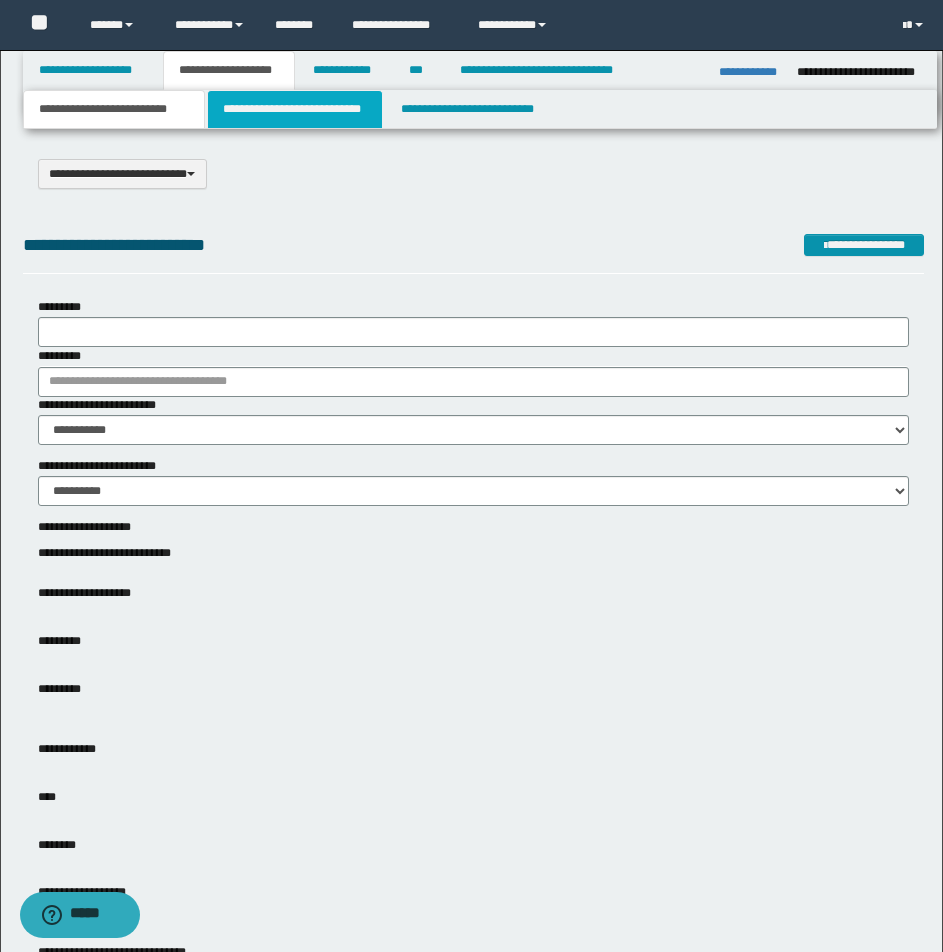 click on "**********" at bounding box center [295, 109] 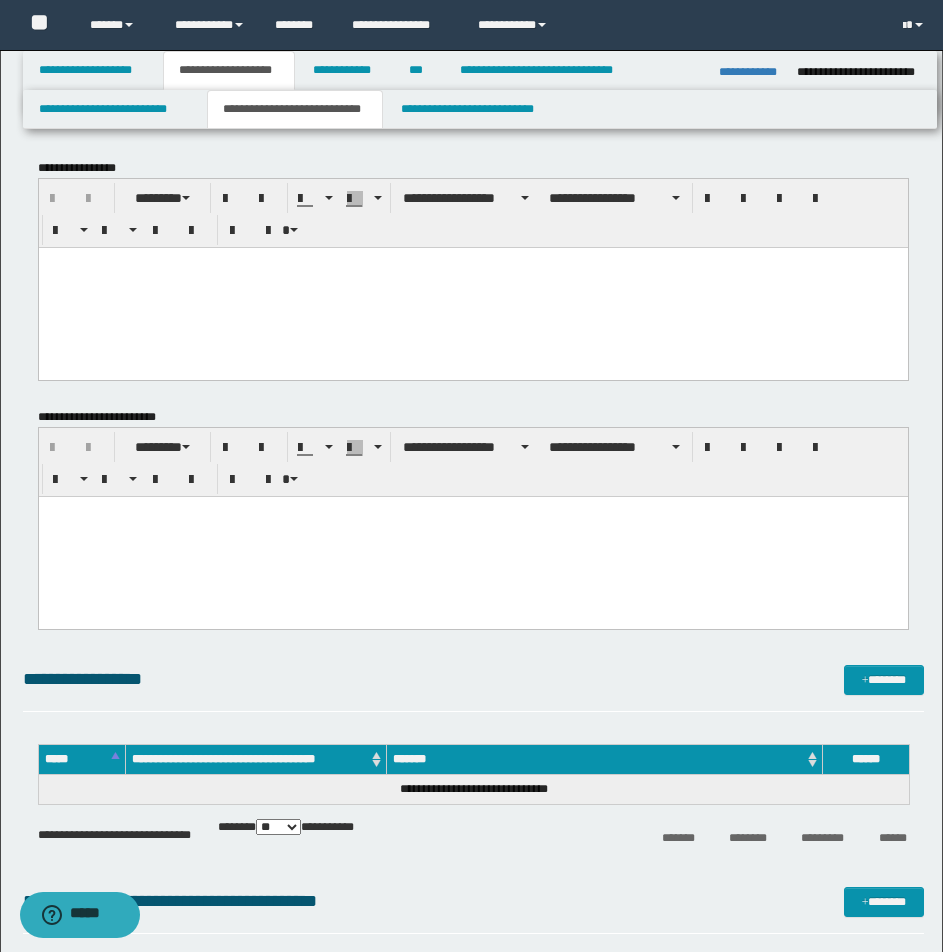scroll, scrollTop: 0, scrollLeft: 0, axis: both 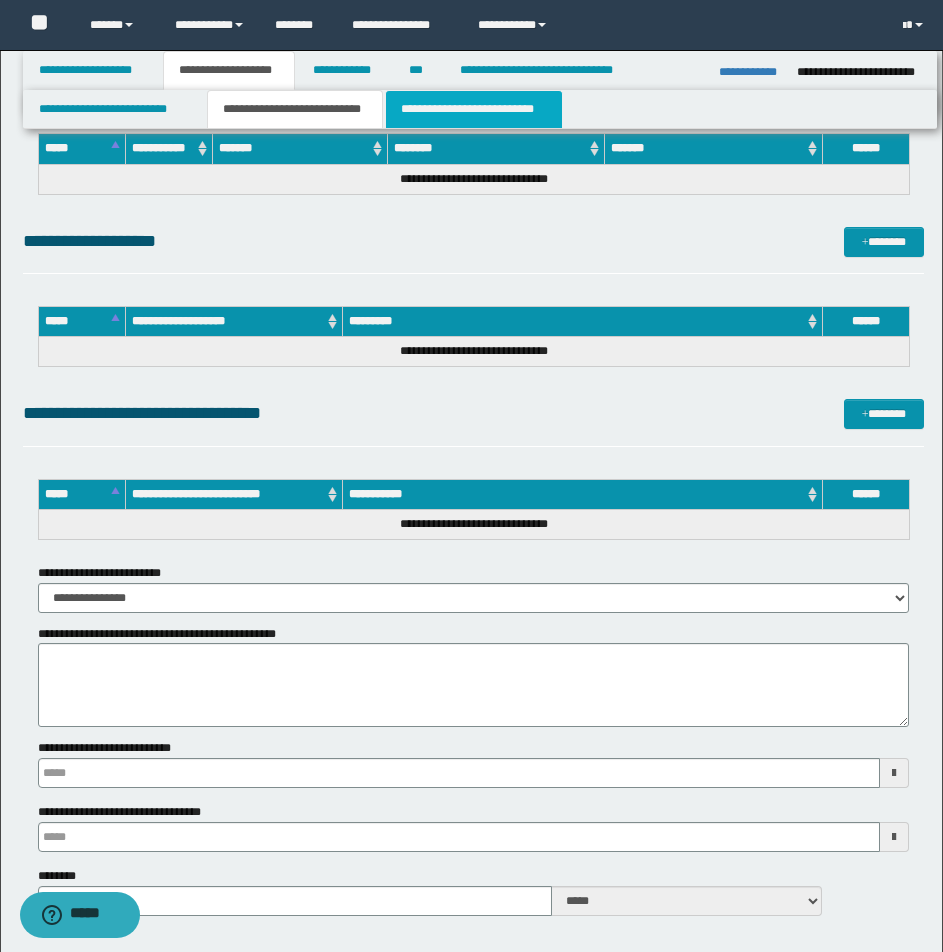 click on "**********" at bounding box center [474, 109] 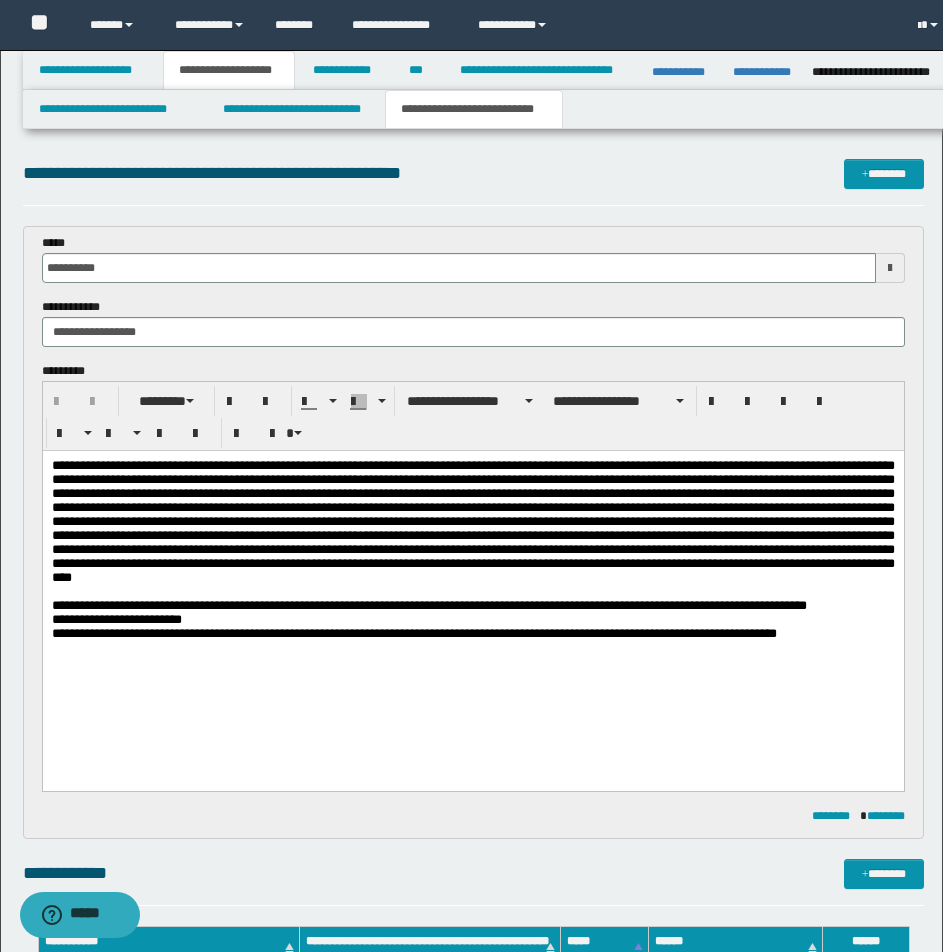 scroll, scrollTop: 0, scrollLeft: 0, axis: both 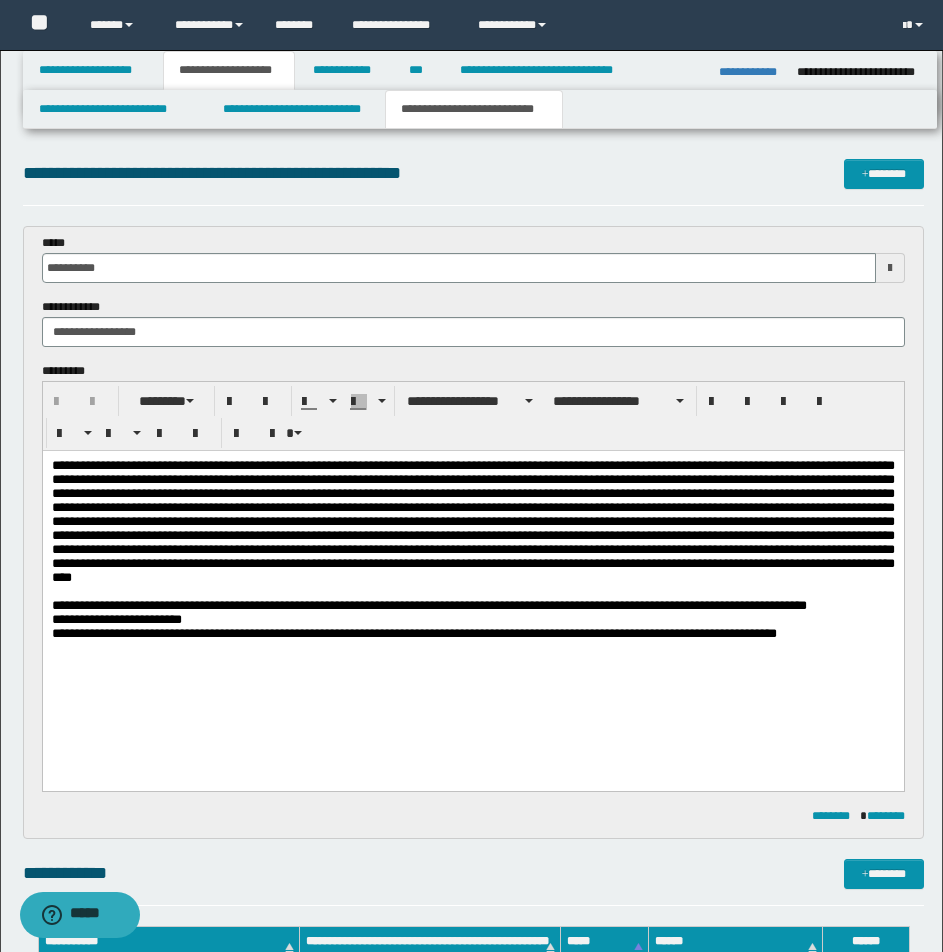 click on "**********" at bounding box center [473, 577] 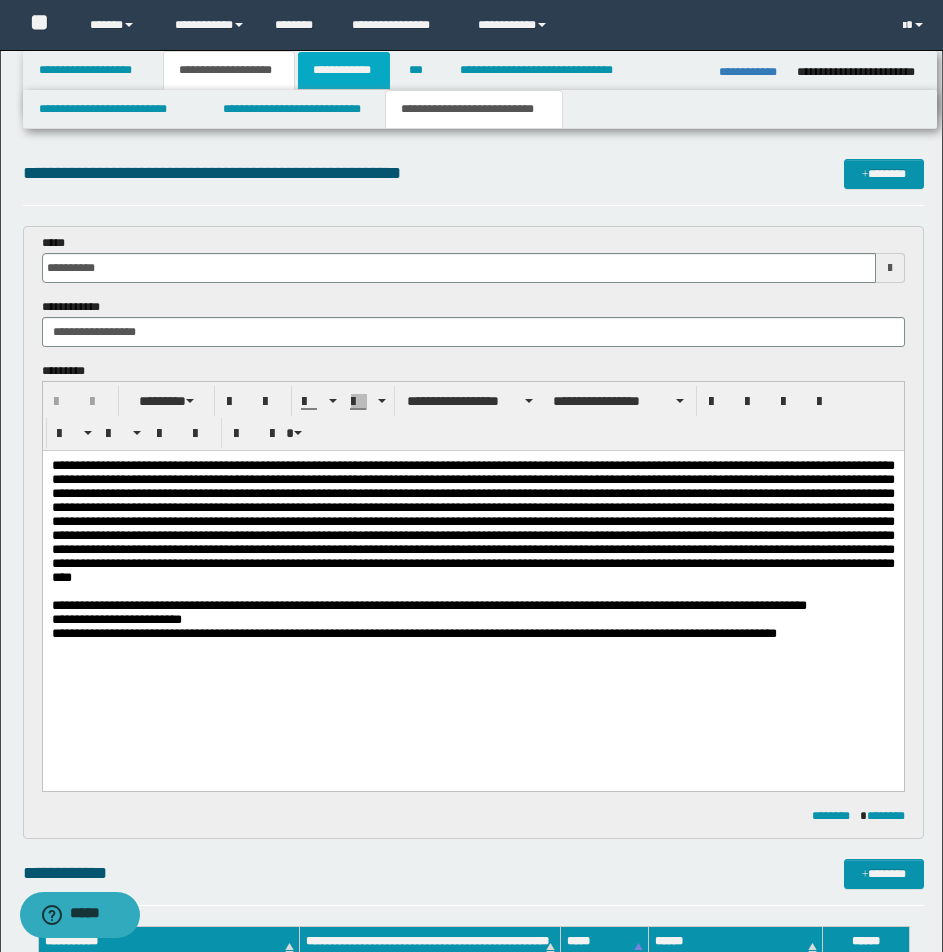 click on "**********" at bounding box center (344, 70) 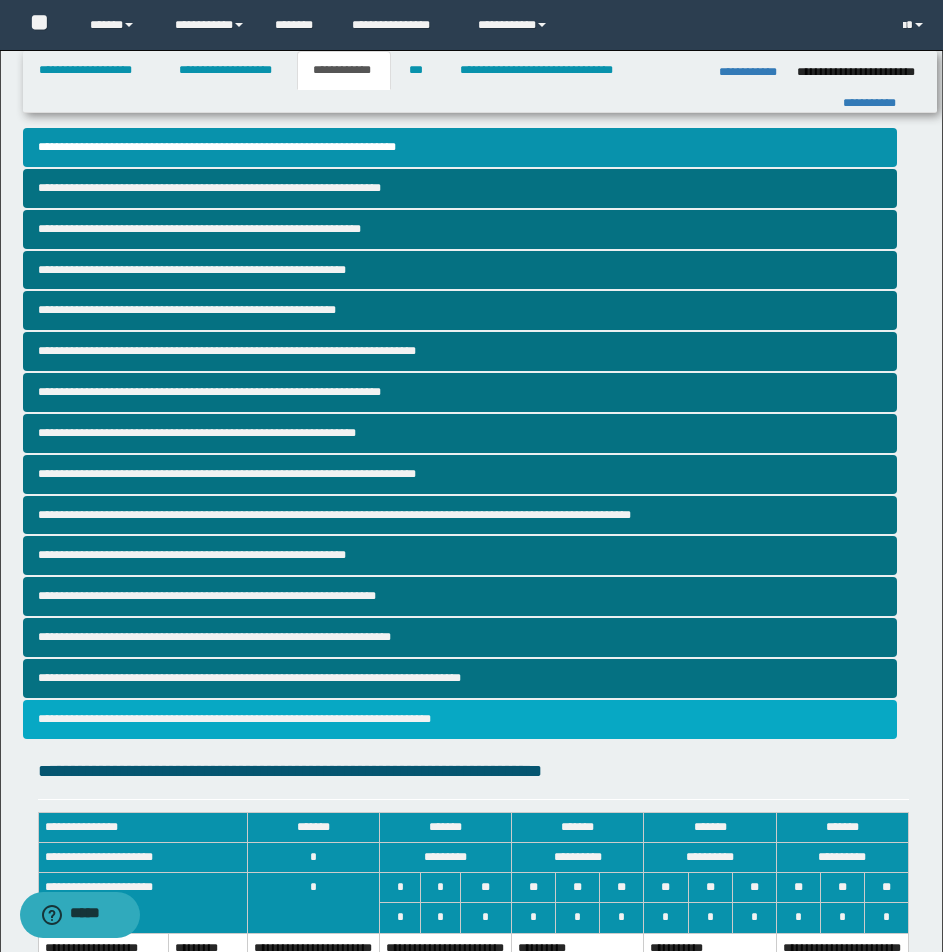 click on "**********" at bounding box center (460, 719) 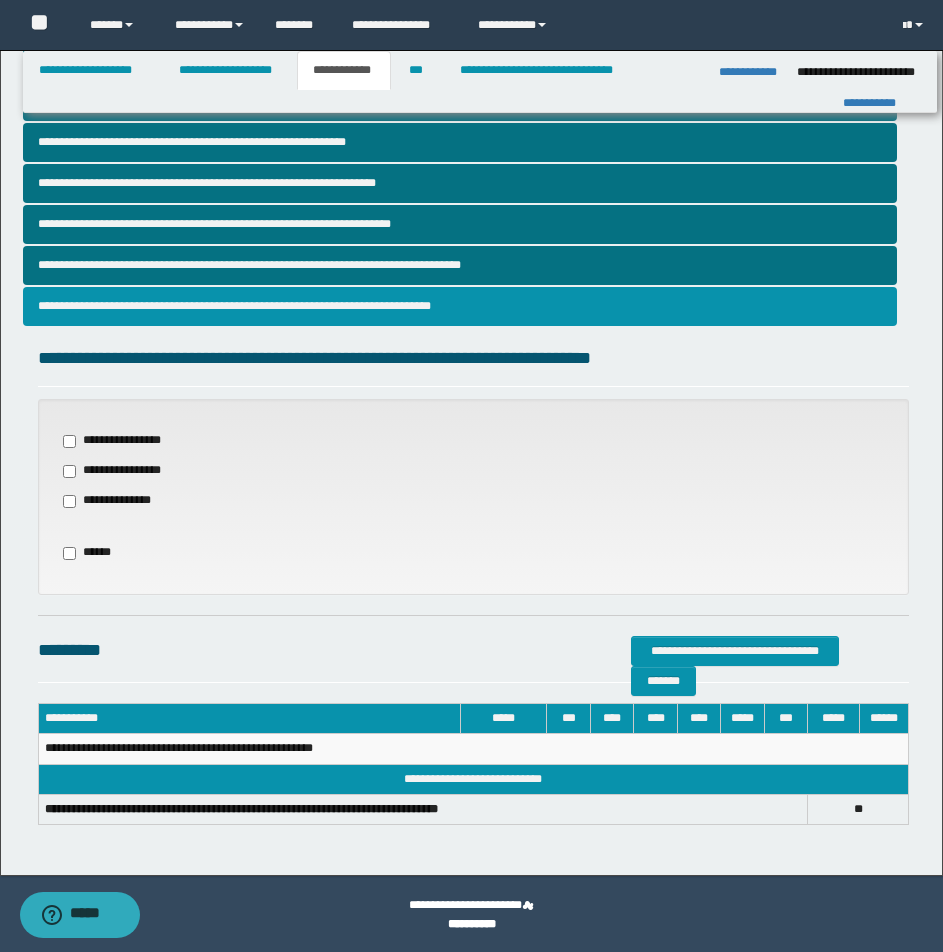 scroll, scrollTop: 414, scrollLeft: 0, axis: vertical 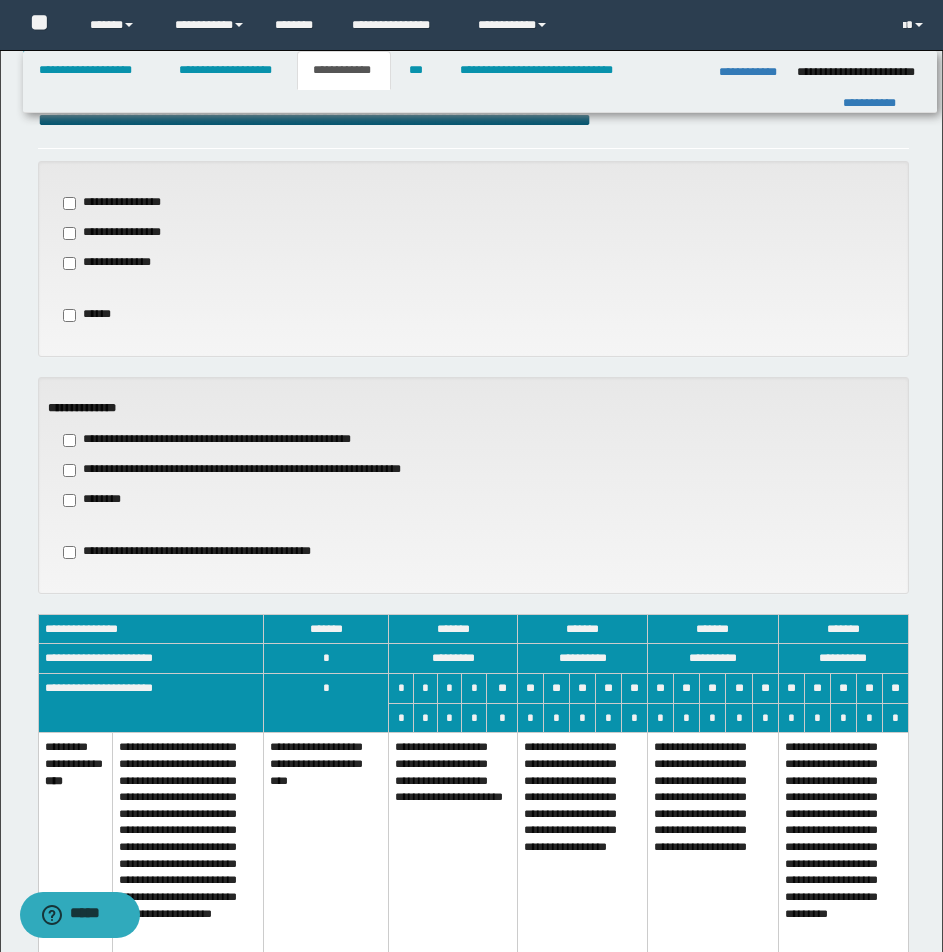 click on "**********" at bounding box center [582, 863] 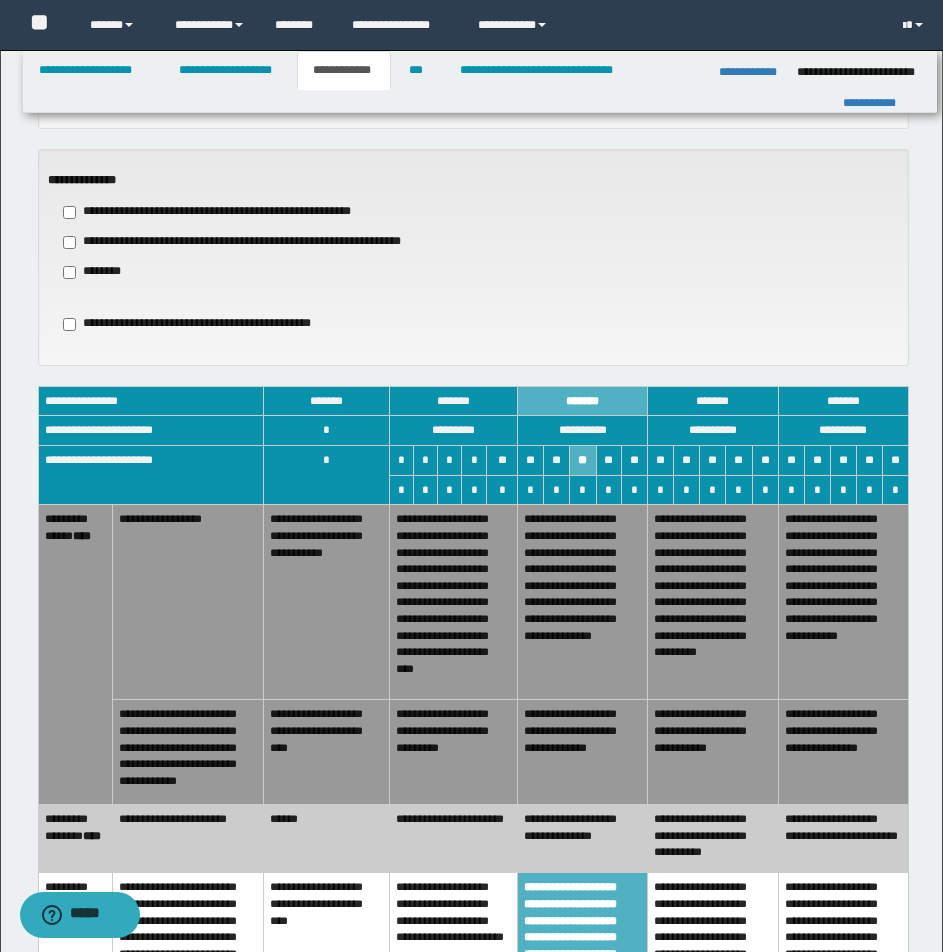 scroll, scrollTop: 1041, scrollLeft: 0, axis: vertical 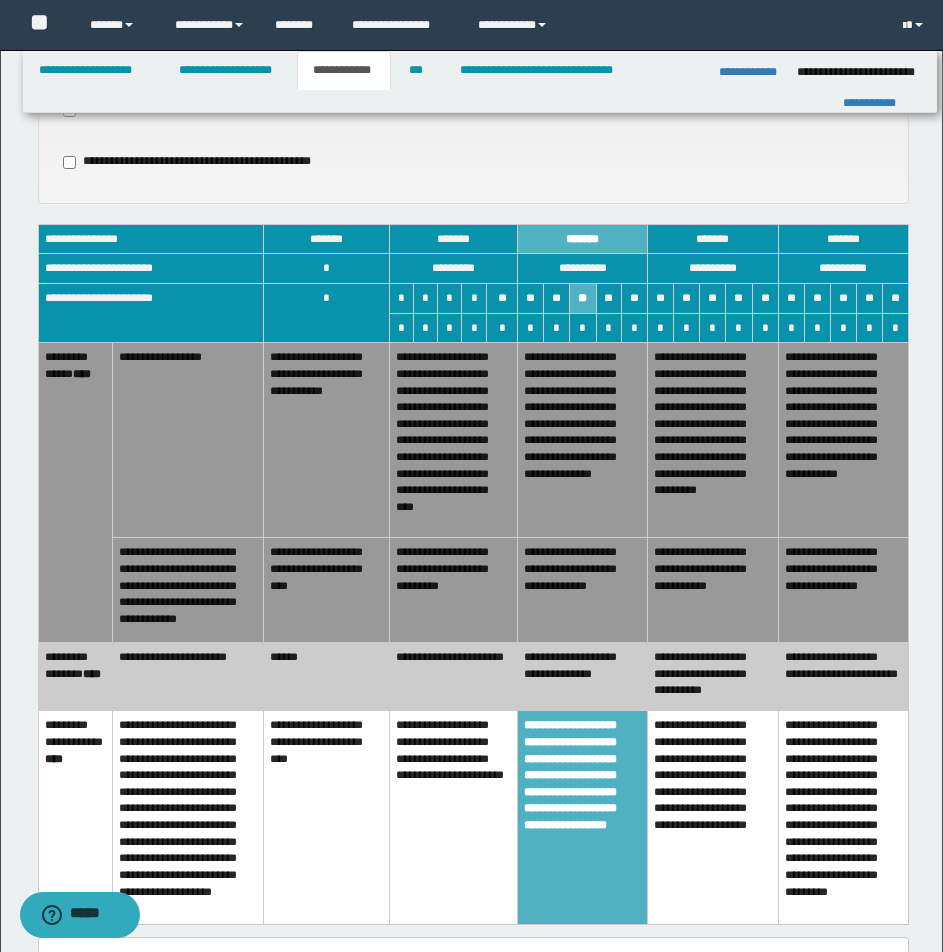 click on "**********" at bounding box center [713, 590] 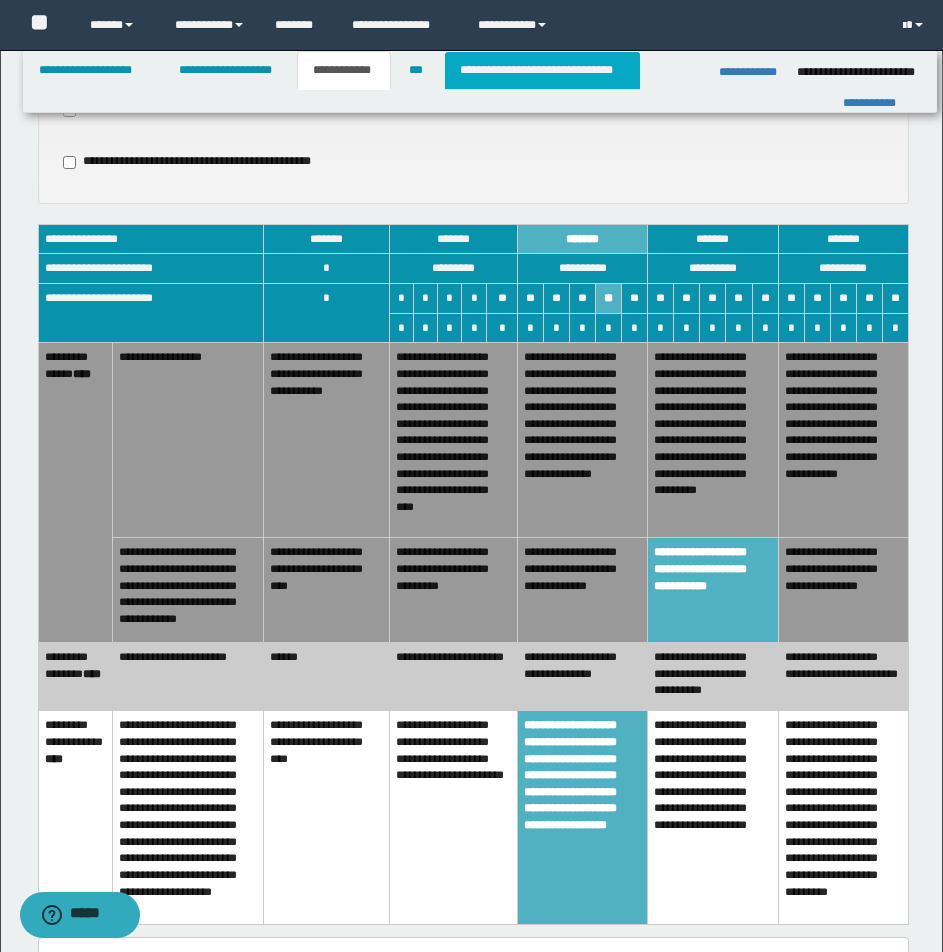 click on "**********" at bounding box center (542, 70) 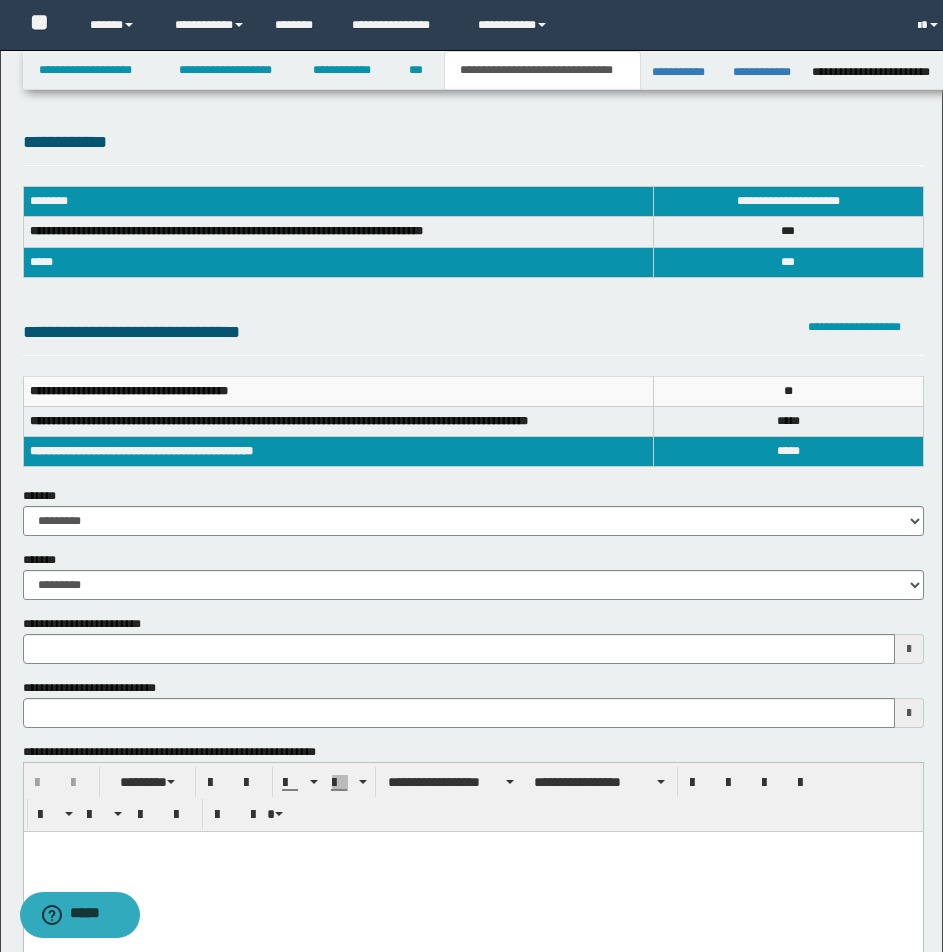 scroll, scrollTop: 0, scrollLeft: 0, axis: both 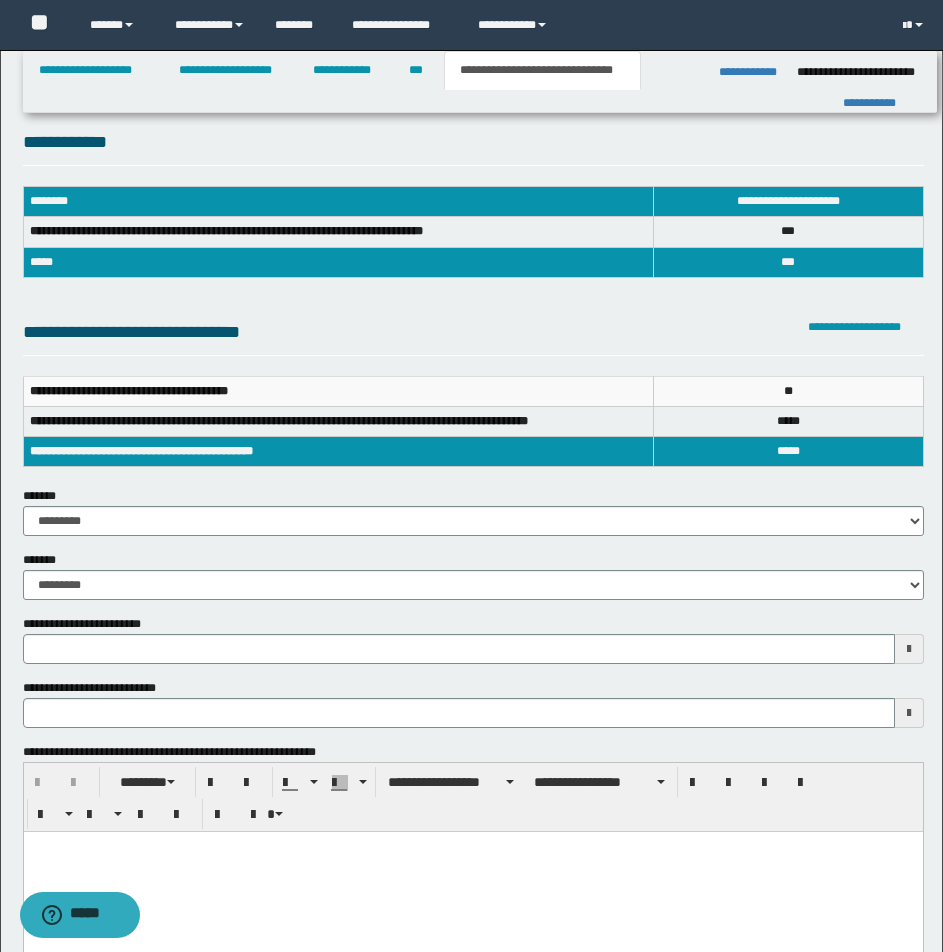 type 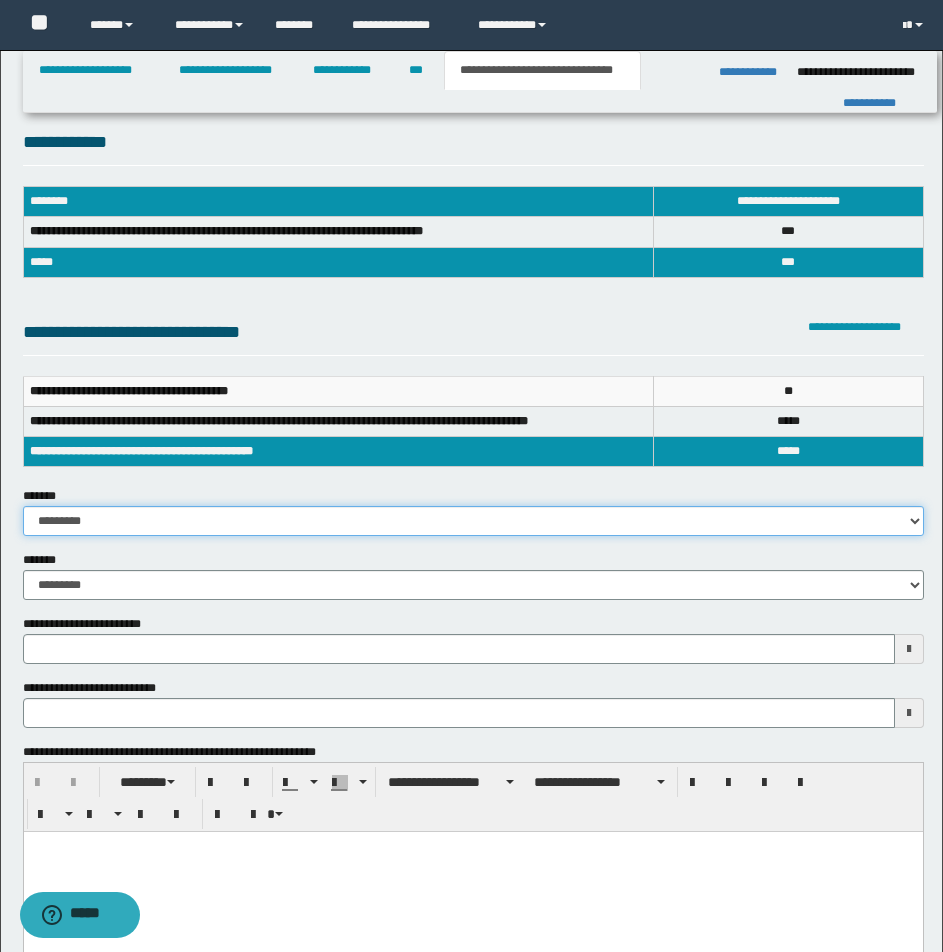 click on "**********" at bounding box center (473, 521) 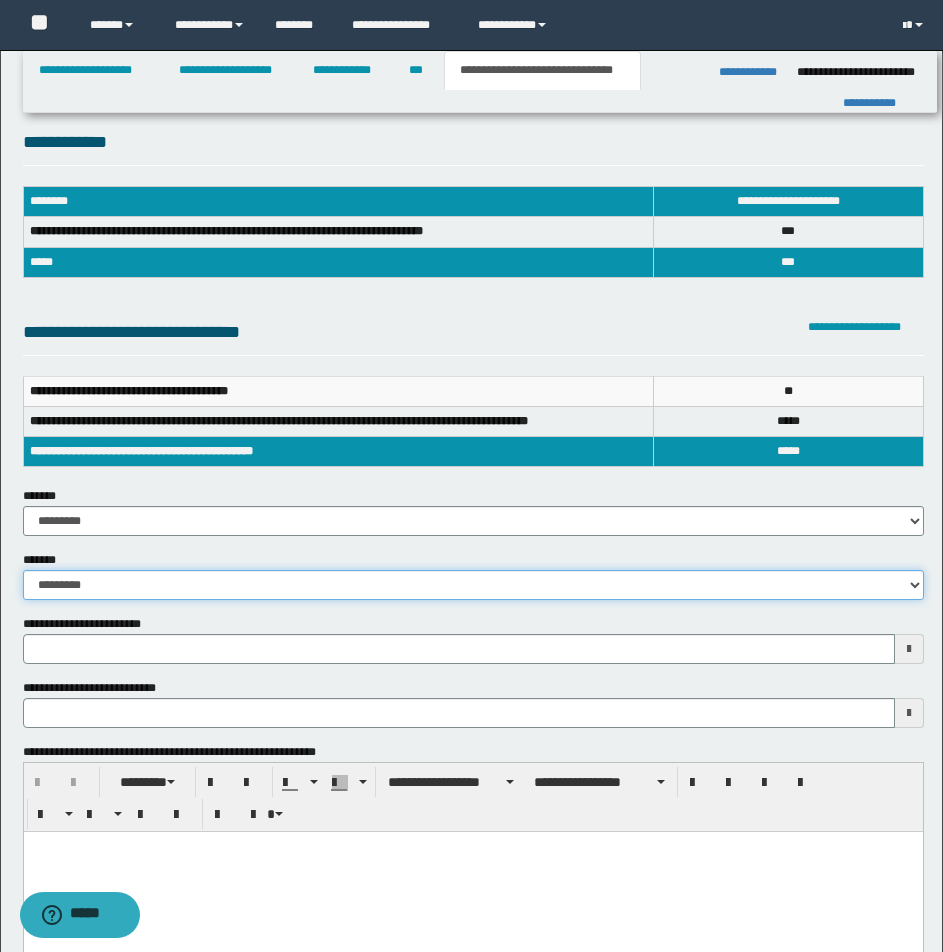 click on "**********" at bounding box center (473, 585) 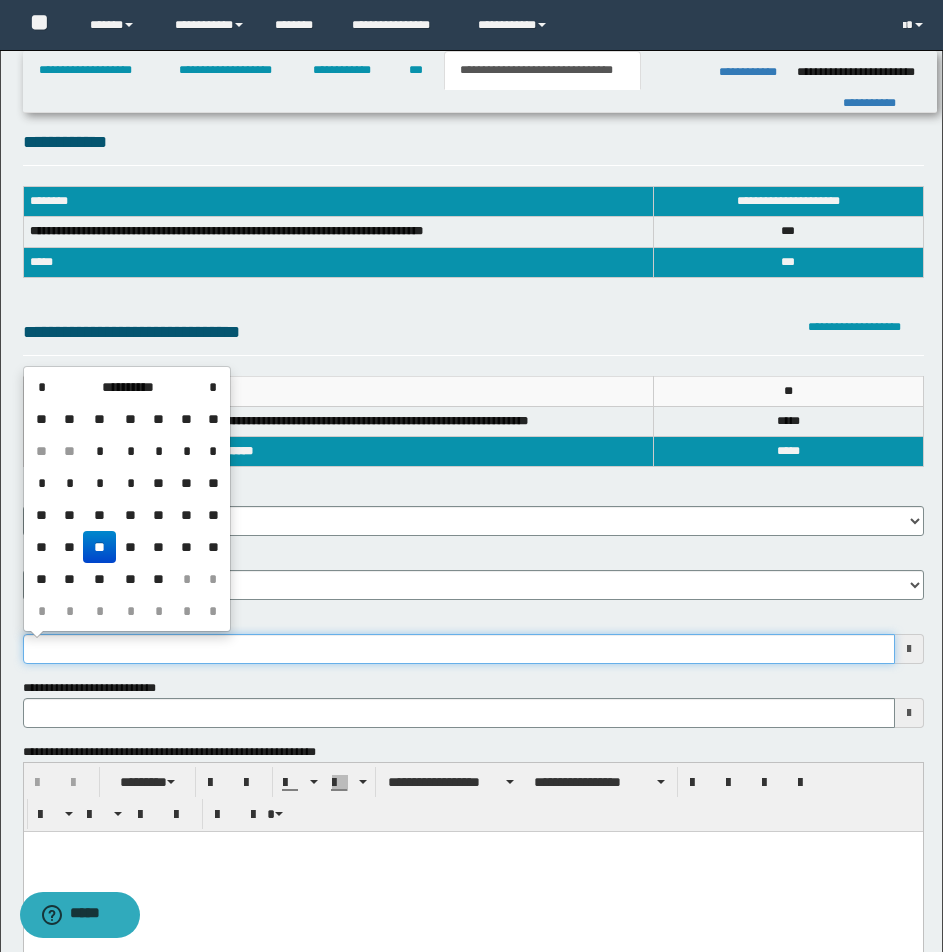 click on "**********" at bounding box center (459, 649) 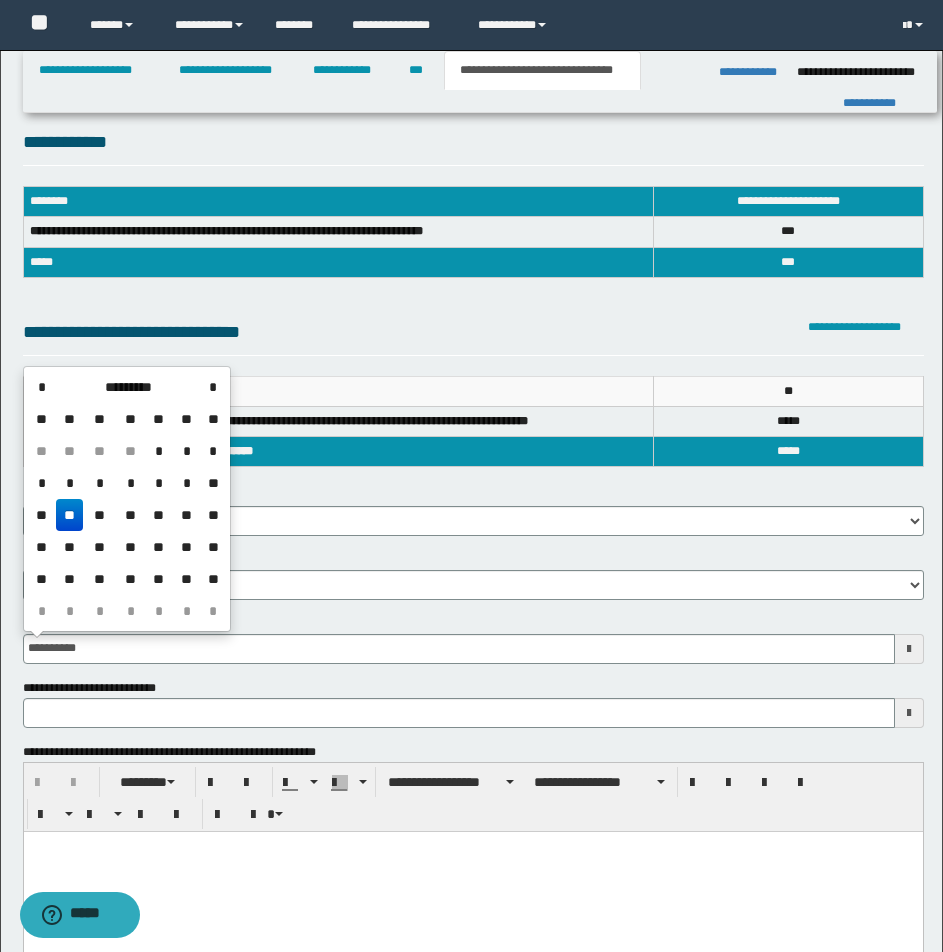 click on "**" at bounding box center [70, 515] 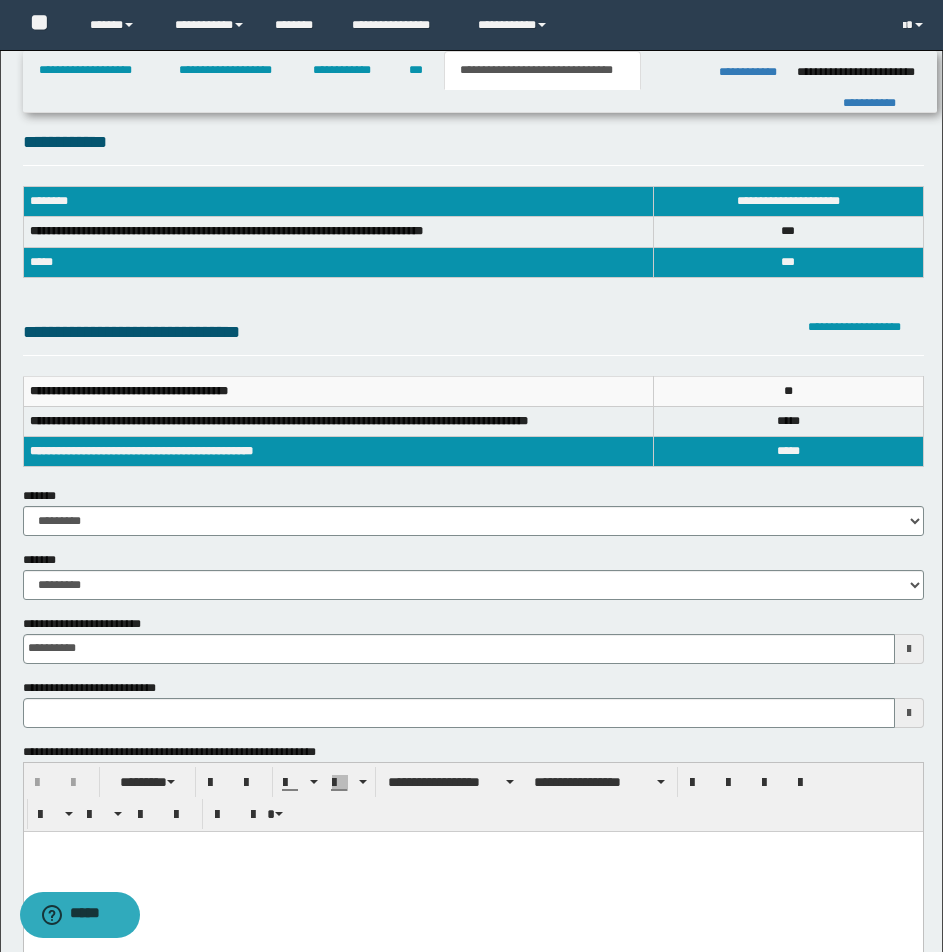 type 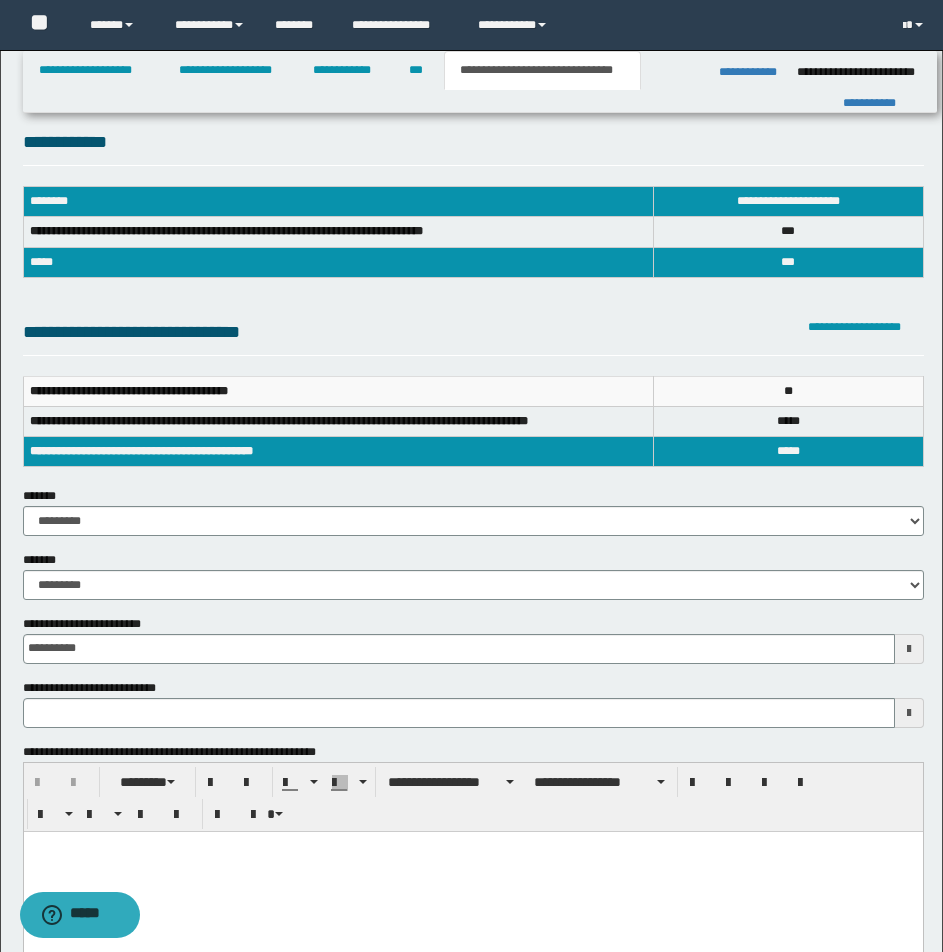 click at bounding box center (472, 846) 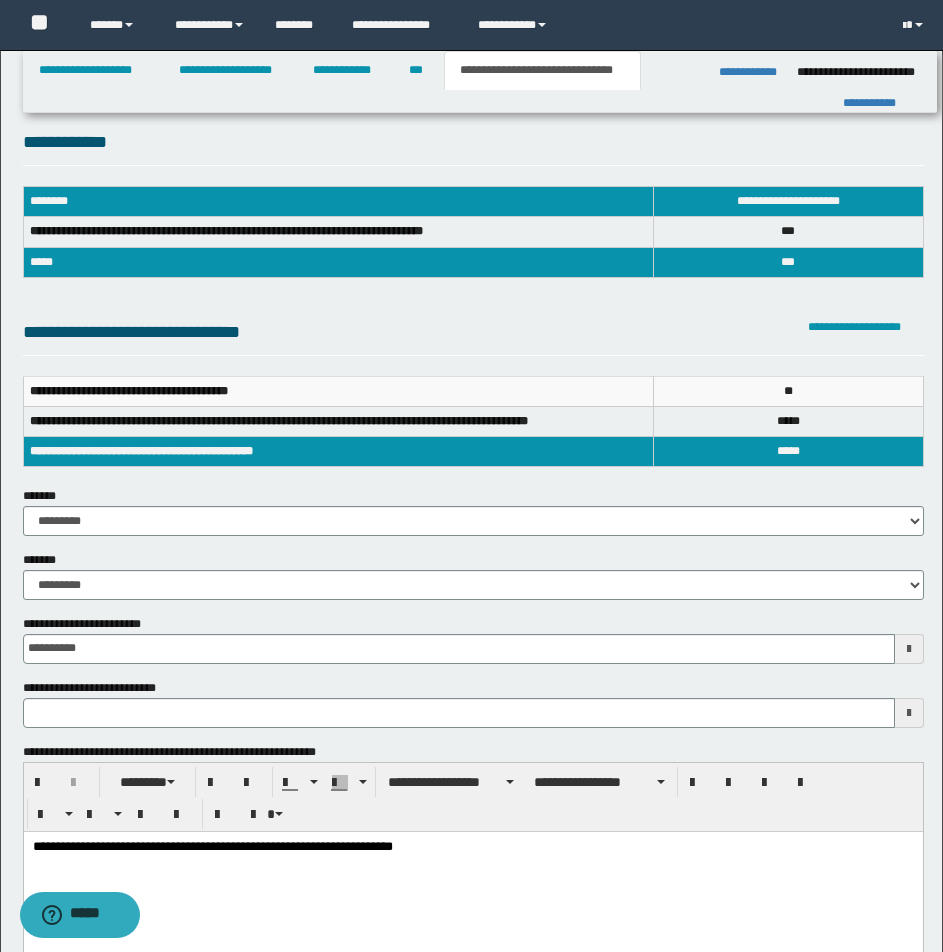 click on "**********" at bounding box center (472, 847) 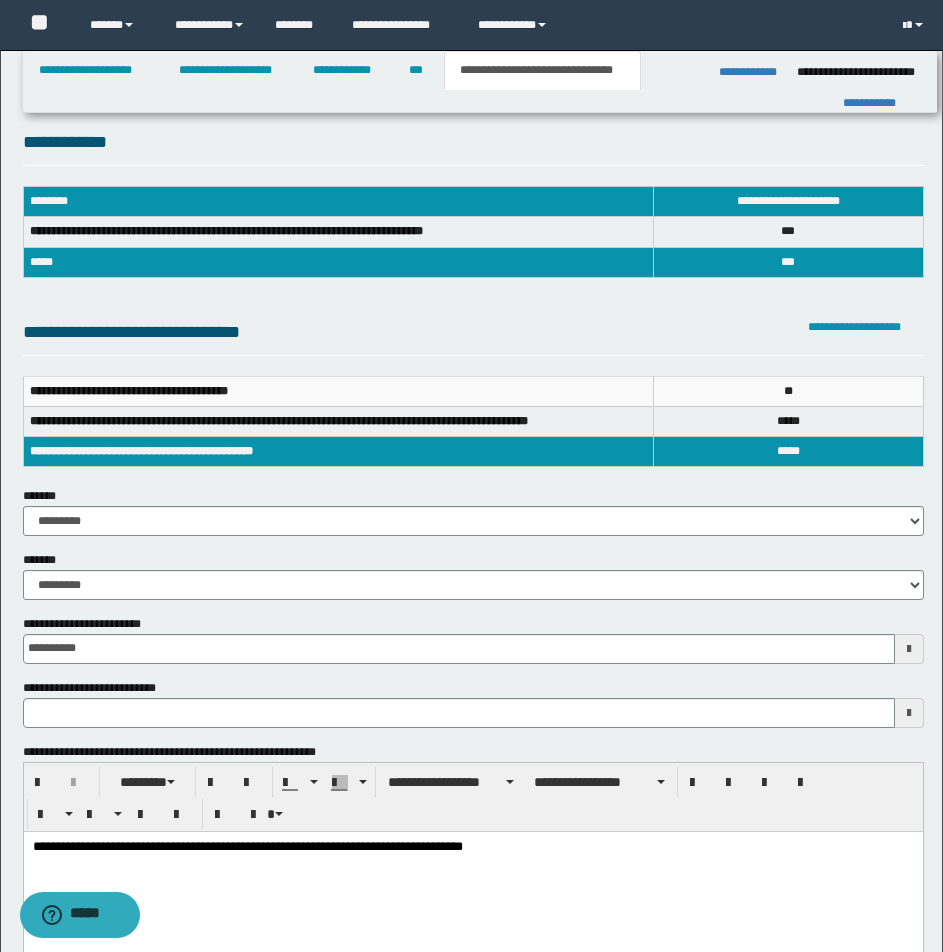 click on "**********" at bounding box center (472, 847) 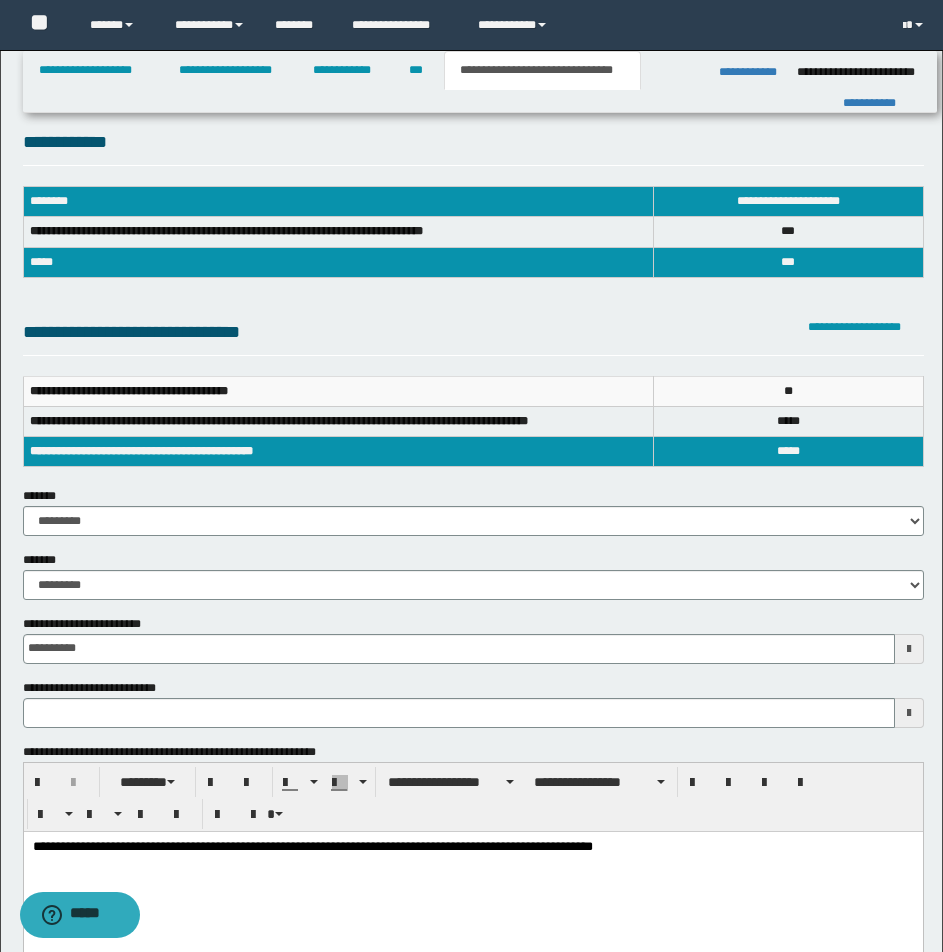 click on "**********" at bounding box center [472, 847] 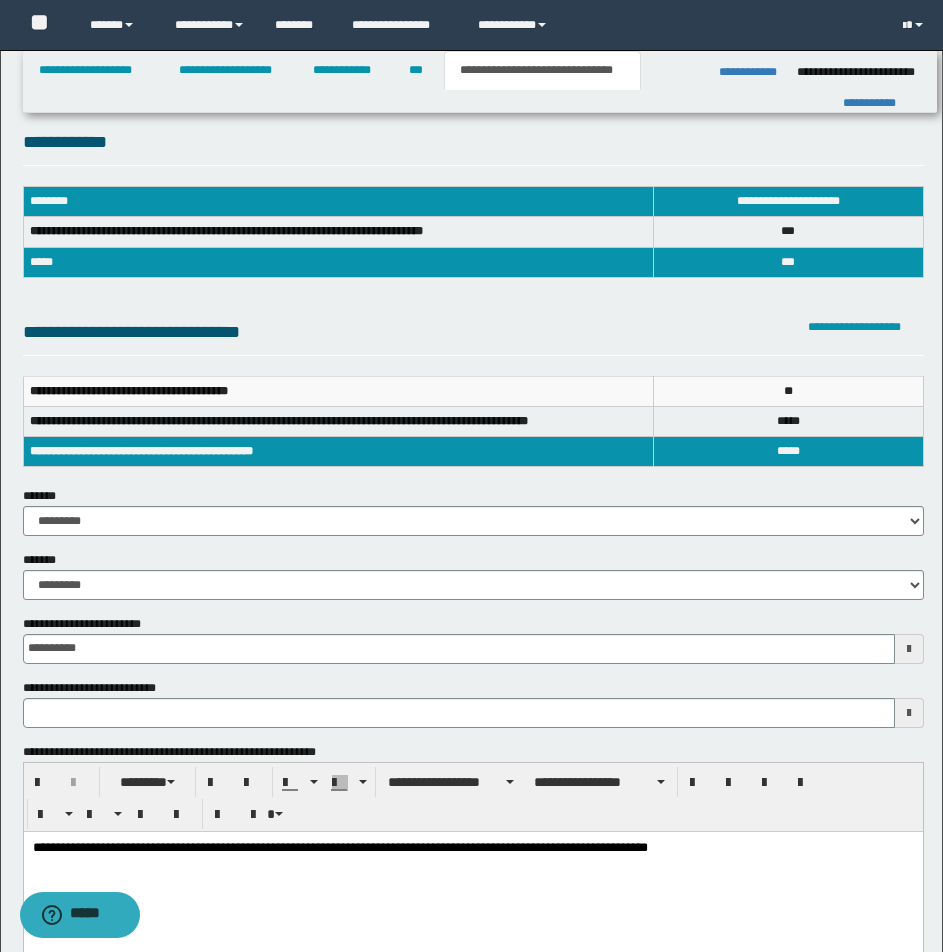 click on "**********" at bounding box center (472, 847) 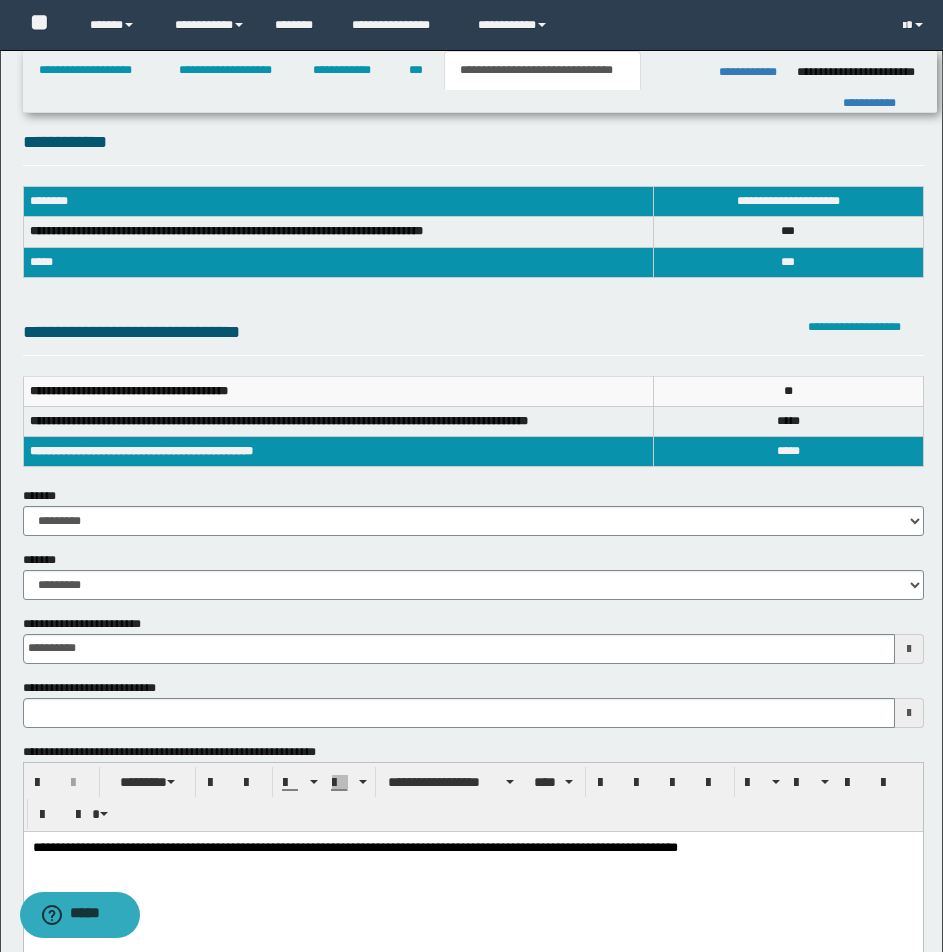 click on "**********" at bounding box center (472, 847) 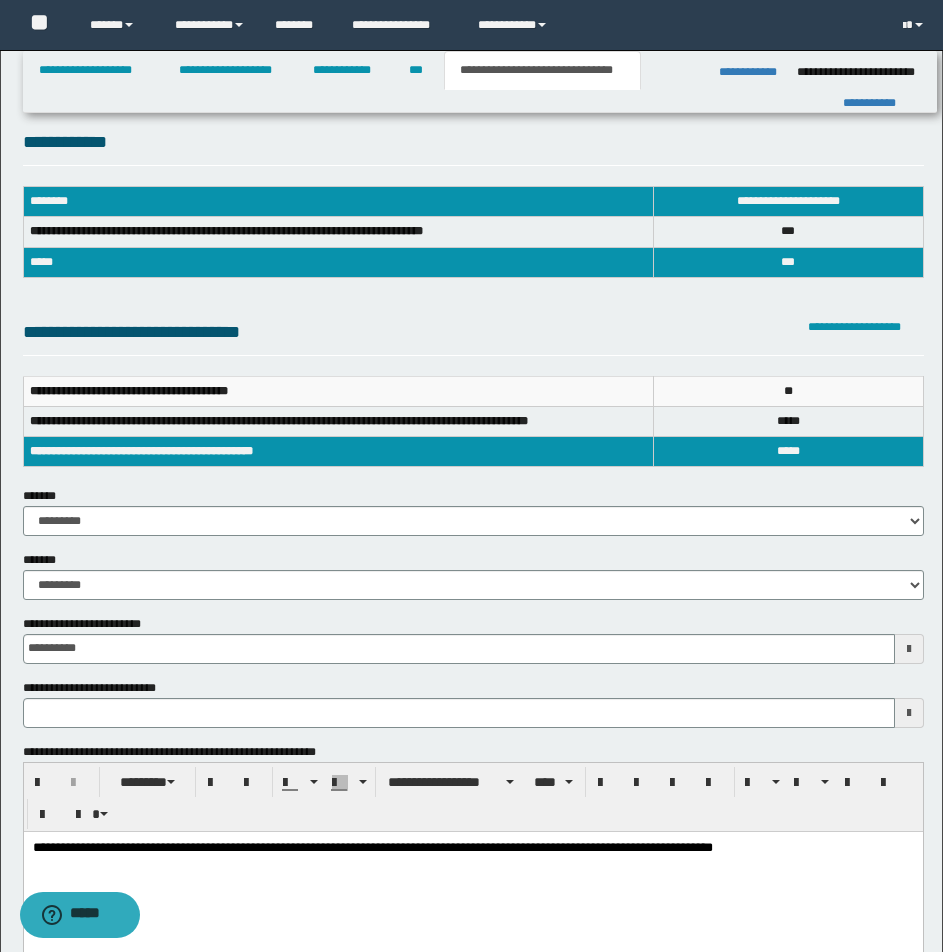 click on "**********" at bounding box center (472, 847) 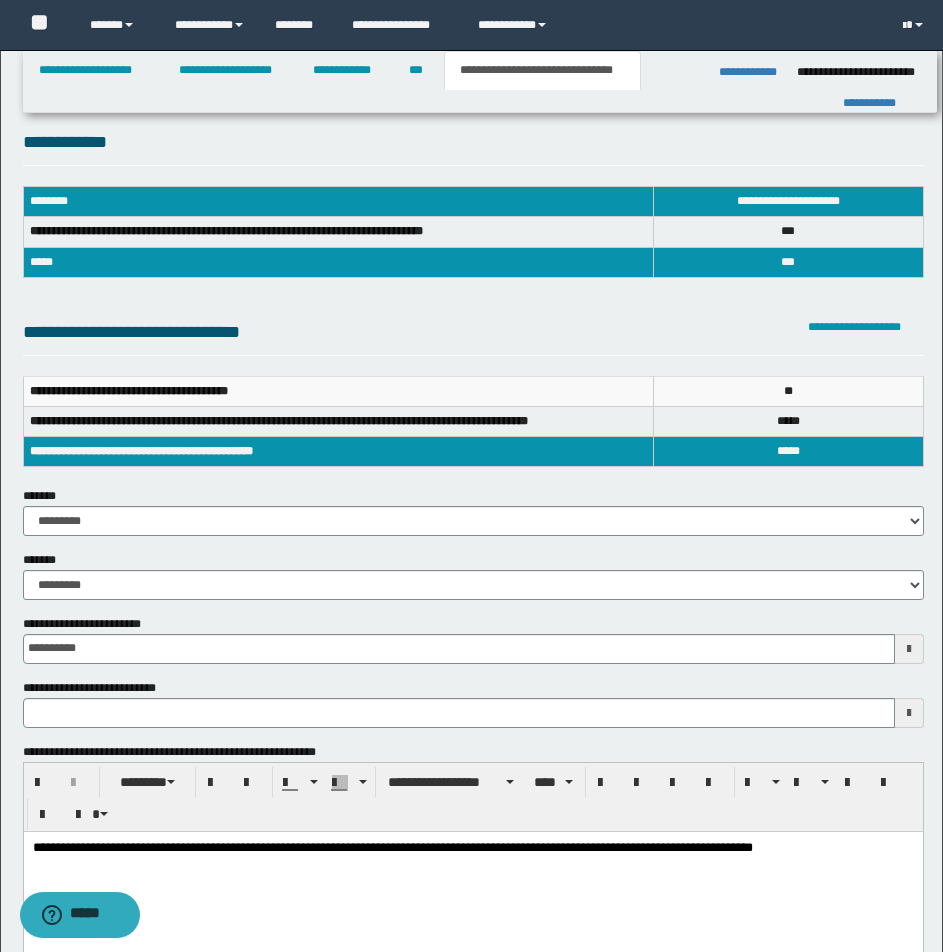 click on "**********" at bounding box center [472, 847] 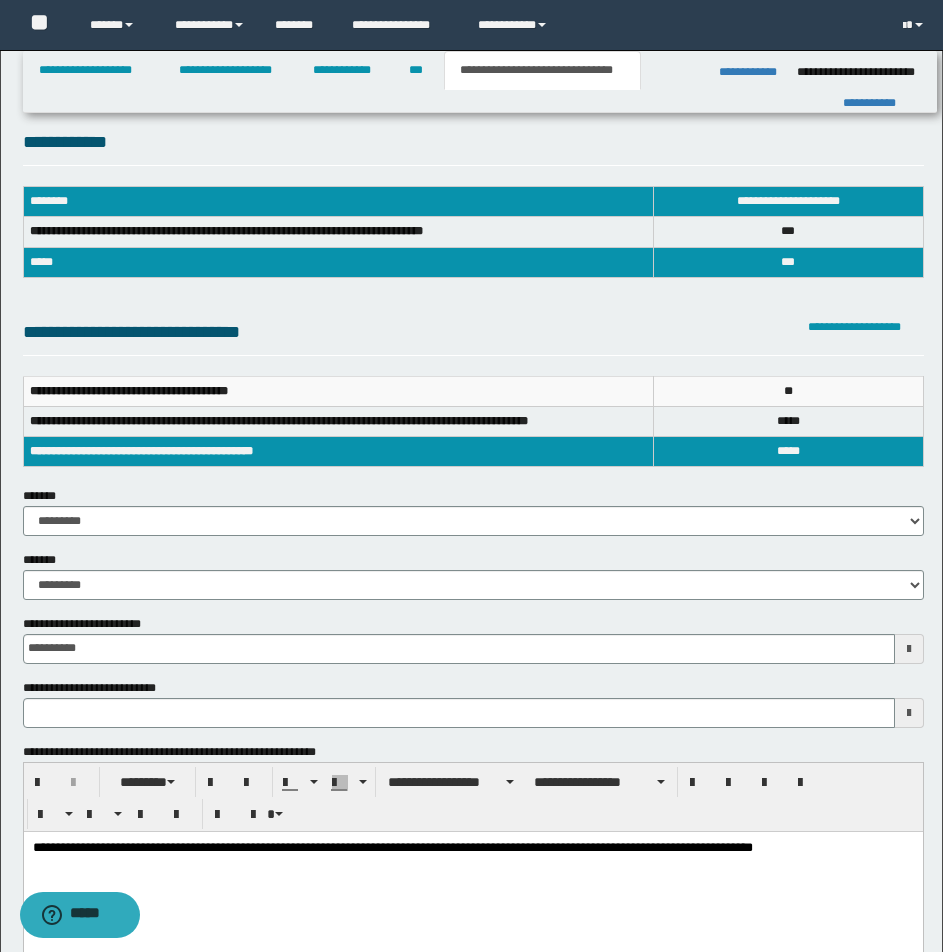 click on "**********" at bounding box center [472, 847] 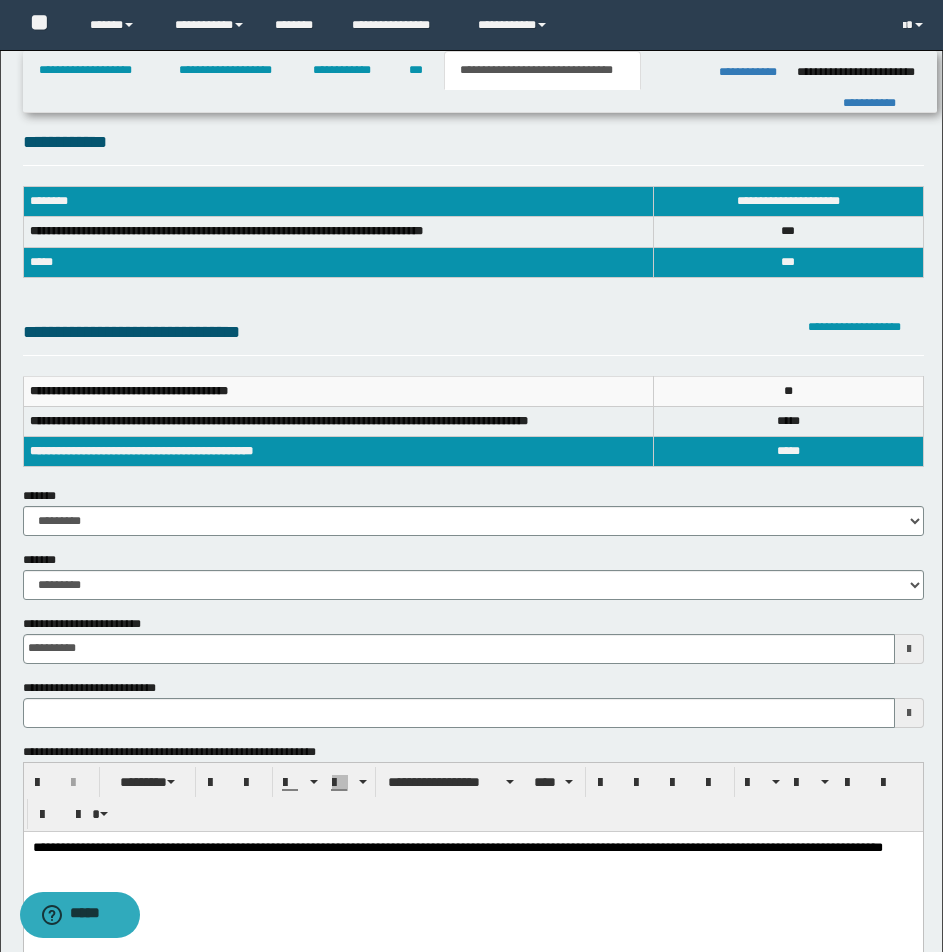 click on "**********" at bounding box center [472, 855] 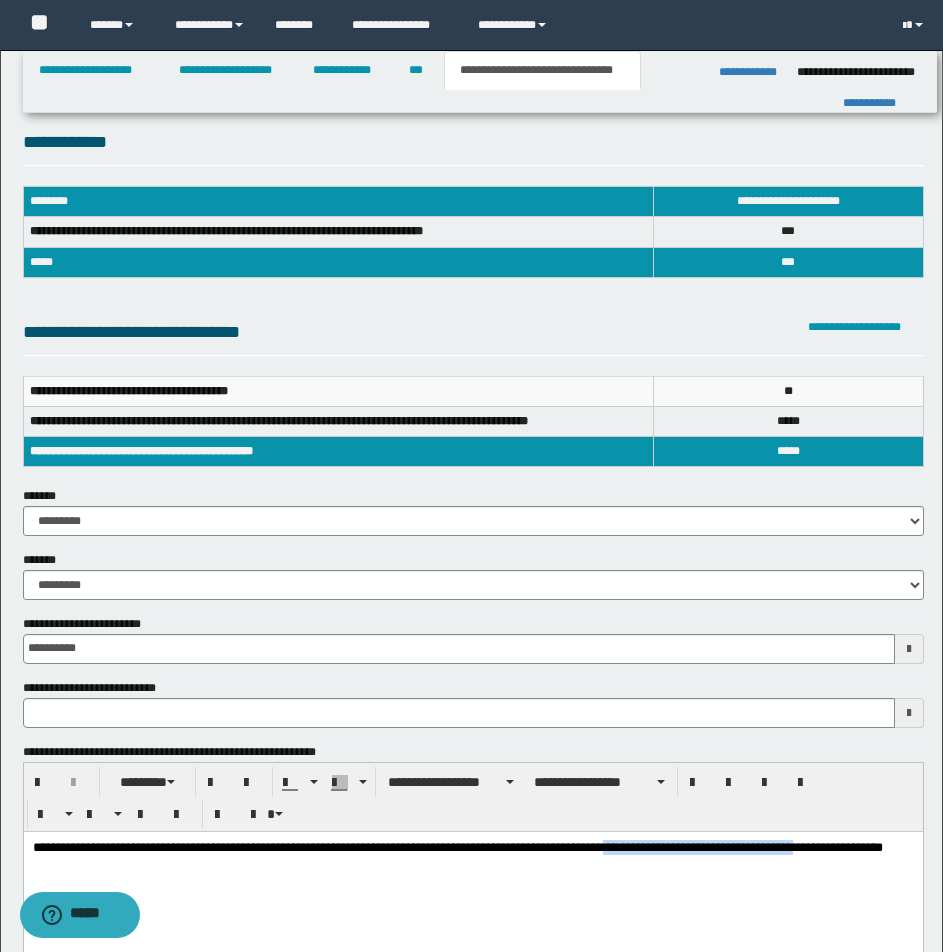 drag, startPoint x: 656, startPoint y: 845, endPoint x: 855, endPoint y: 846, distance: 199.00252 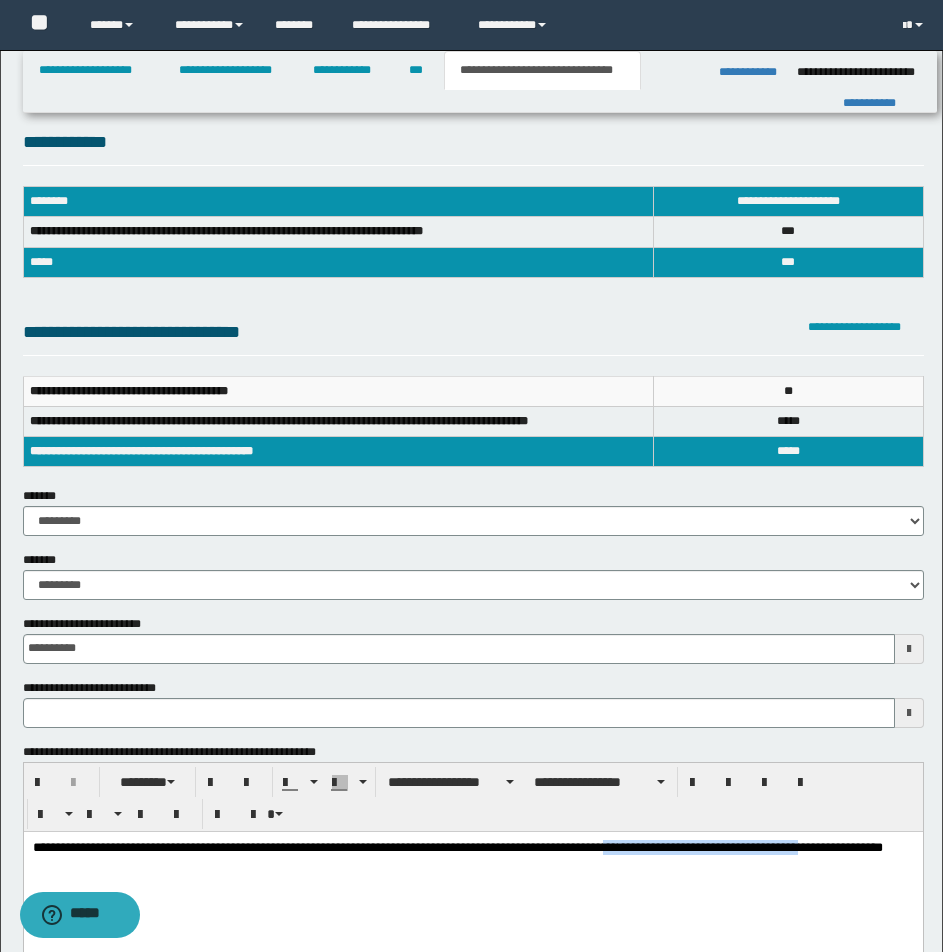 click on "**********" at bounding box center [749, 846] 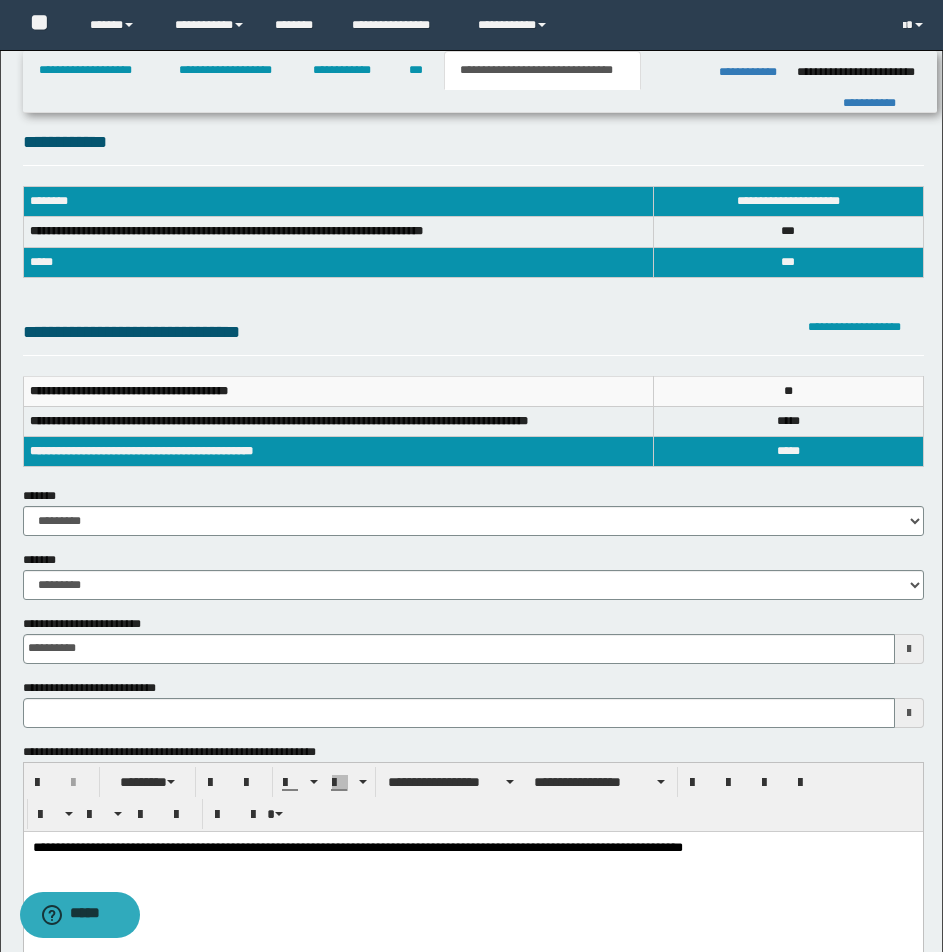 click on "**********" at bounding box center (639, 846) 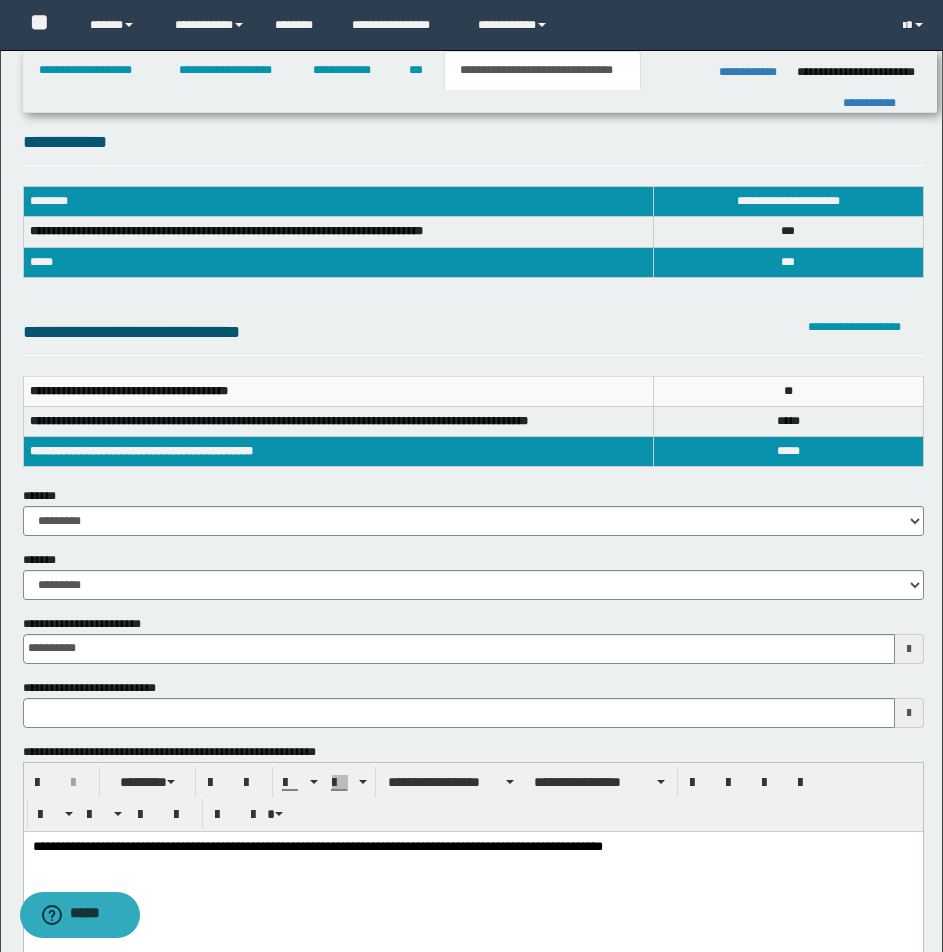 click on "**********" at bounding box center [472, 847] 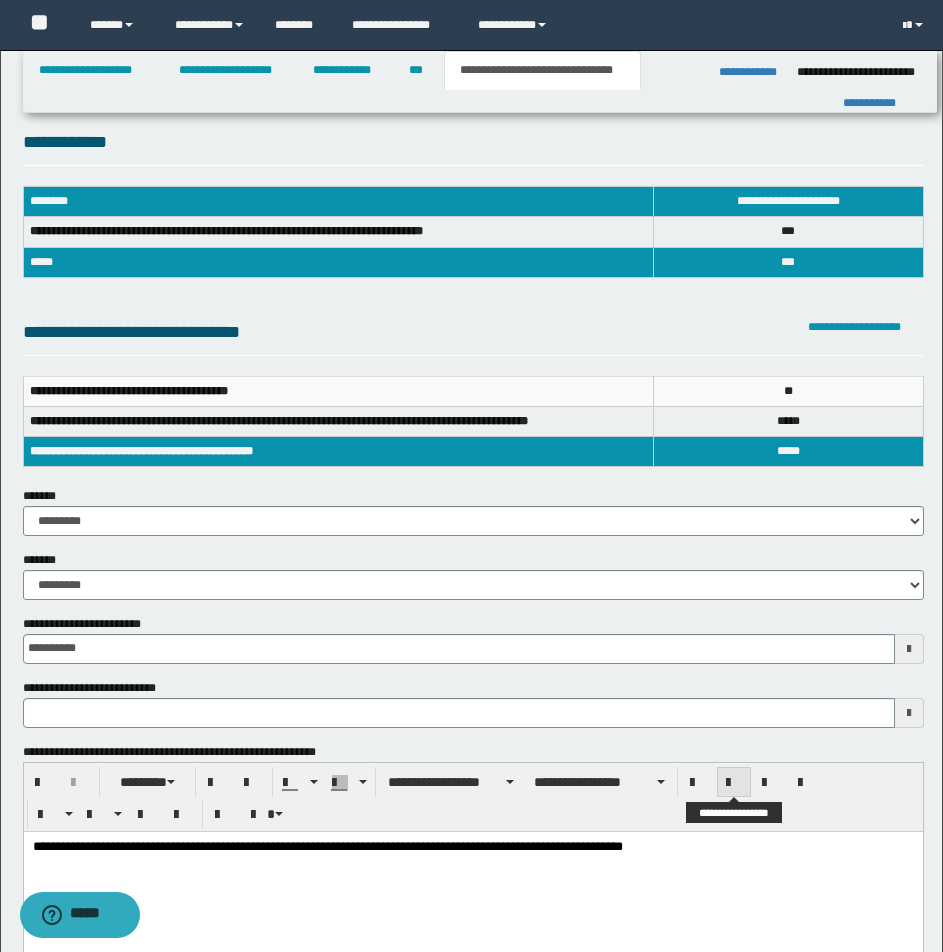 click at bounding box center [734, 783] 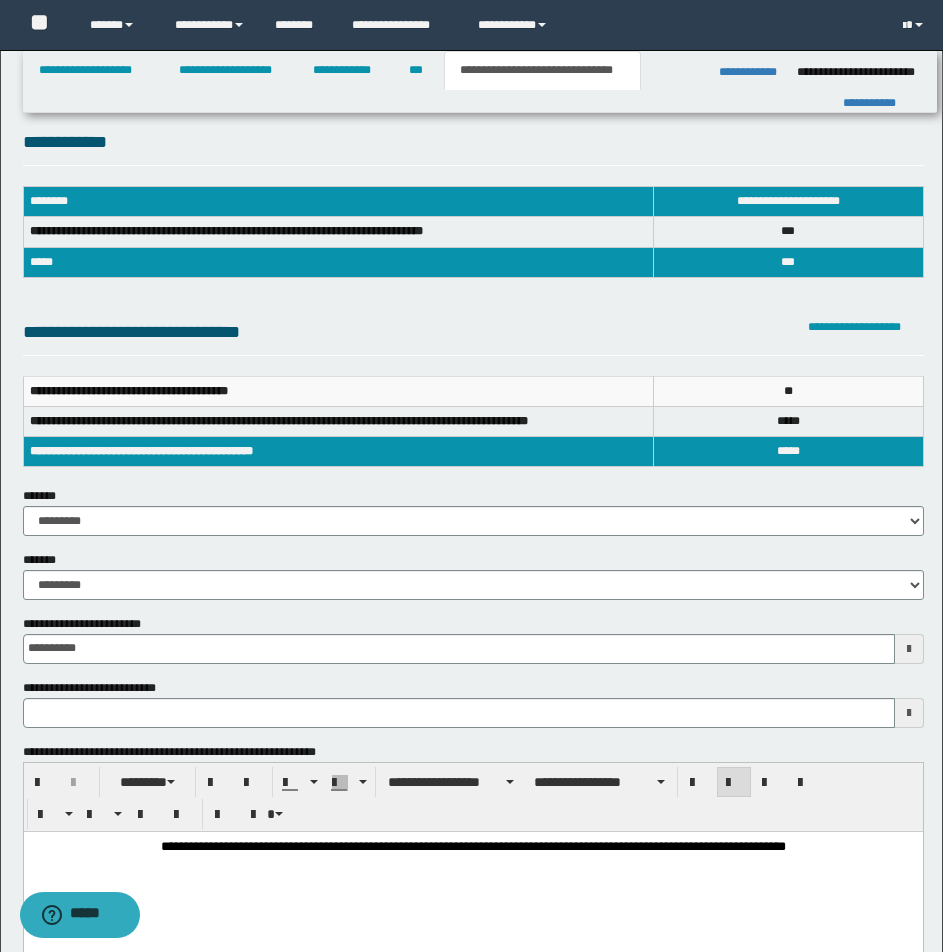 click on "**********" at bounding box center (472, 847) 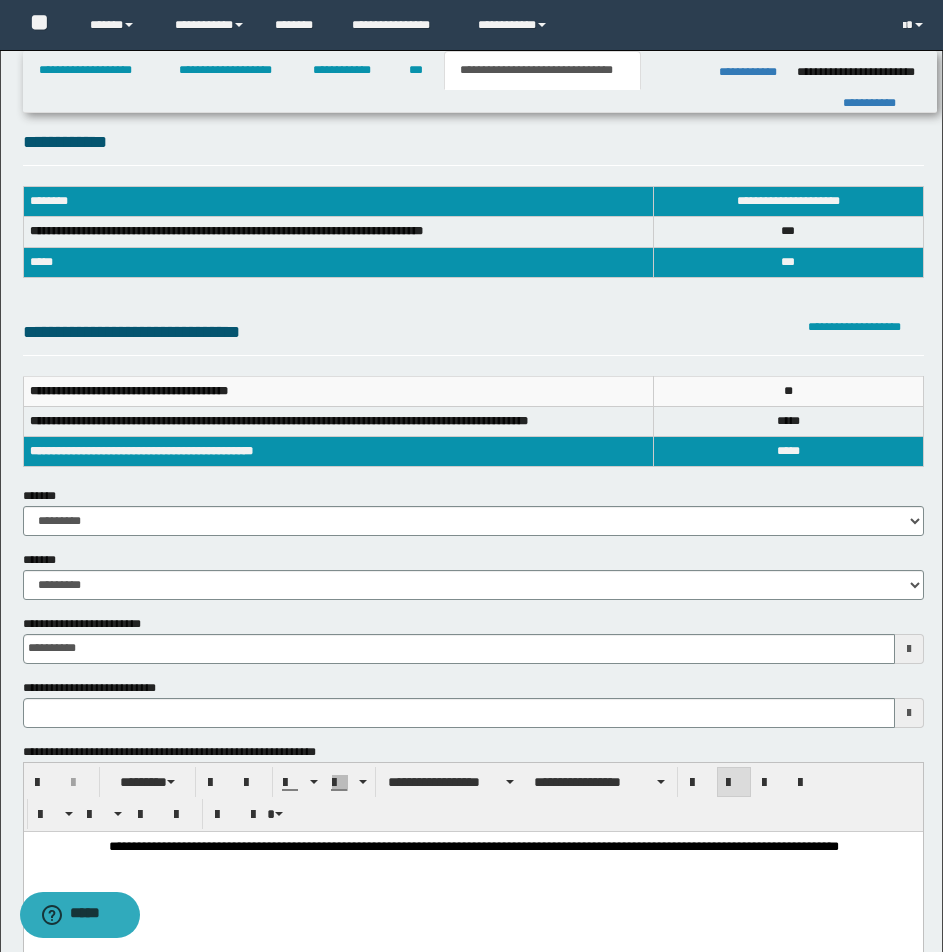 click on "**********" at bounding box center [472, 847] 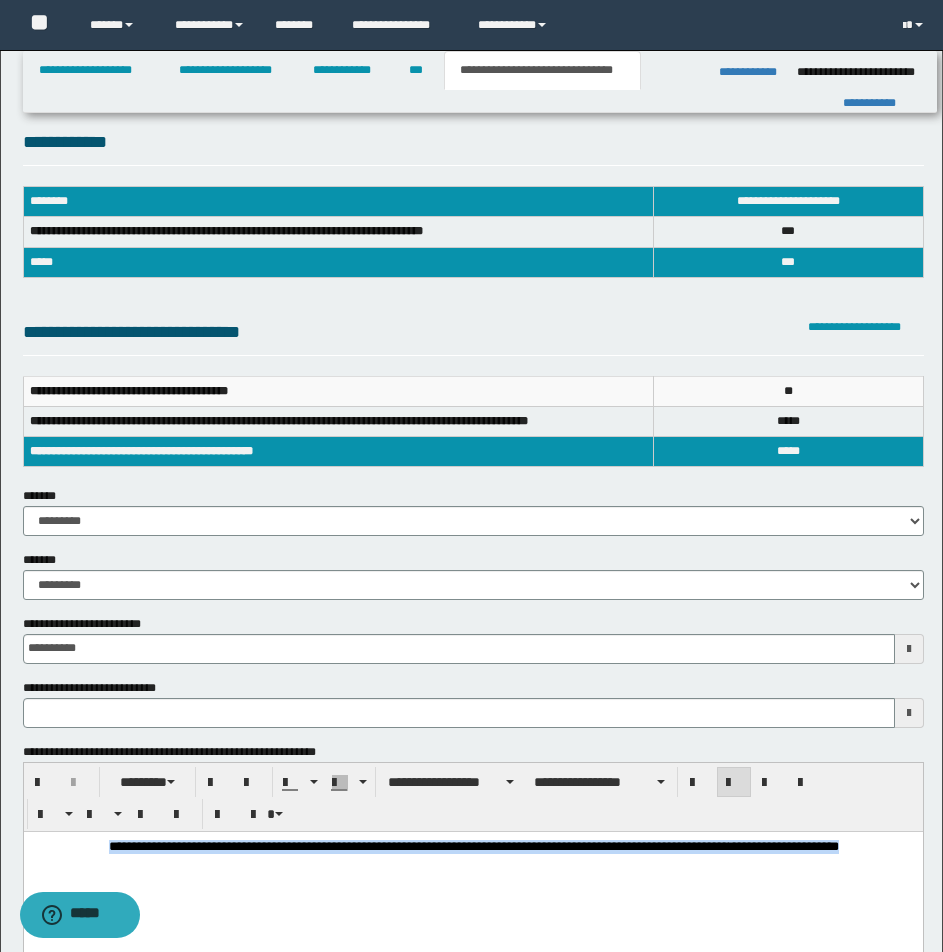 drag, startPoint x: 69, startPoint y: 845, endPoint x: 946, endPoint y: 873, distance: 877.44684 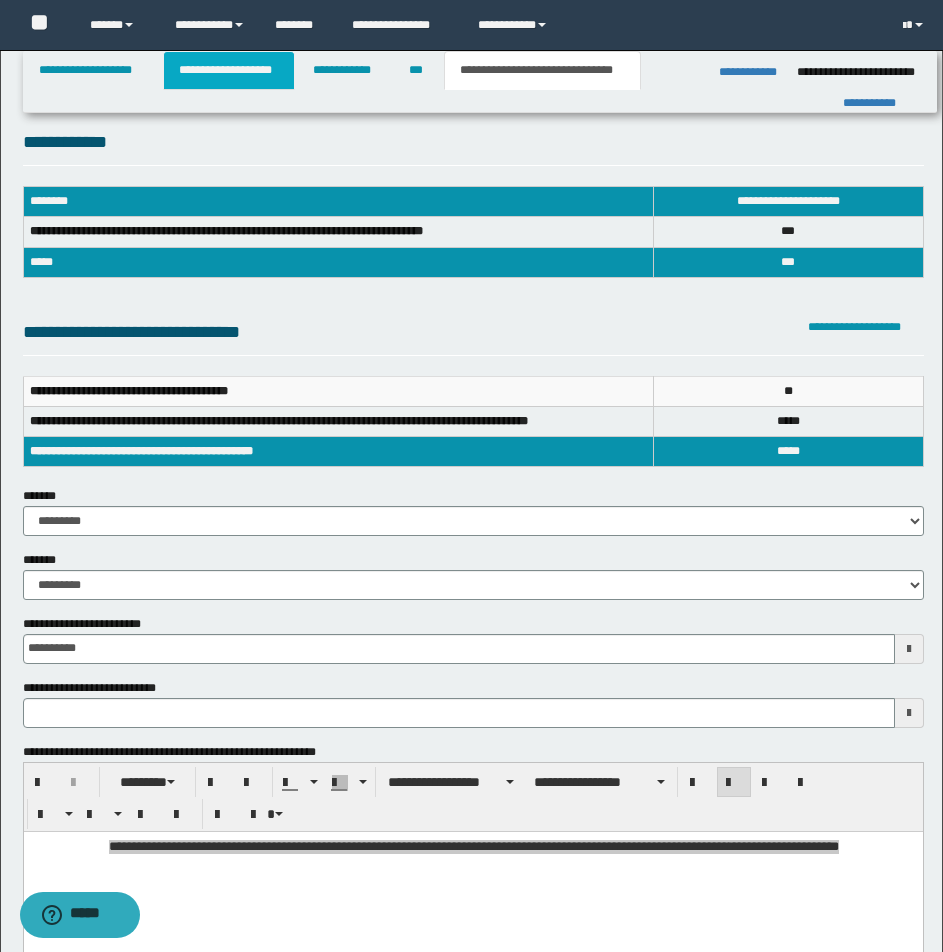 click on "**********" at bounding box center [229, 70] 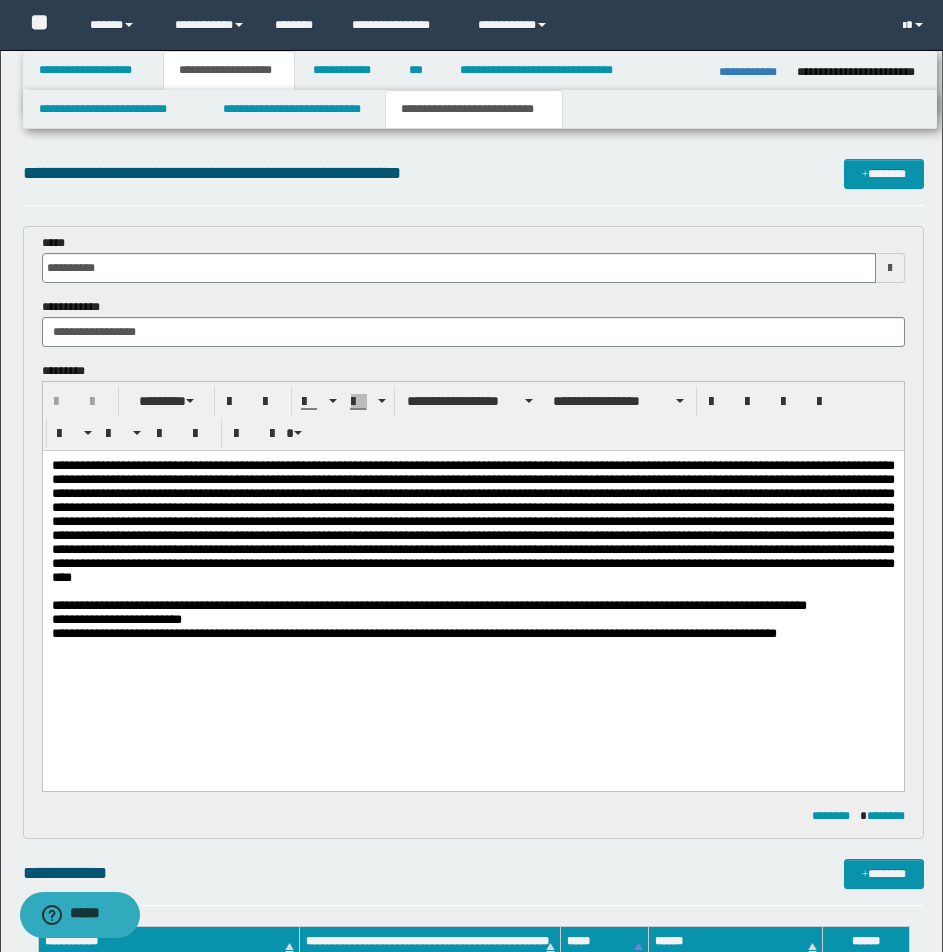 scroll, scrollTop: 833, scrollLeft: 0, axis: vertical 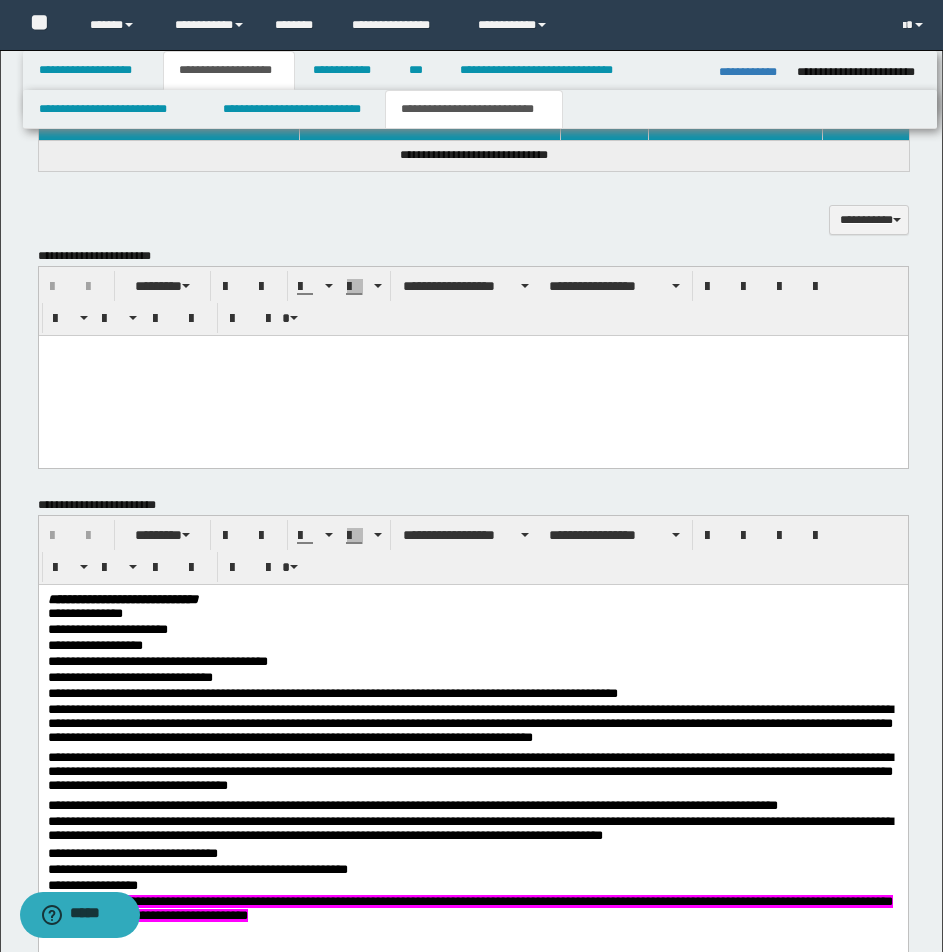 click at bounding box center (472, 350) 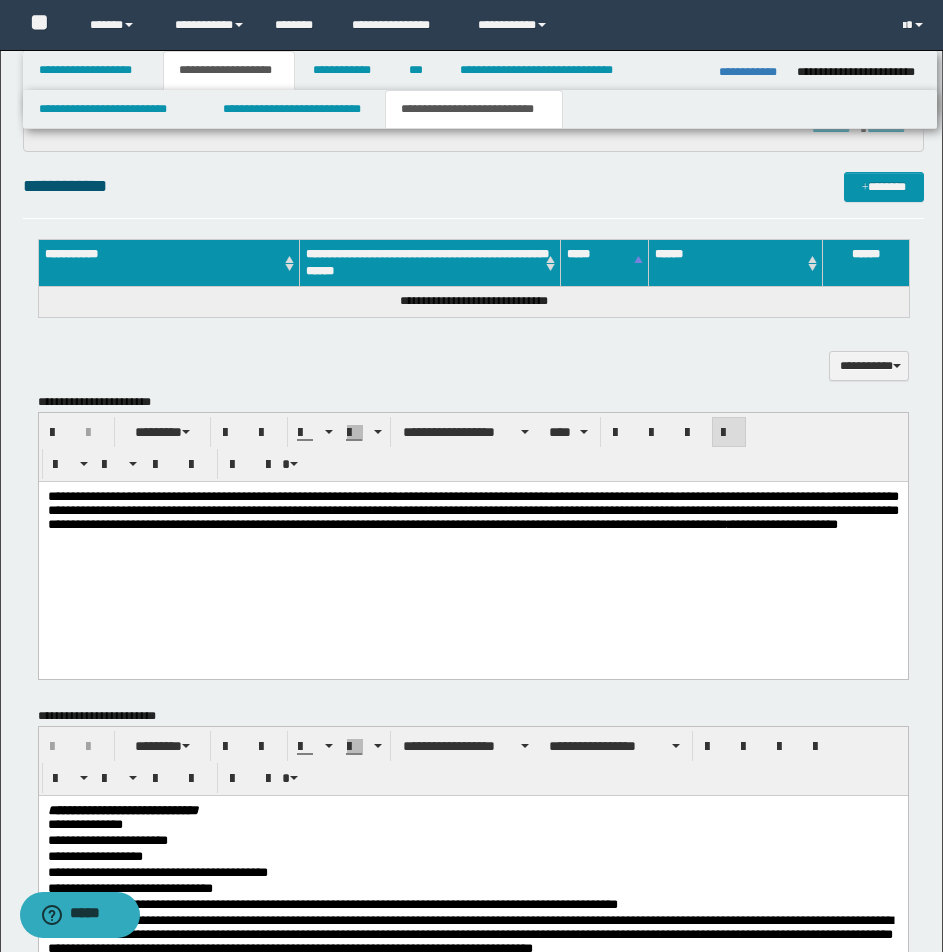 scroll, scrollTop: 673, scrollLeft: 0, axis: vertical 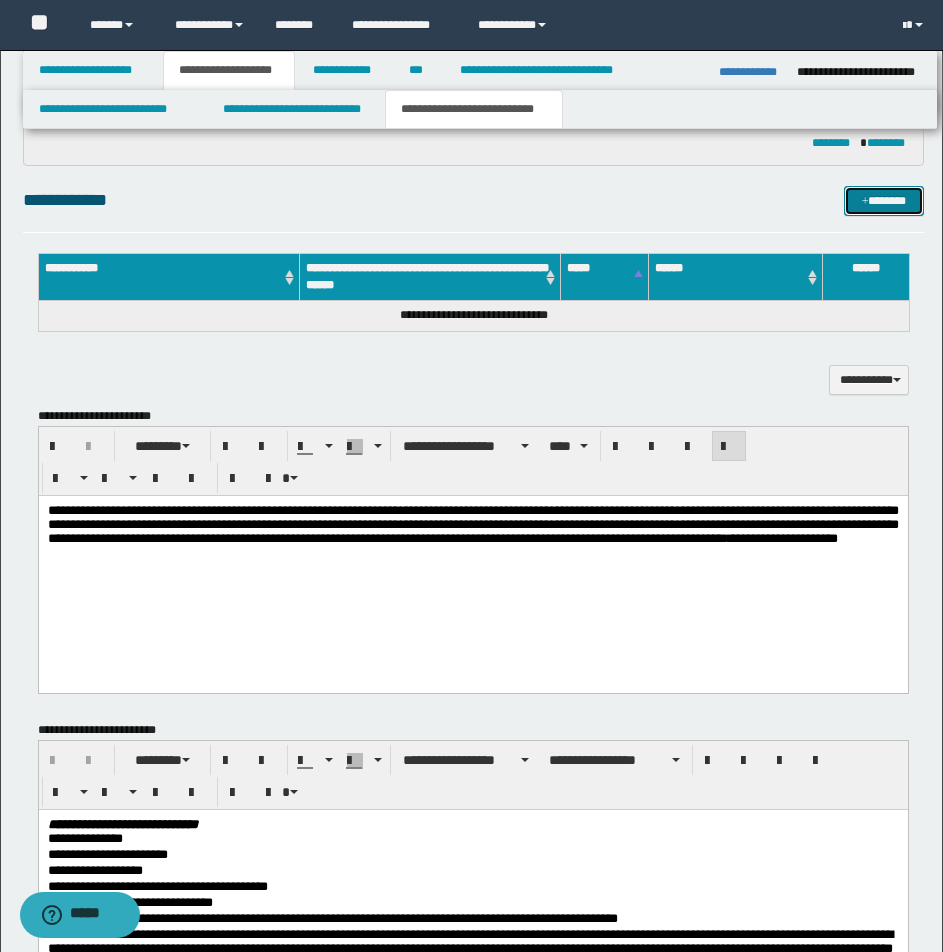 click on "*******" at bounding box center (884, 201) 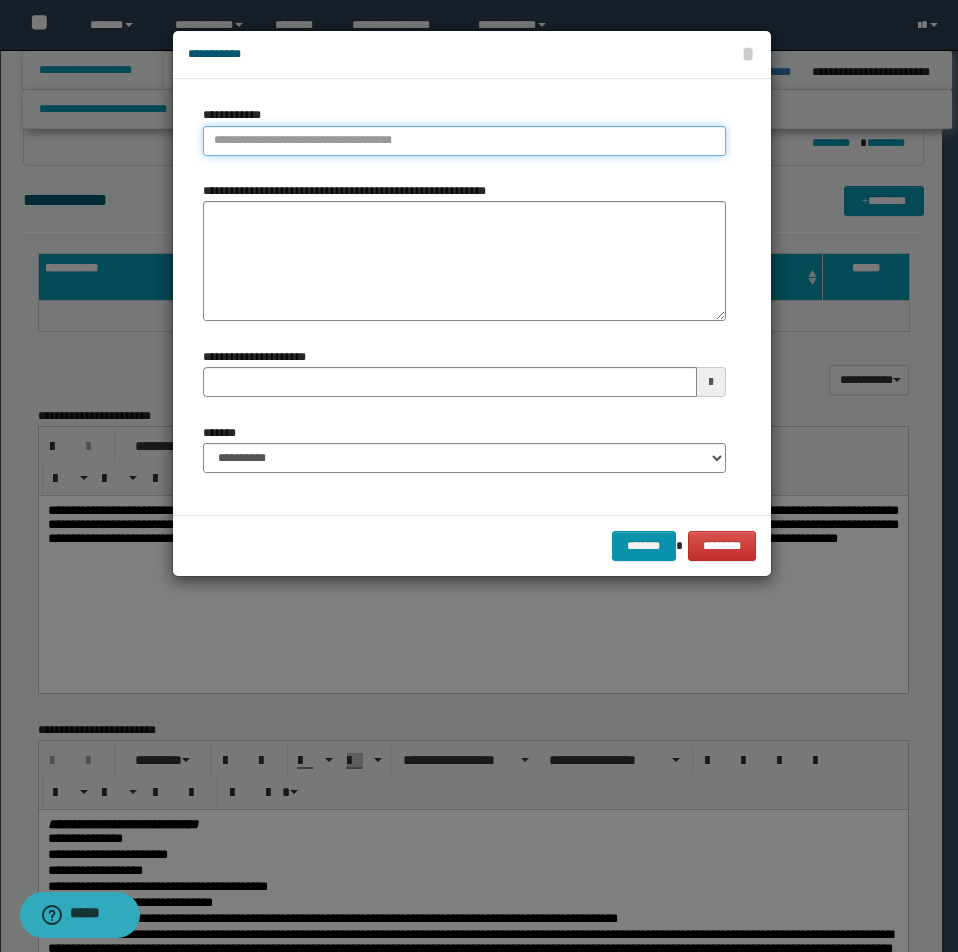 click on "**********" at bounding box center (464, 141) 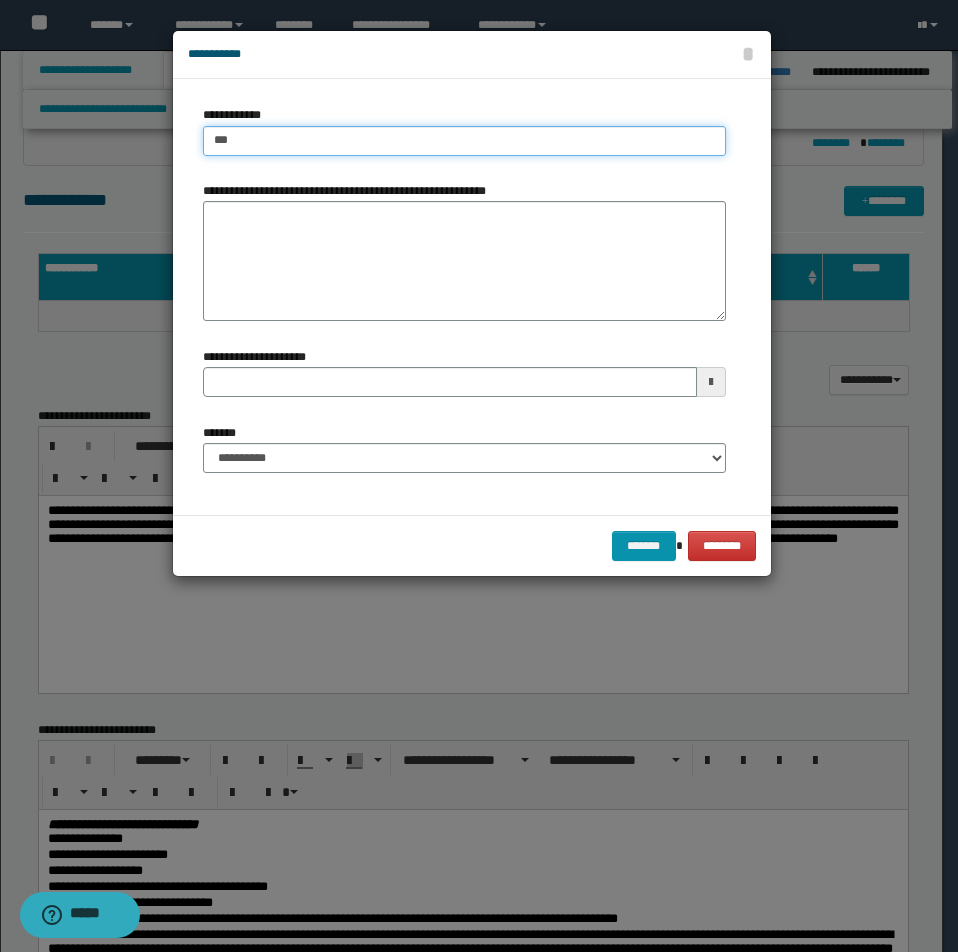 type on "****" 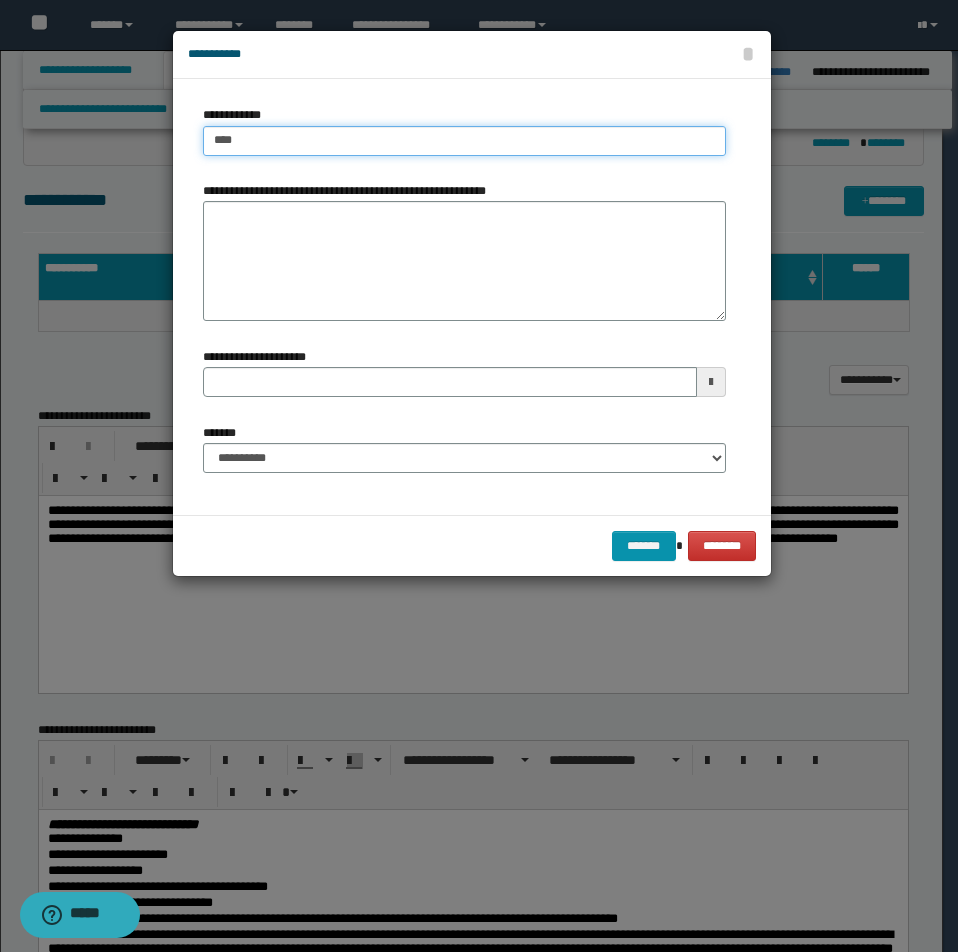 type on "****" 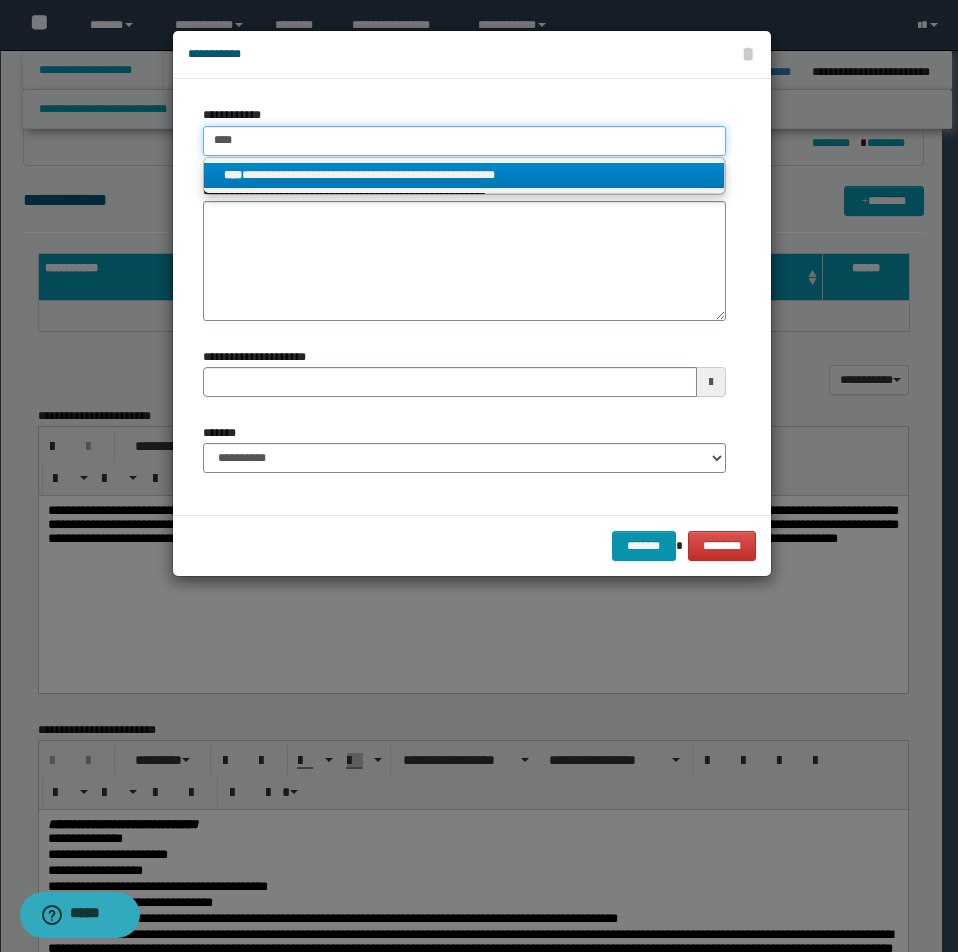 click on "****" at bounding box center (464, 141) 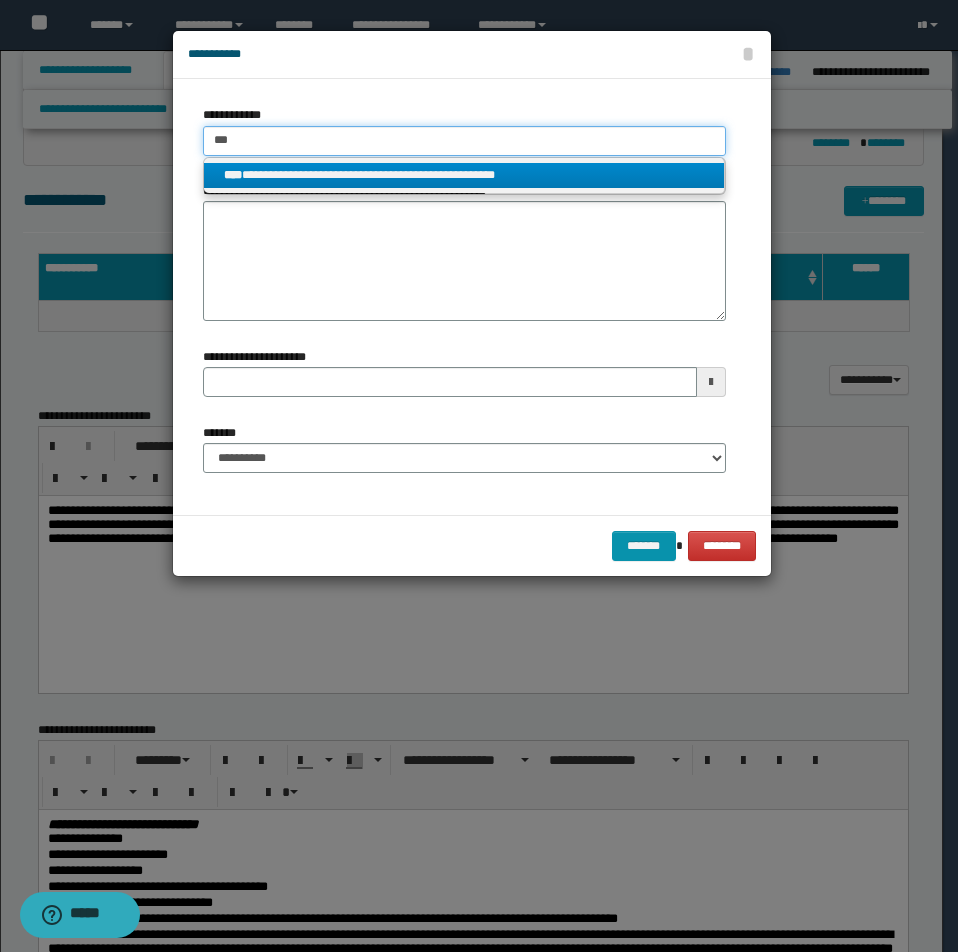 type on "***" 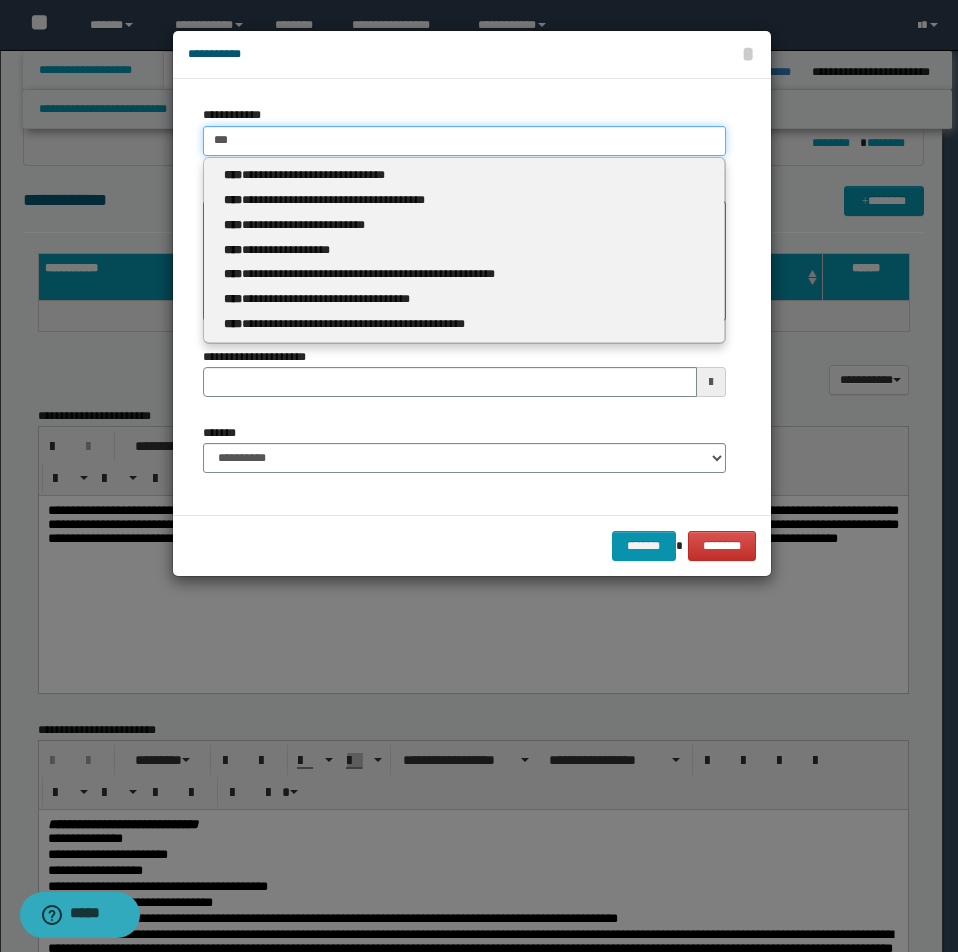 type 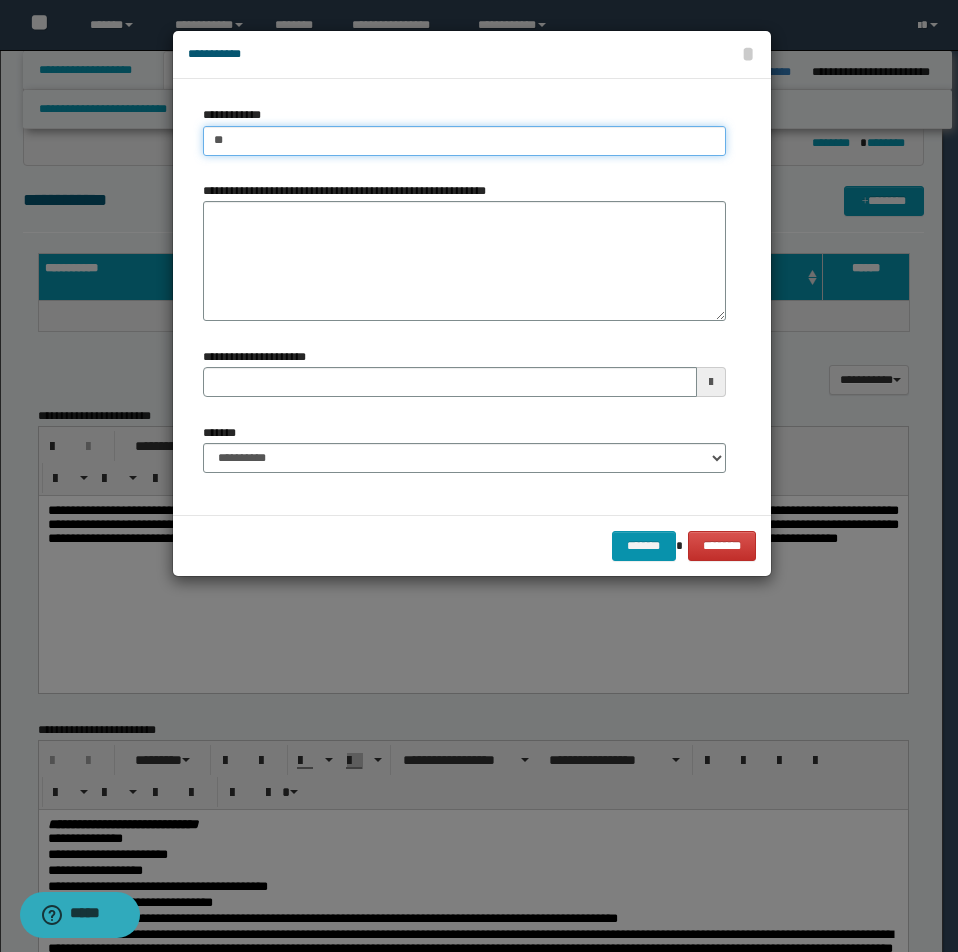 type on "***" 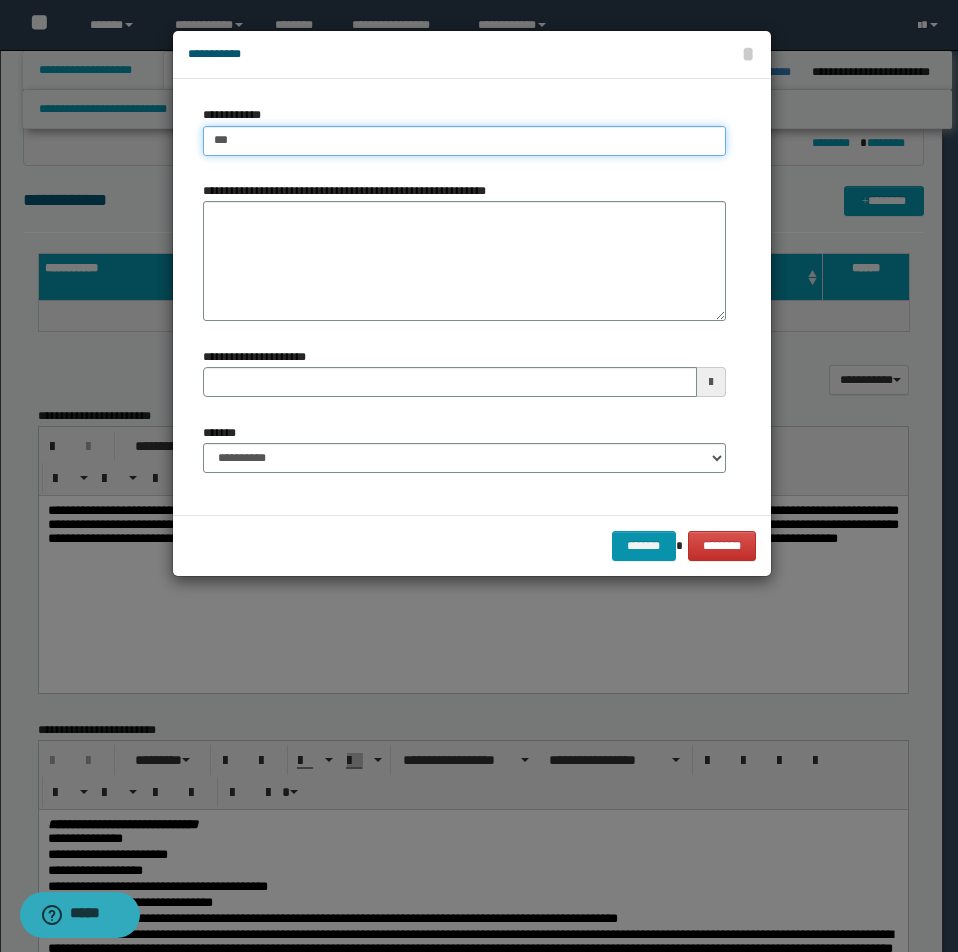 type on "***" 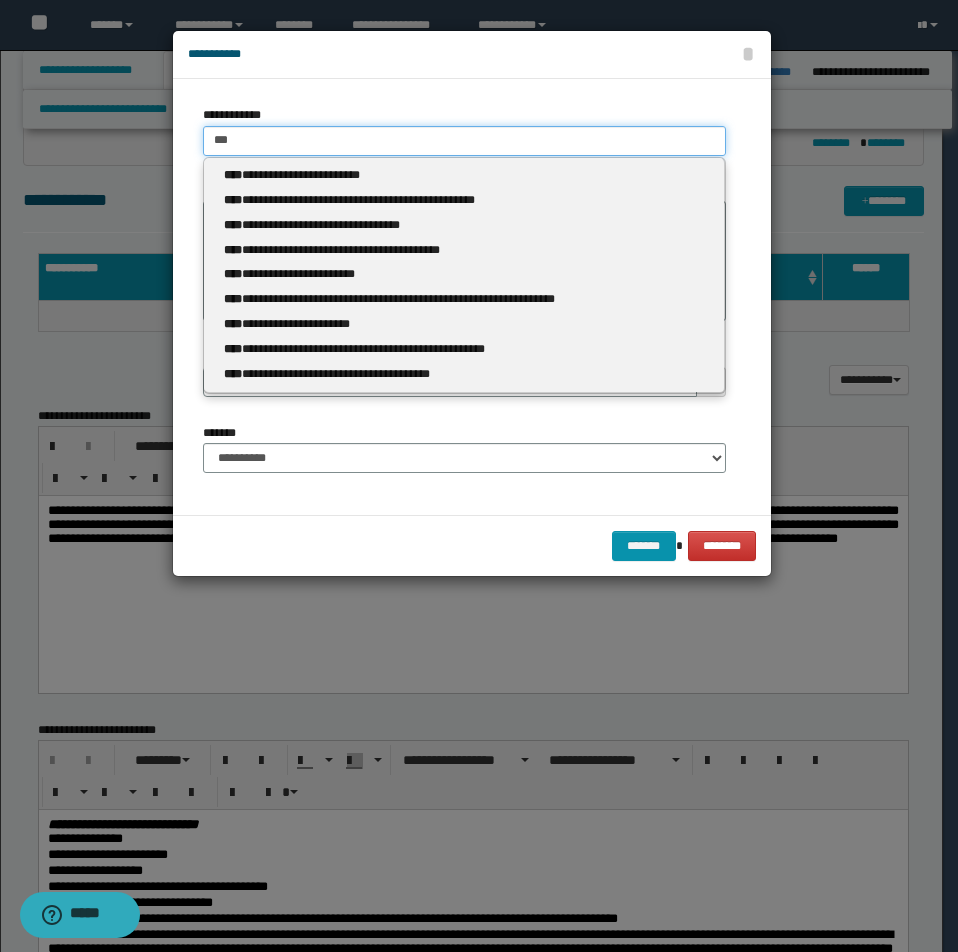 type 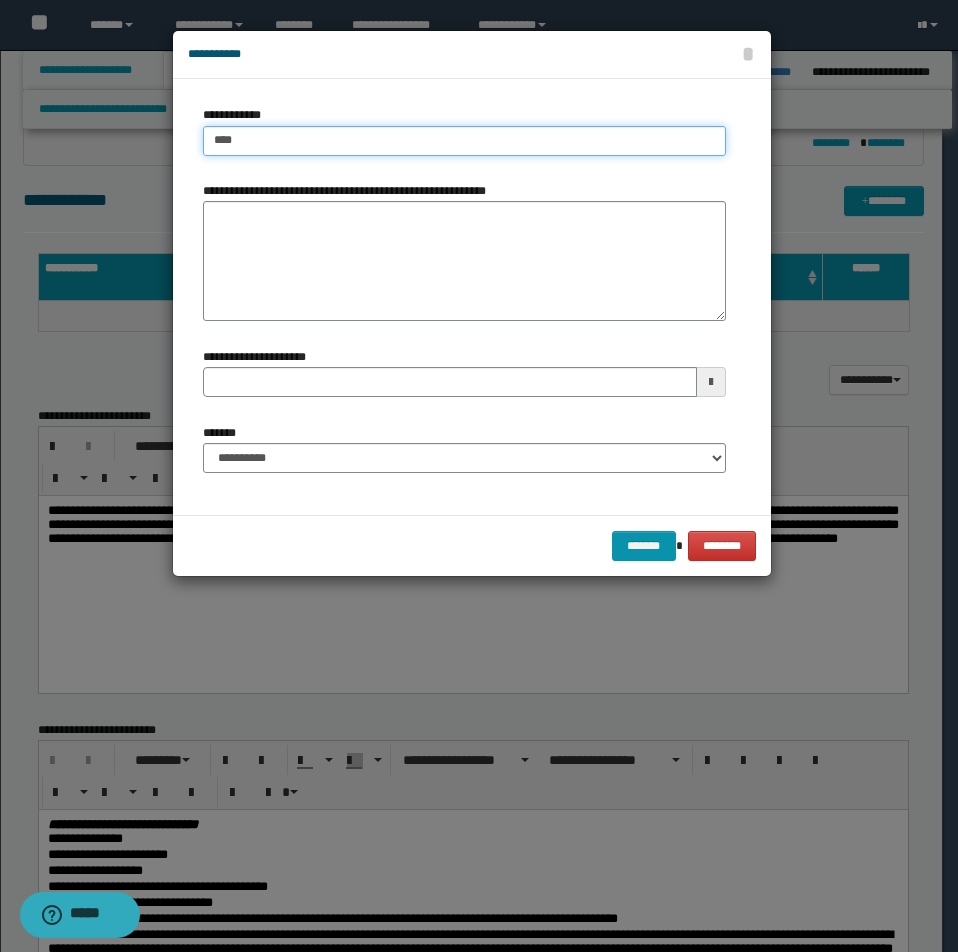 type on "****" 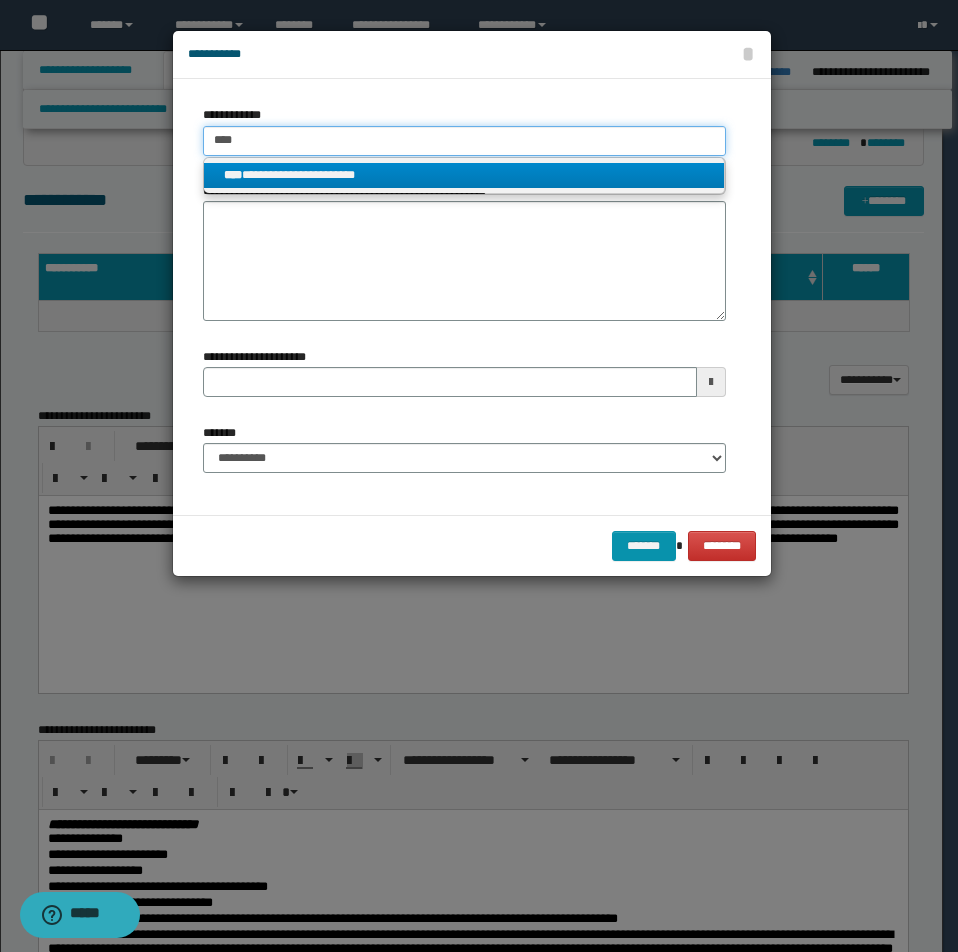 type on "****" 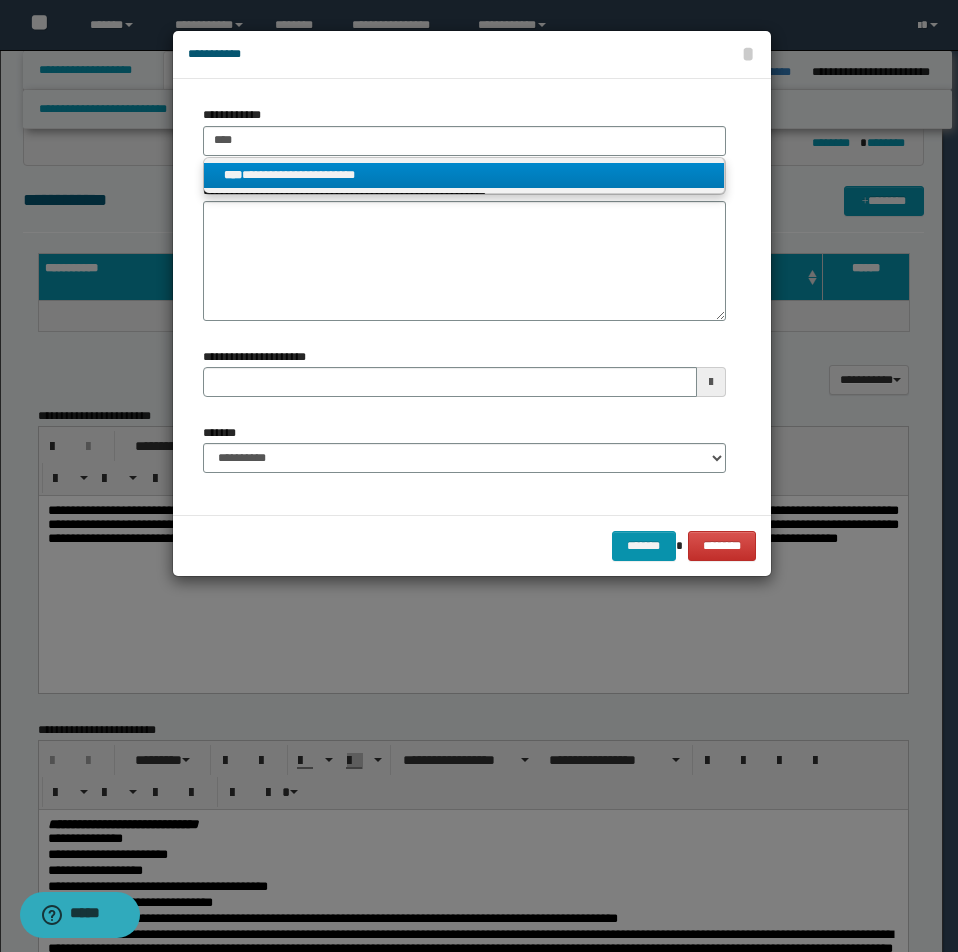 click on "**********" at bounding box center (464, 175) 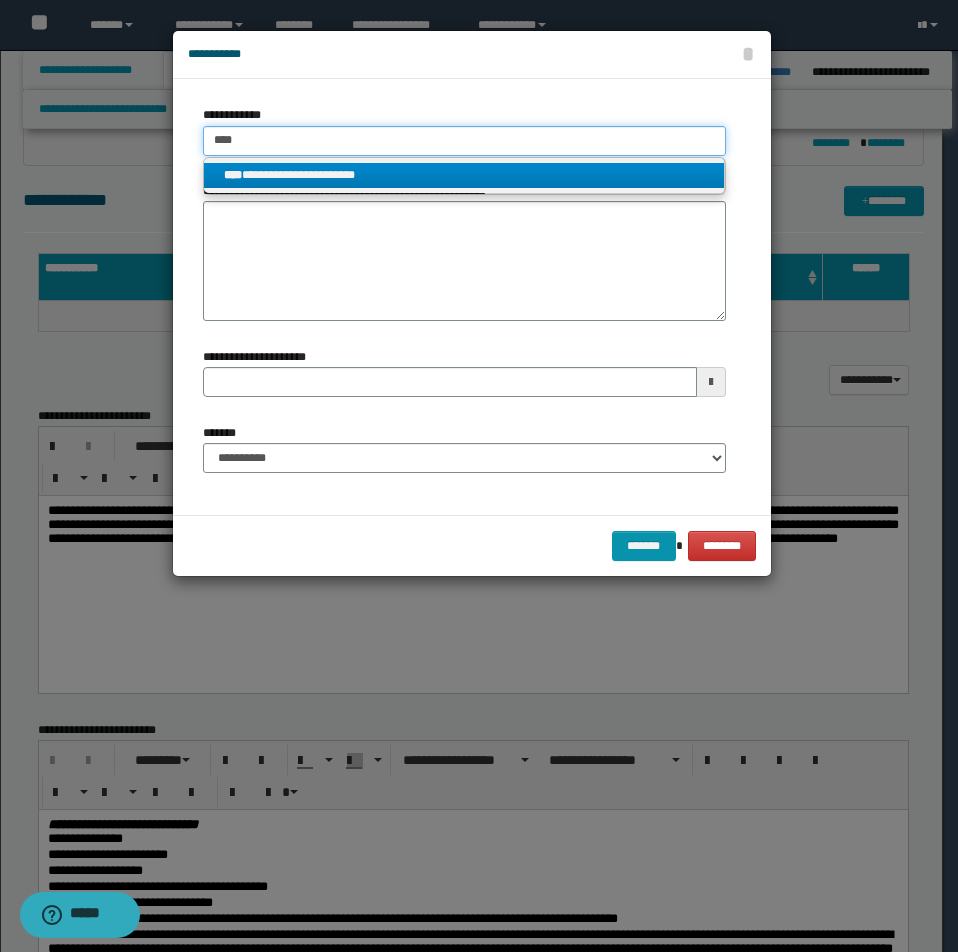 type 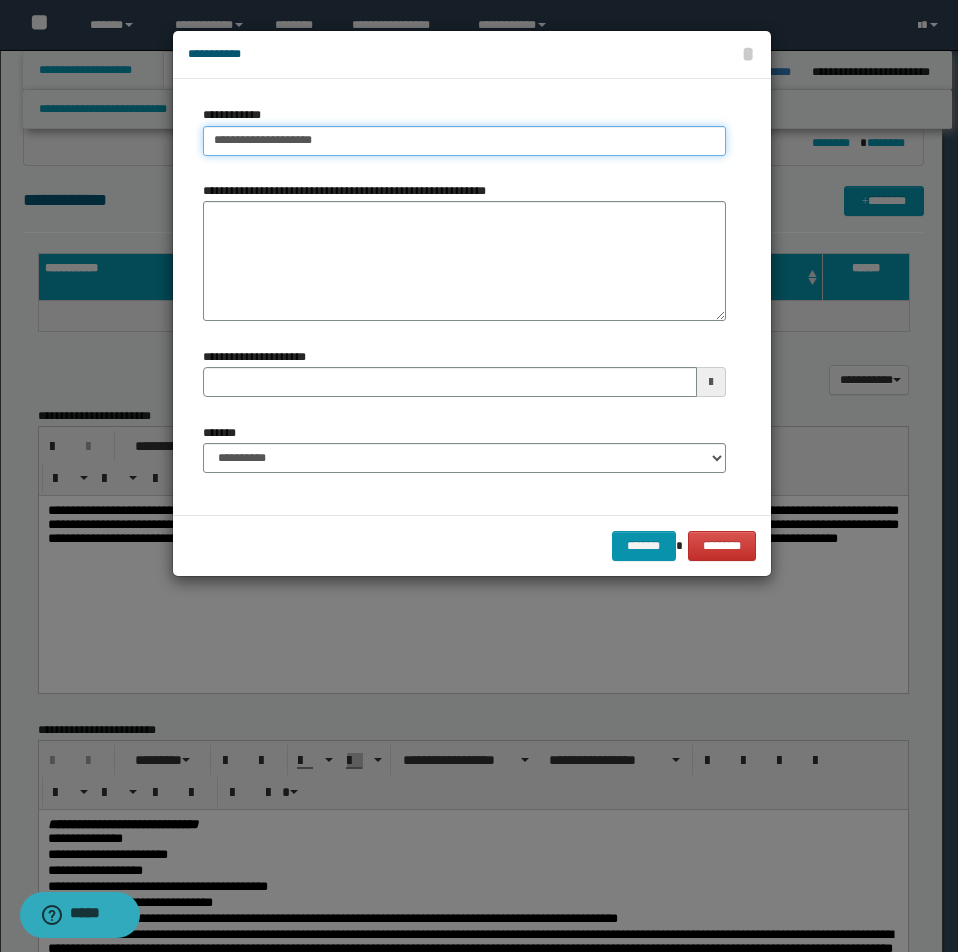 drag, startPoint x: 206, startPoint y: 138, endPoint x: 514, endPoint y: 158, distance: 308.64868 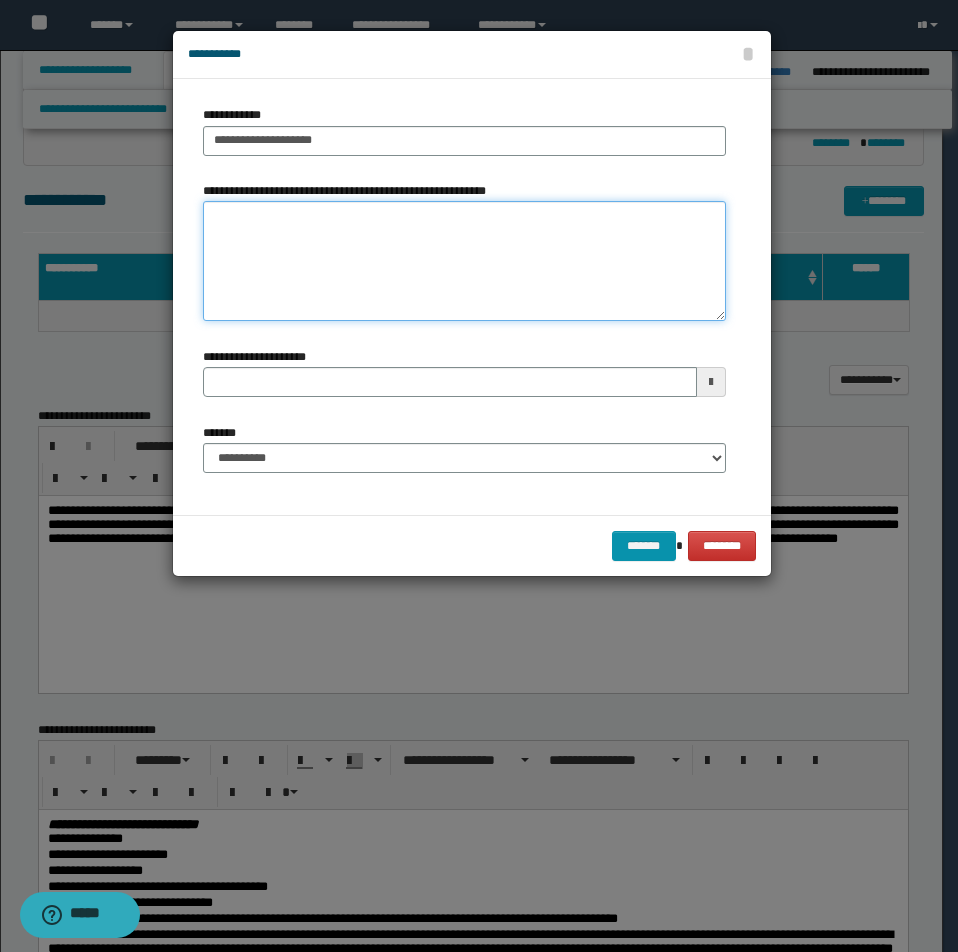 click on "**********" at bounding box center [464, 261] 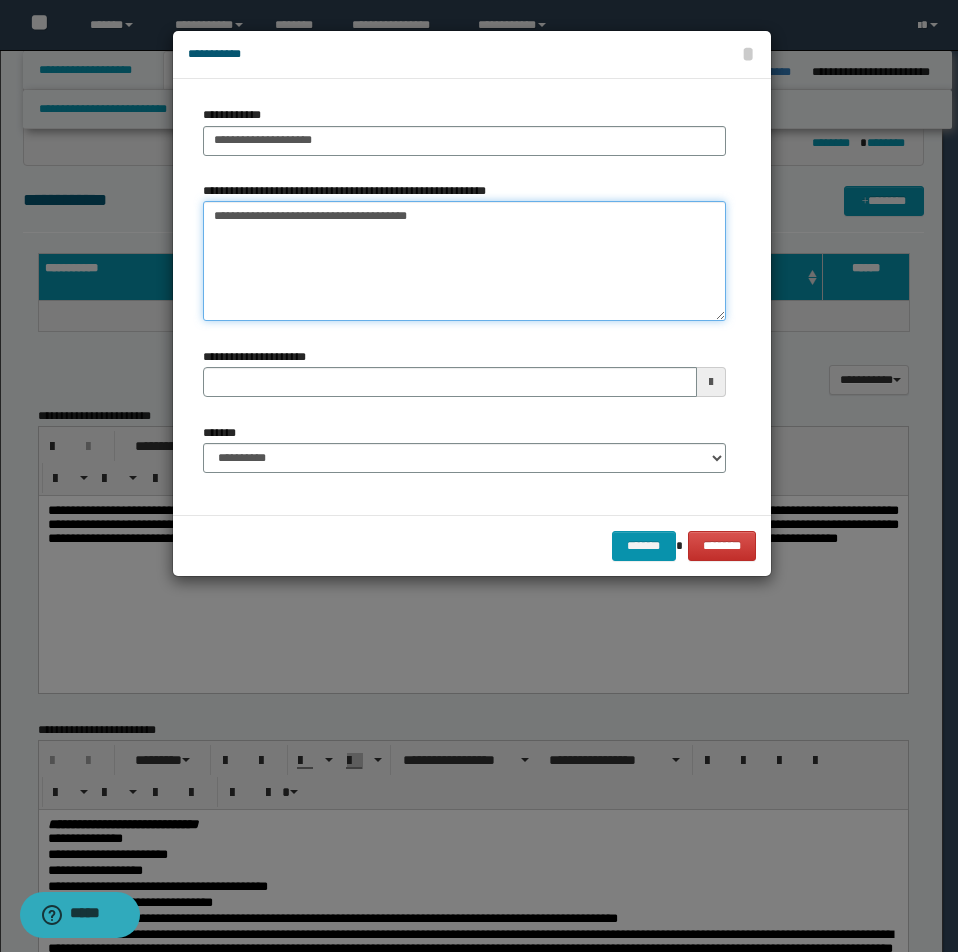 type on "**********" 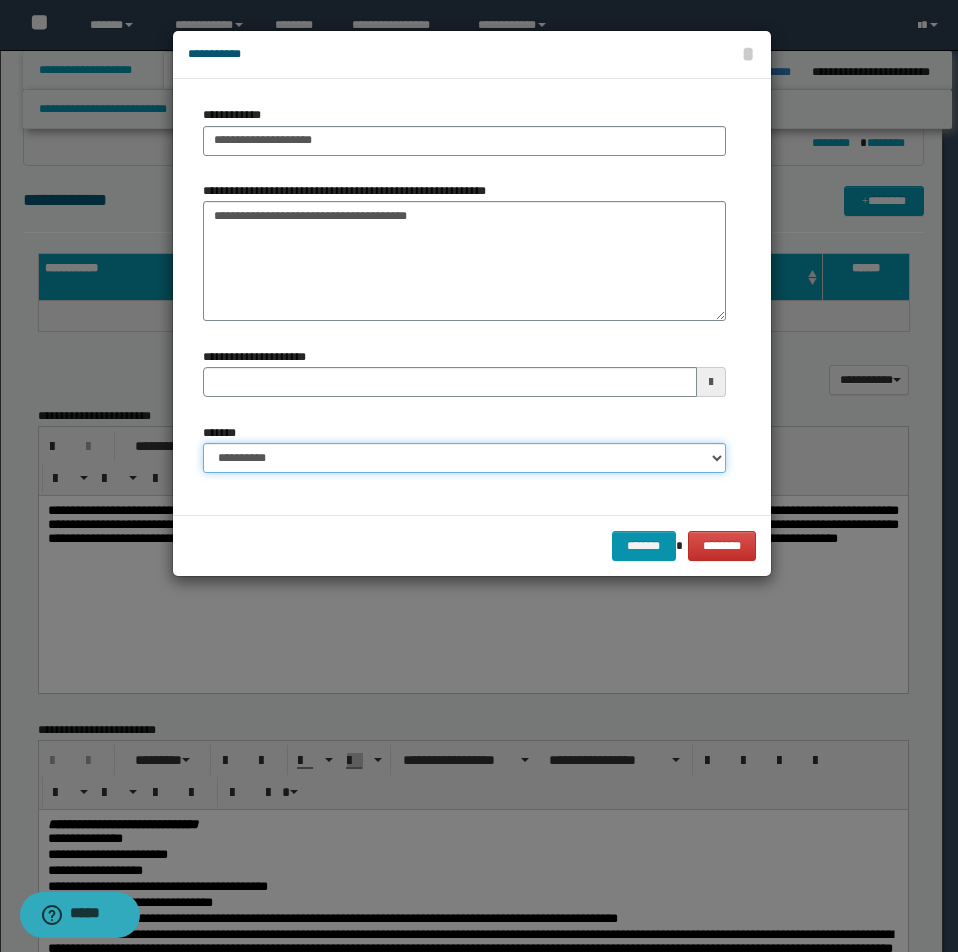 click on "**********" at bounding box center (464, 458) 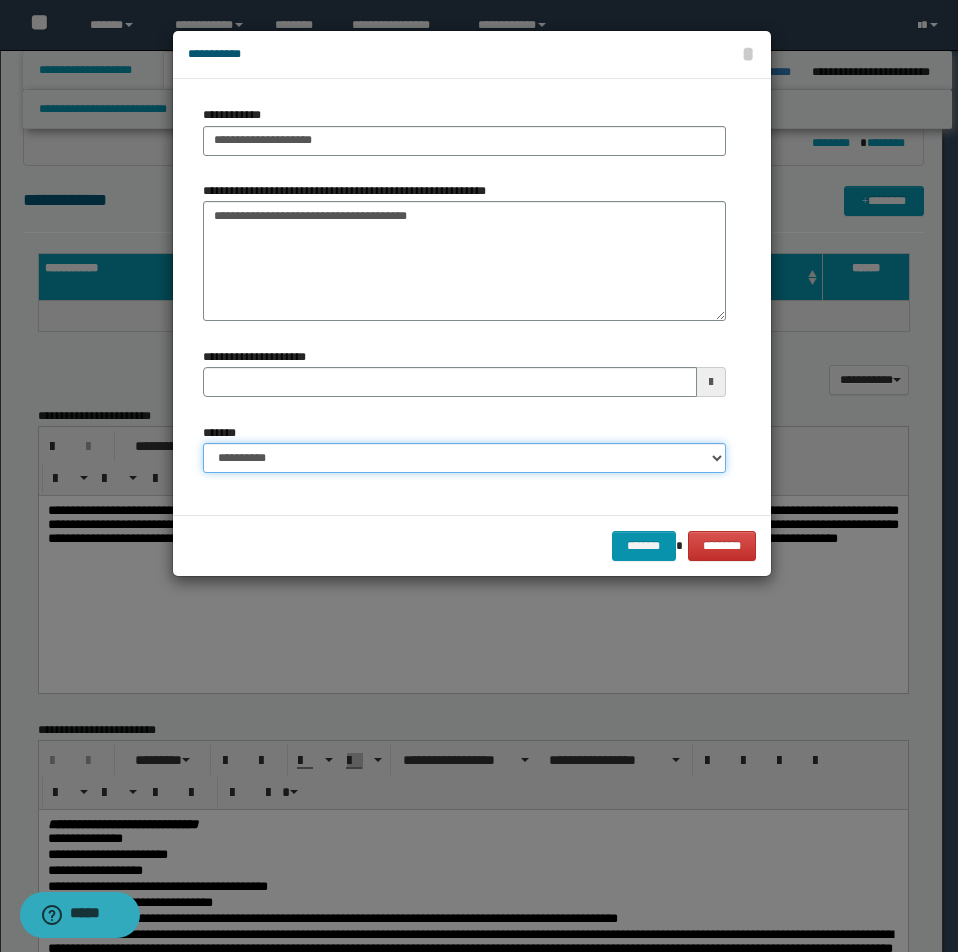 select on "*" 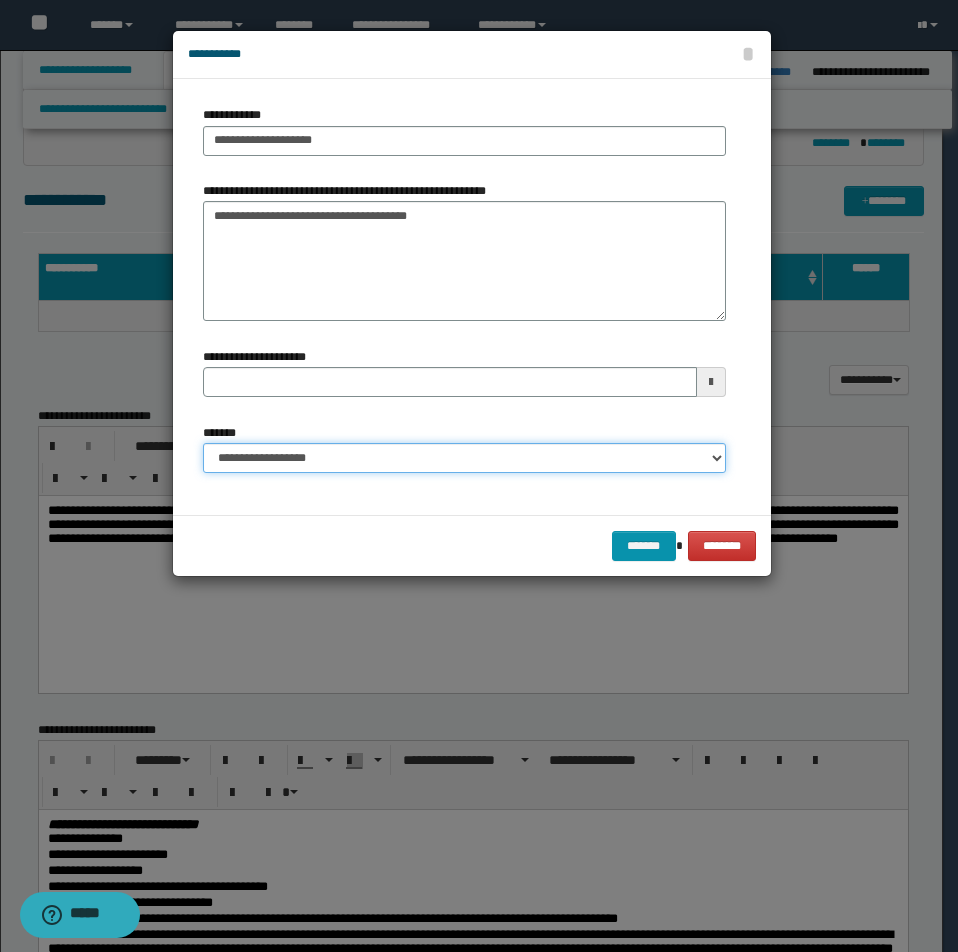 click on "**********" at bounding box center [464, 458] 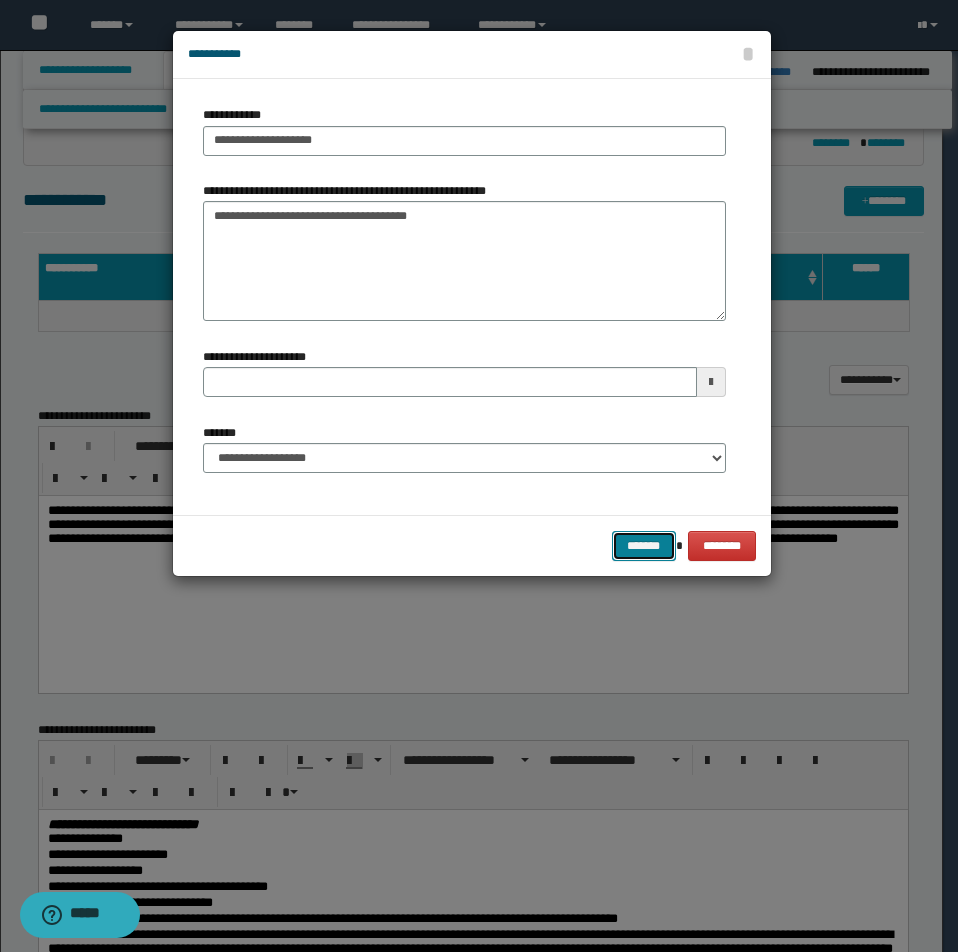 click on "*******" at bounding box center (644, 546) 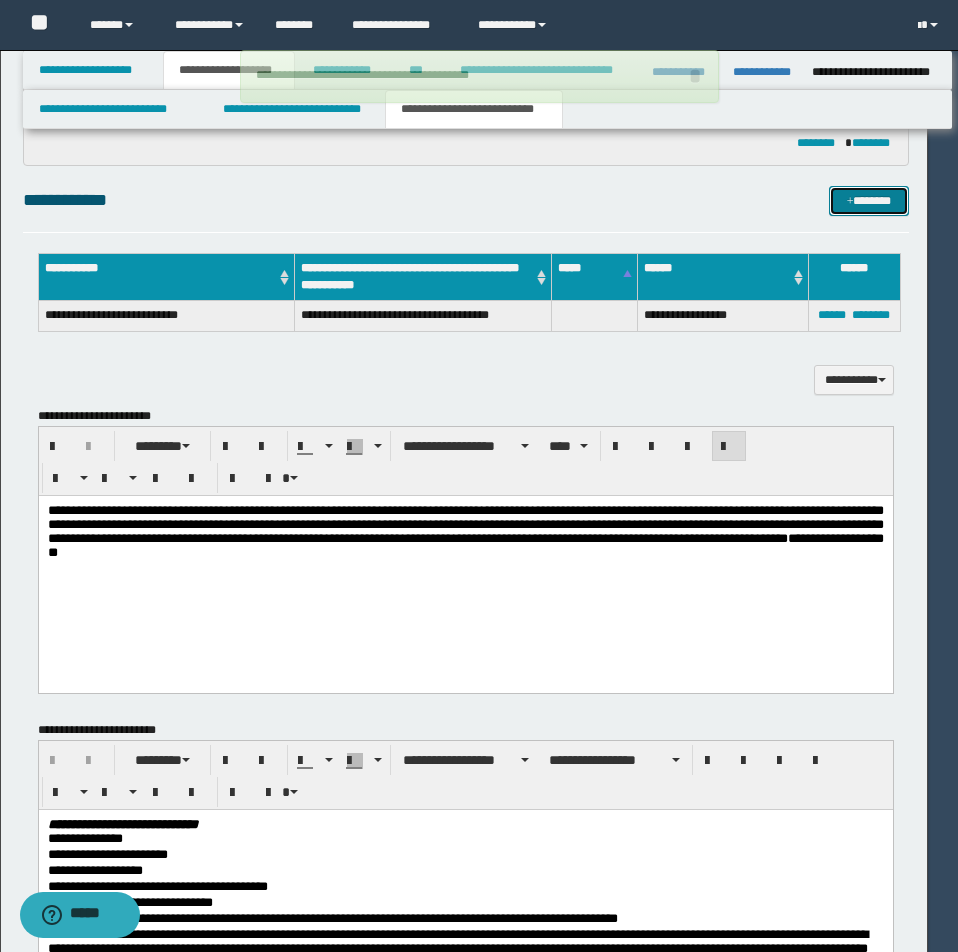 type 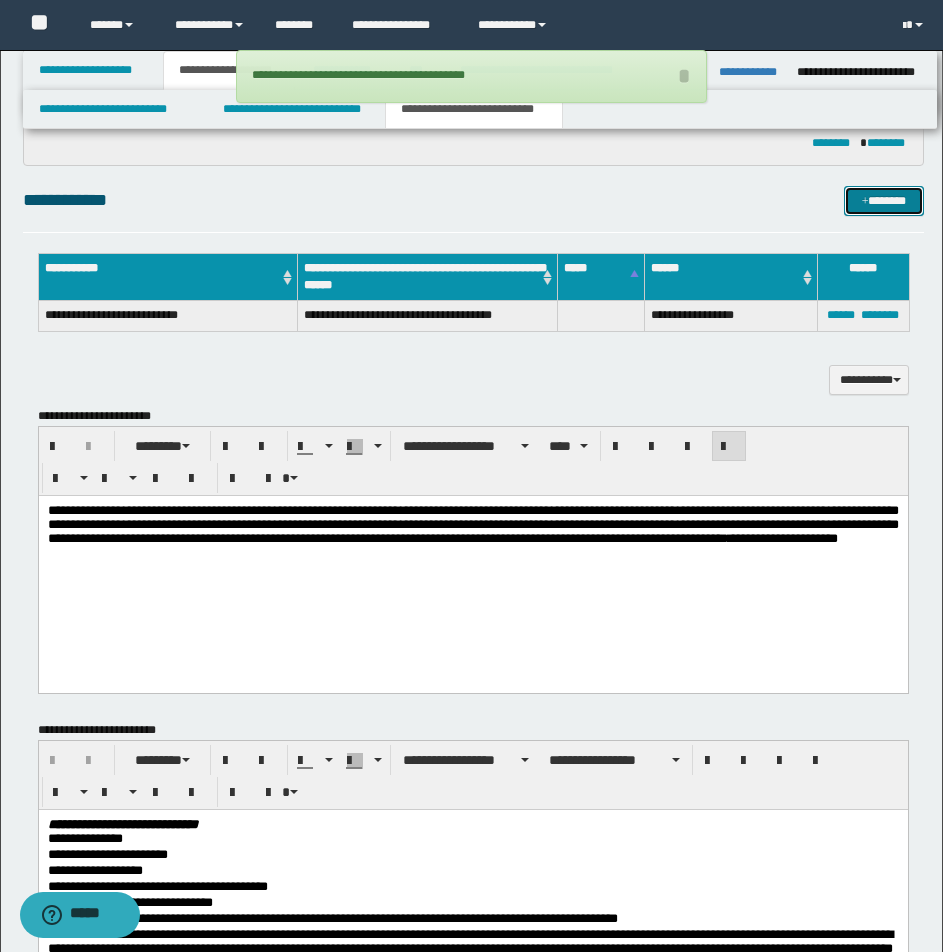 click on "*******" at bounding box center (884, 201) 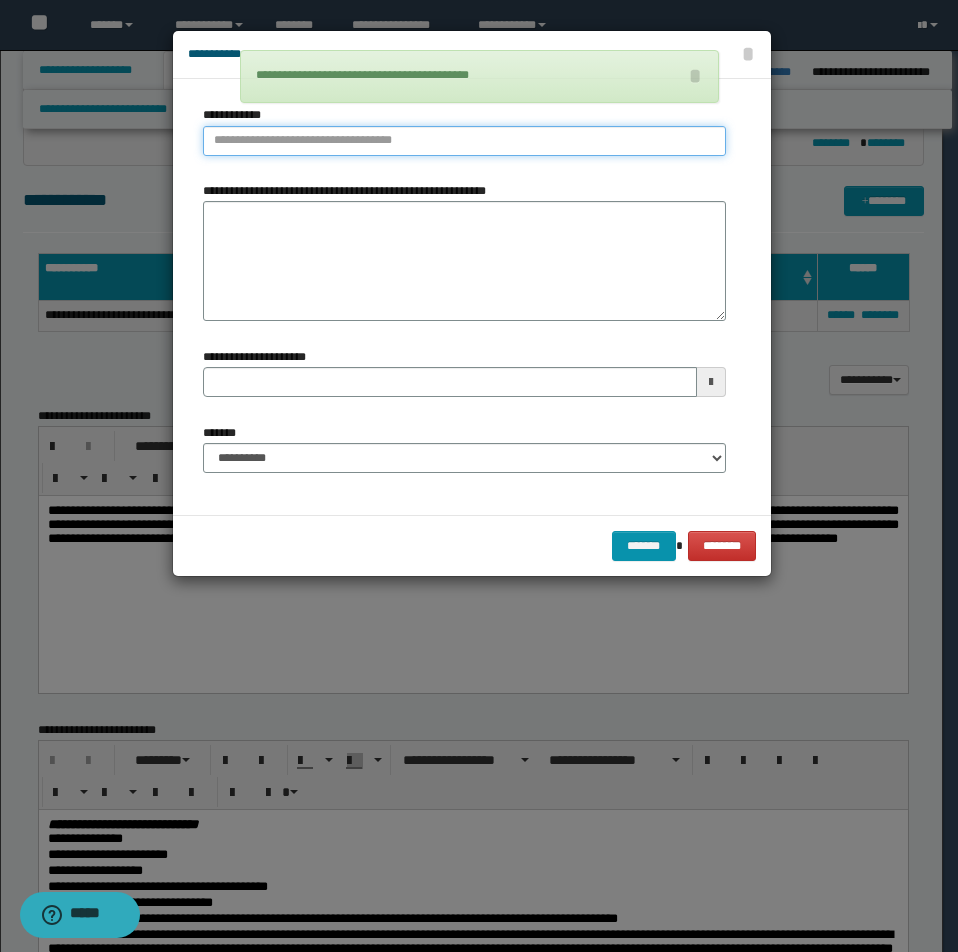 type on "**********" 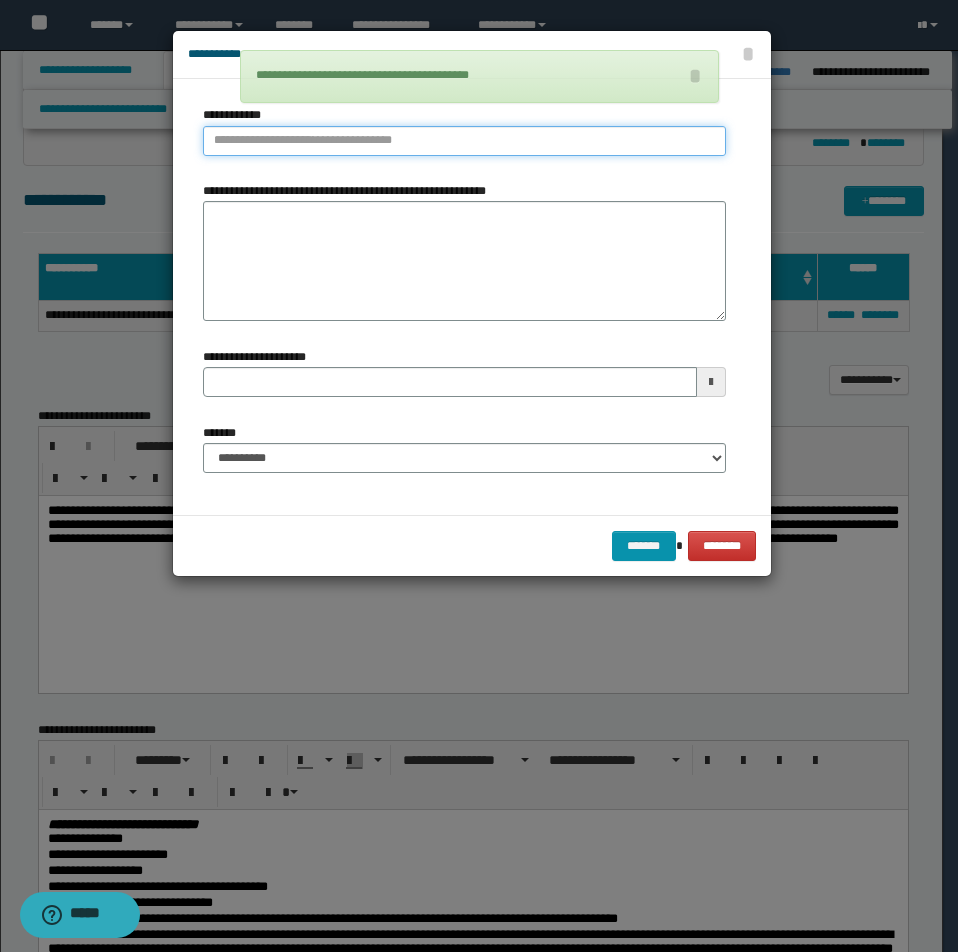 click on "**********" at bounding box center (464, 141) 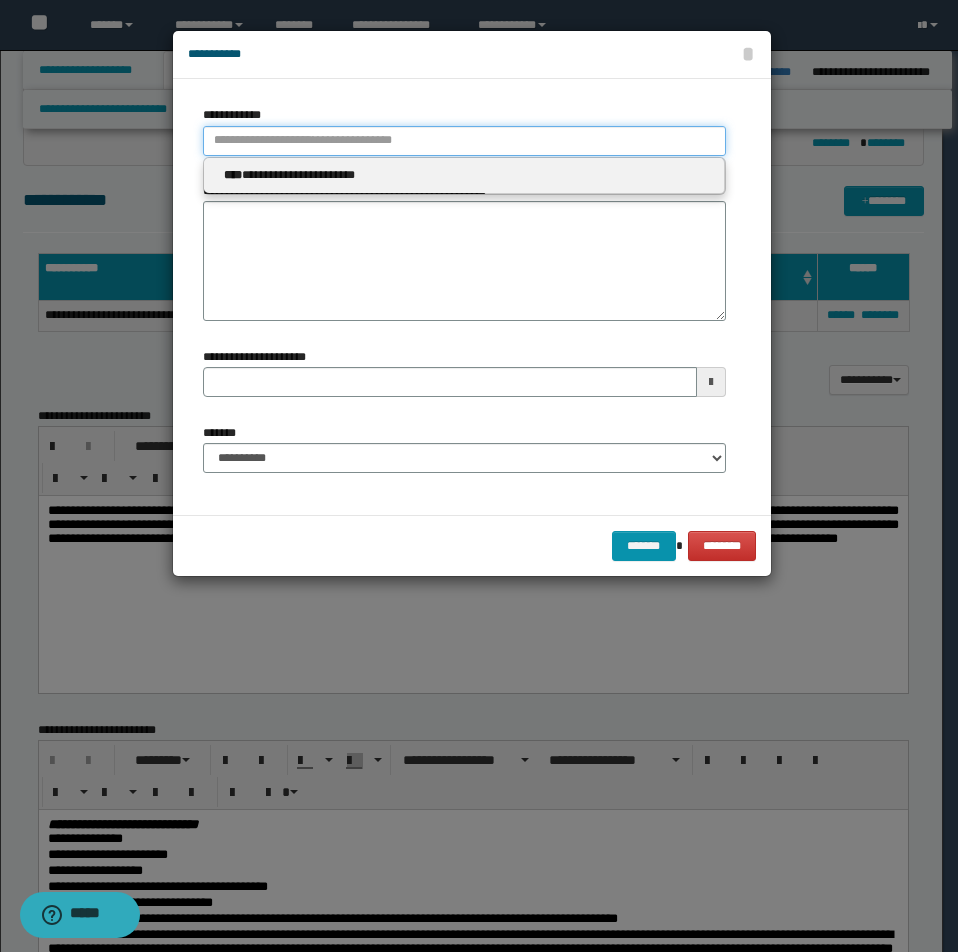 type 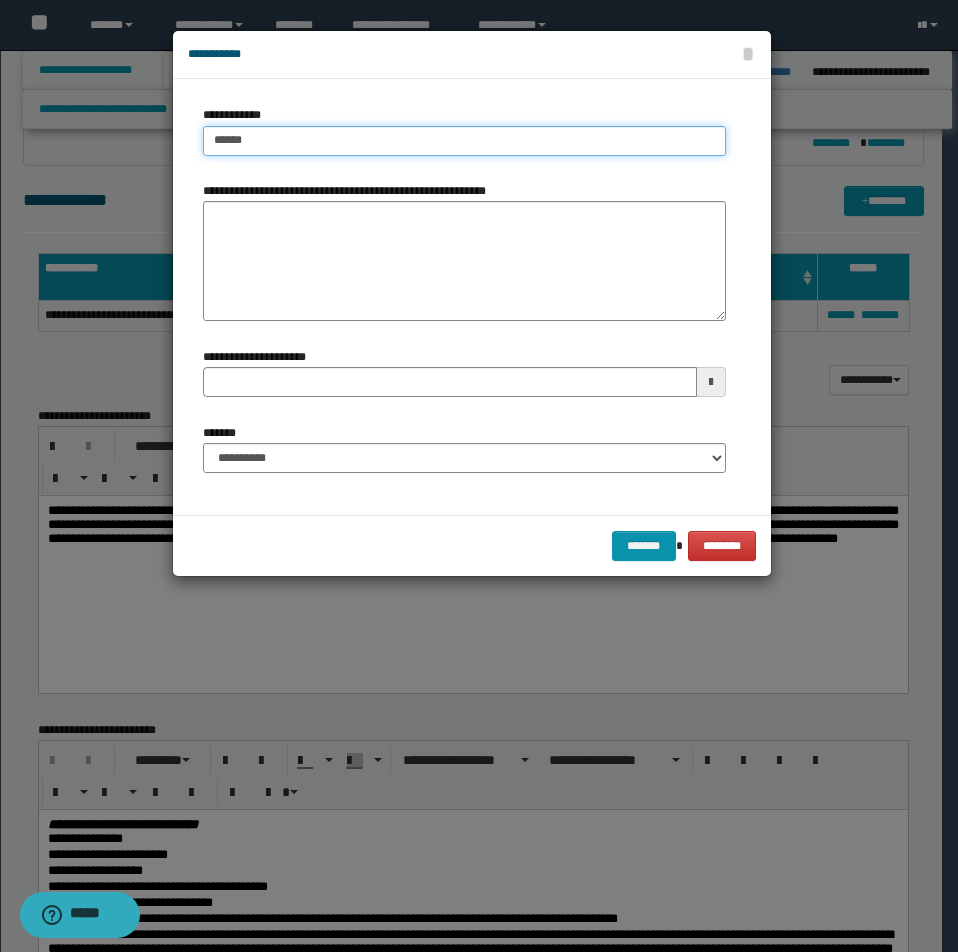 type on "******" 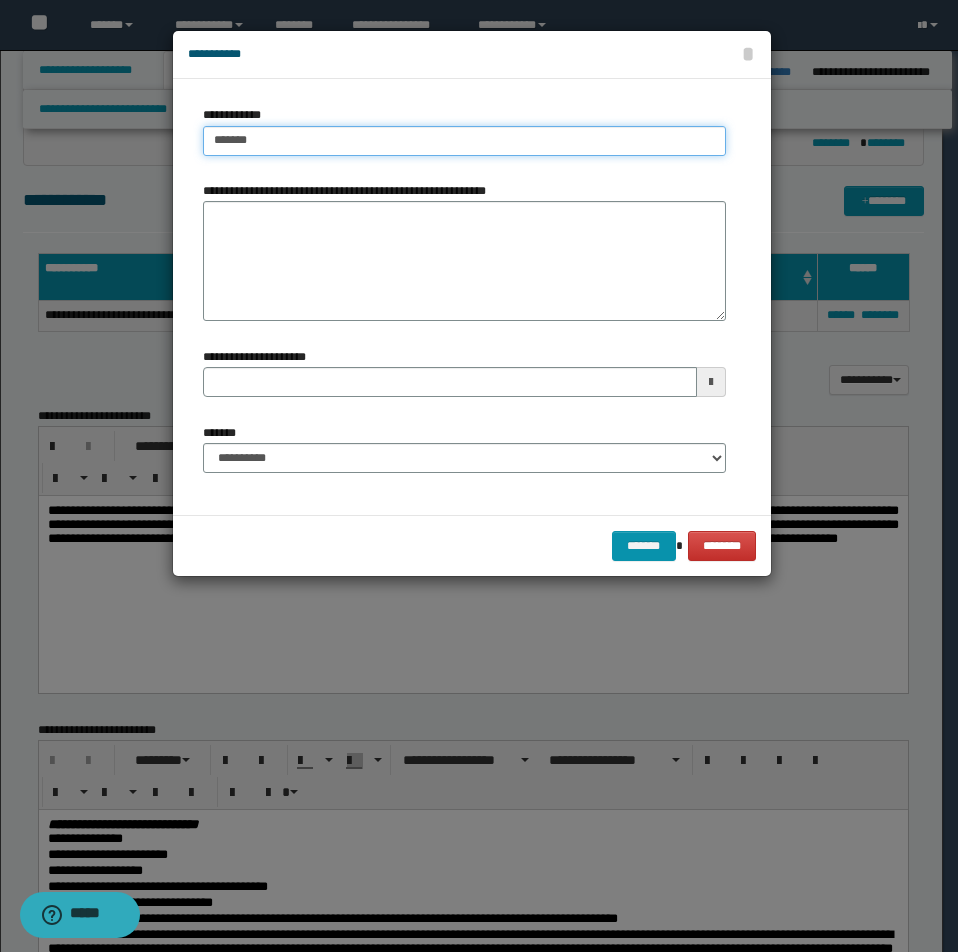 type on "******" 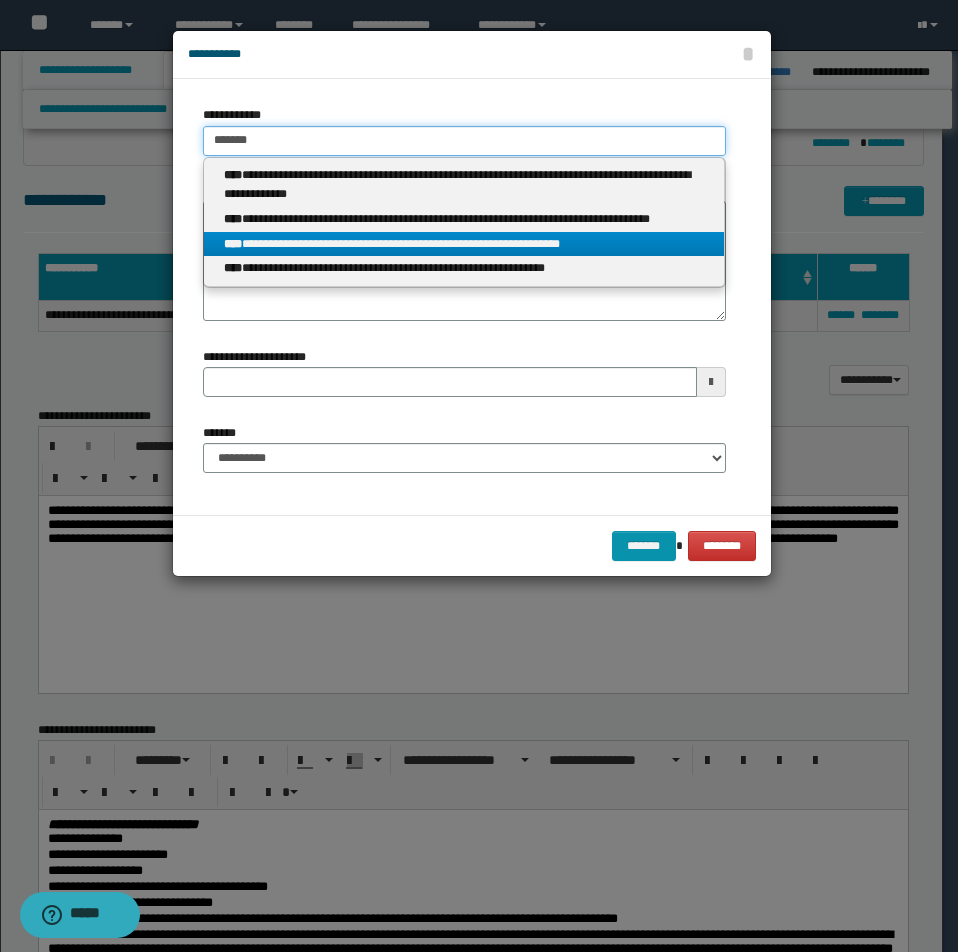 type on "******" 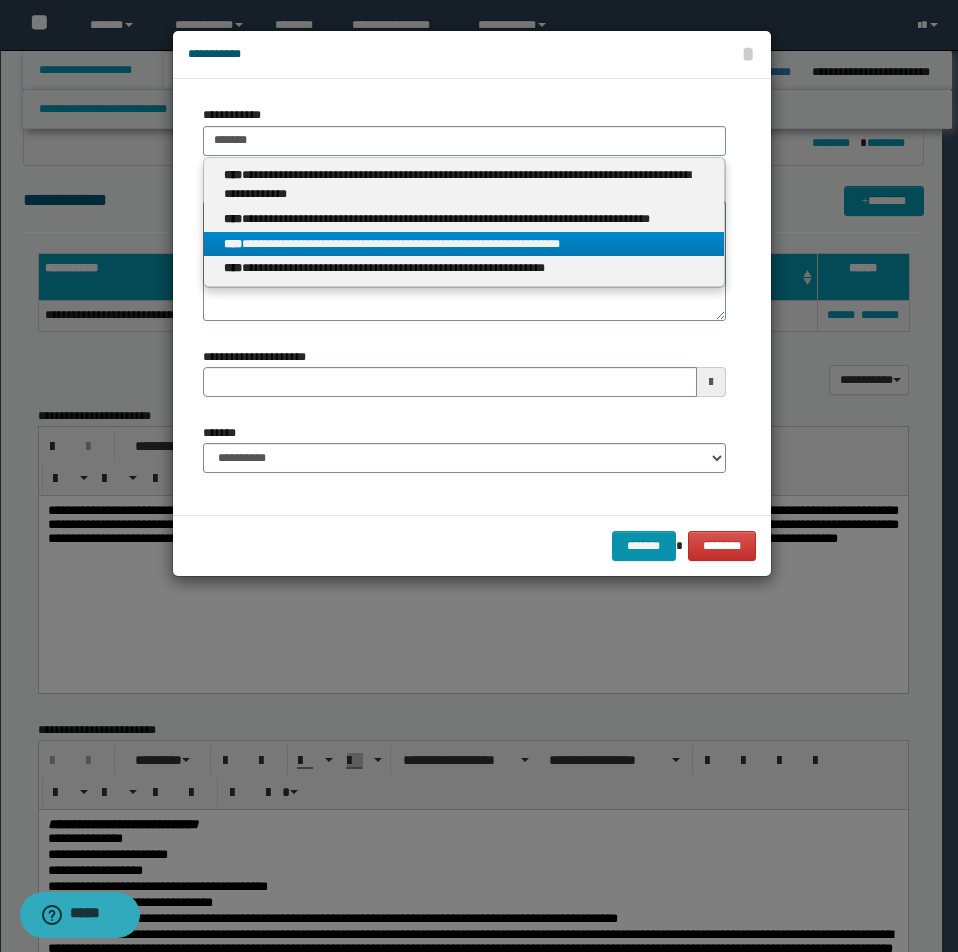 click on "**********" at bounding box center [464, 244] 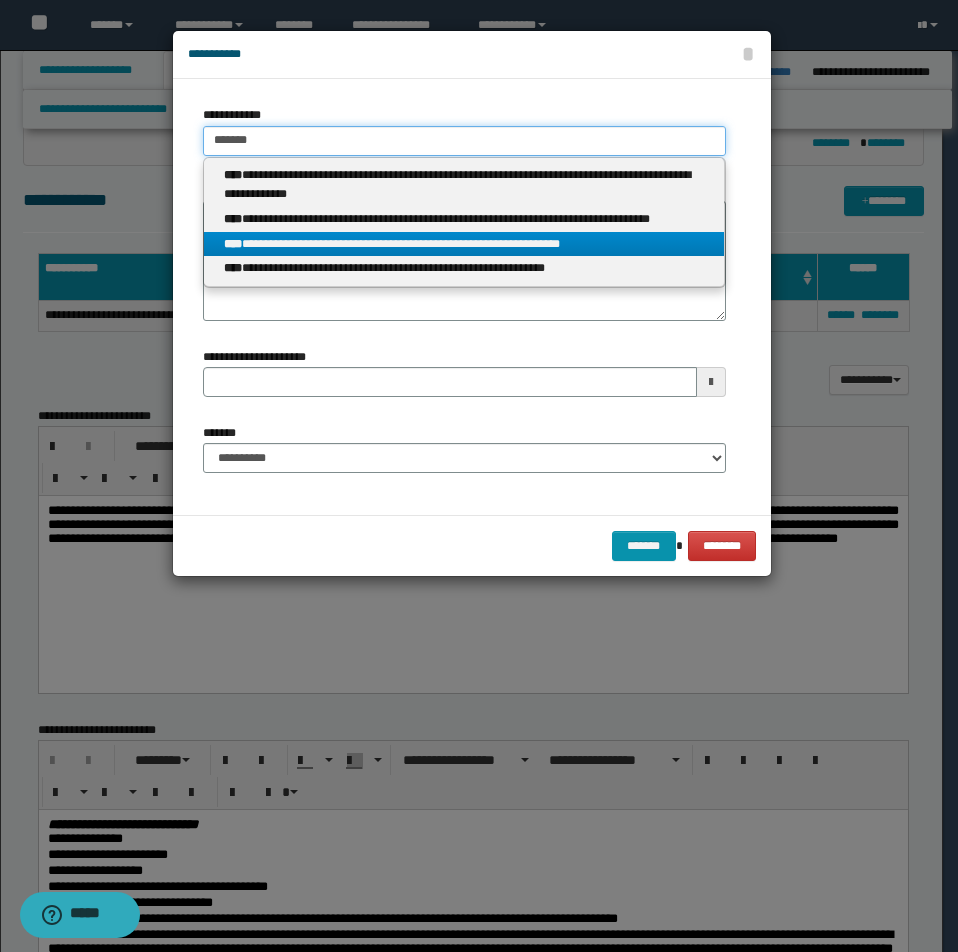 type 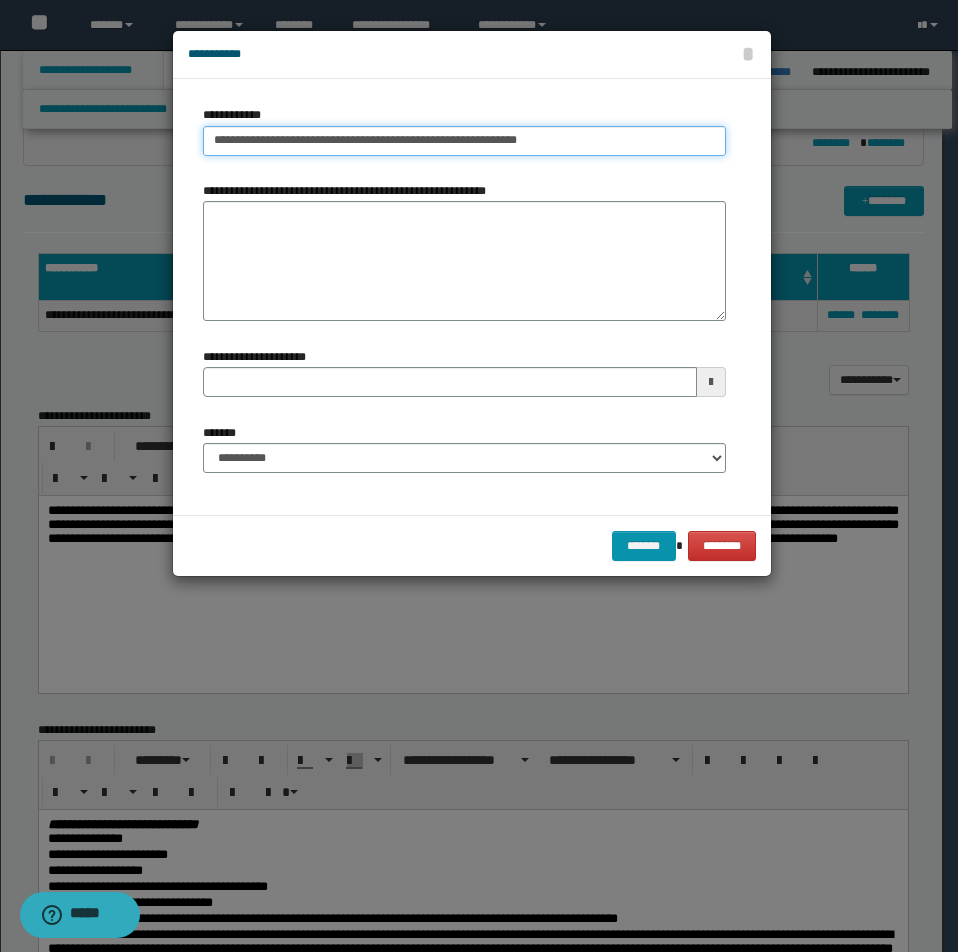 drag, startPoint x: 213, startPoint y: 138, endPoint x: 552, endPoint y: 144, distance: 339.0531 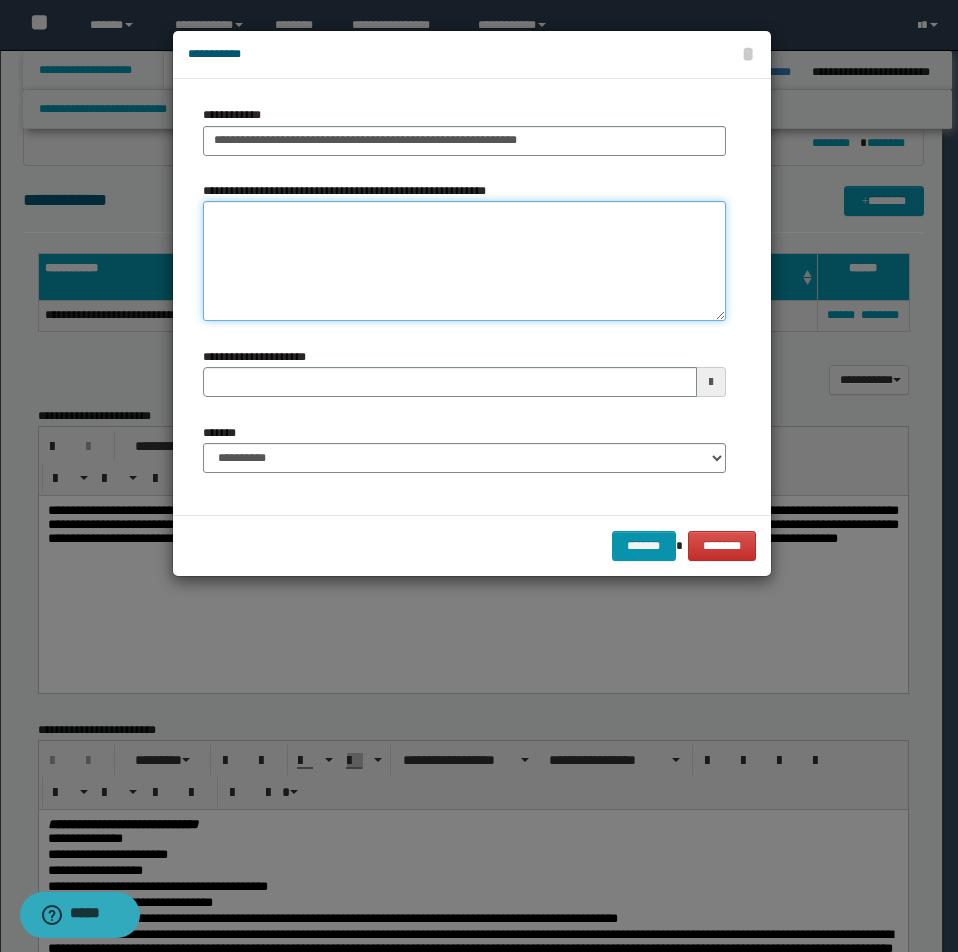 click on "**********" at bounding box center [464, 261] 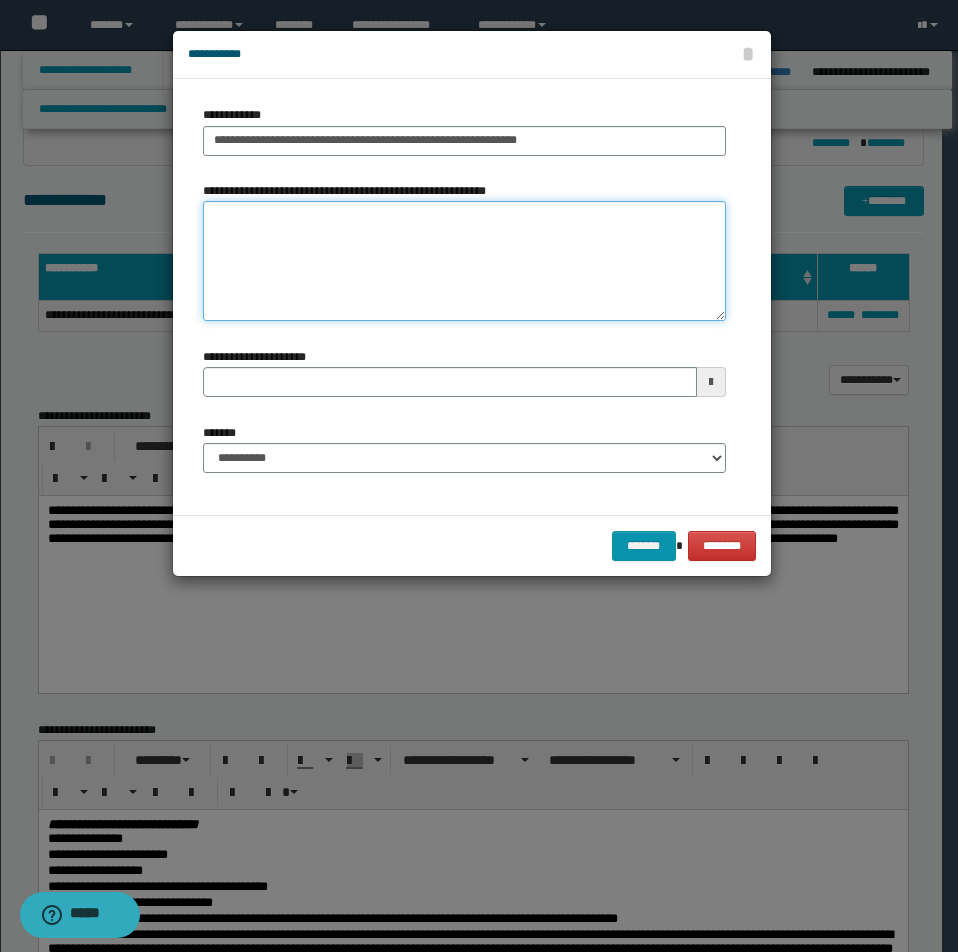 paste on "**********" 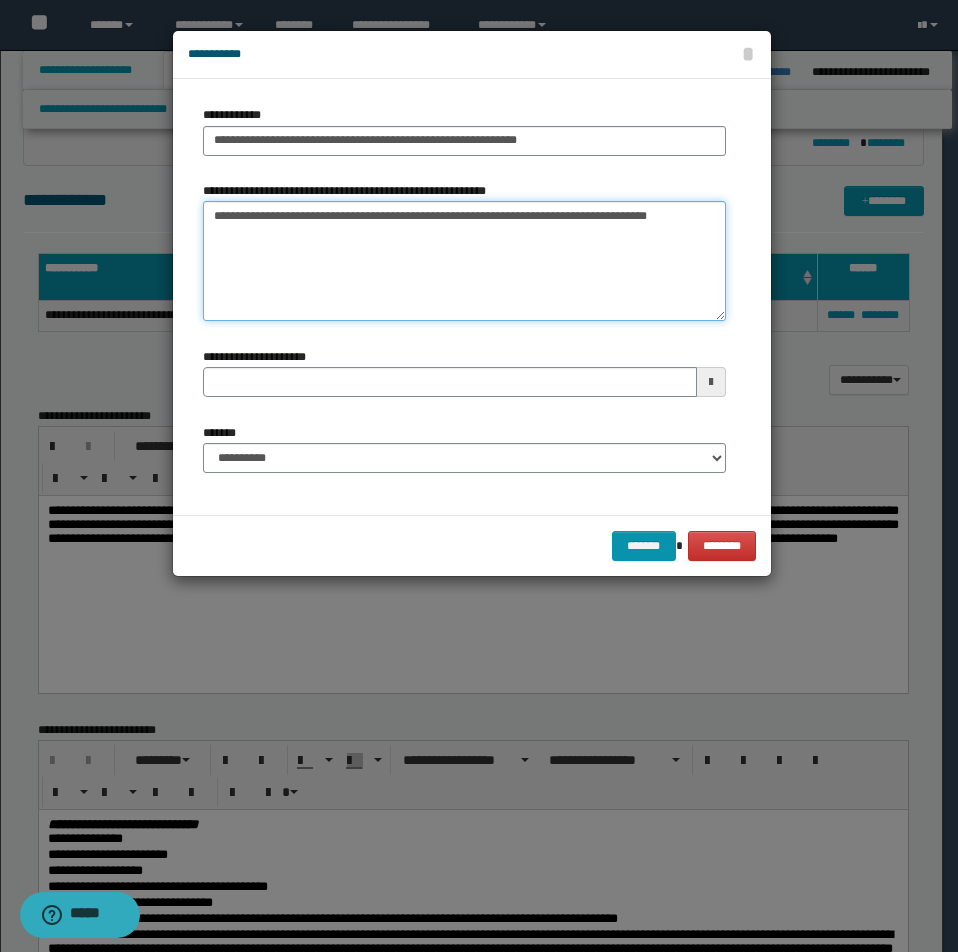 click on "**********" at bounding box center [464, 261] 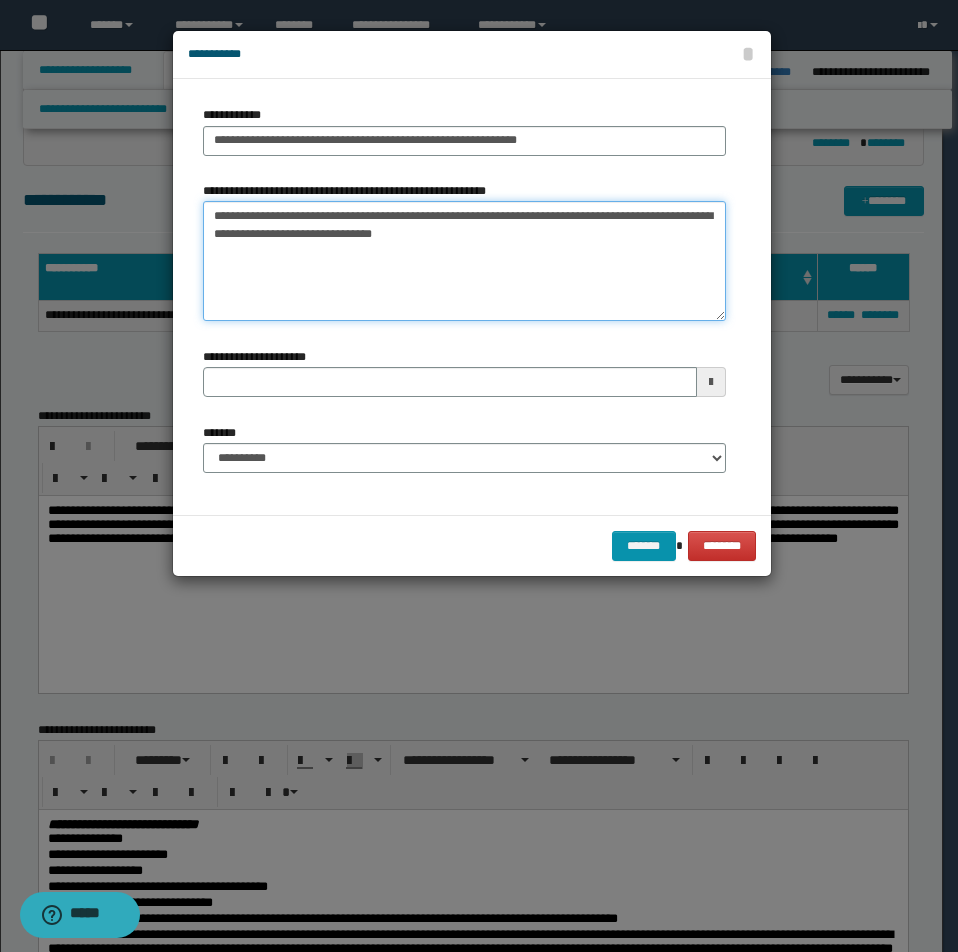 type on "**********" 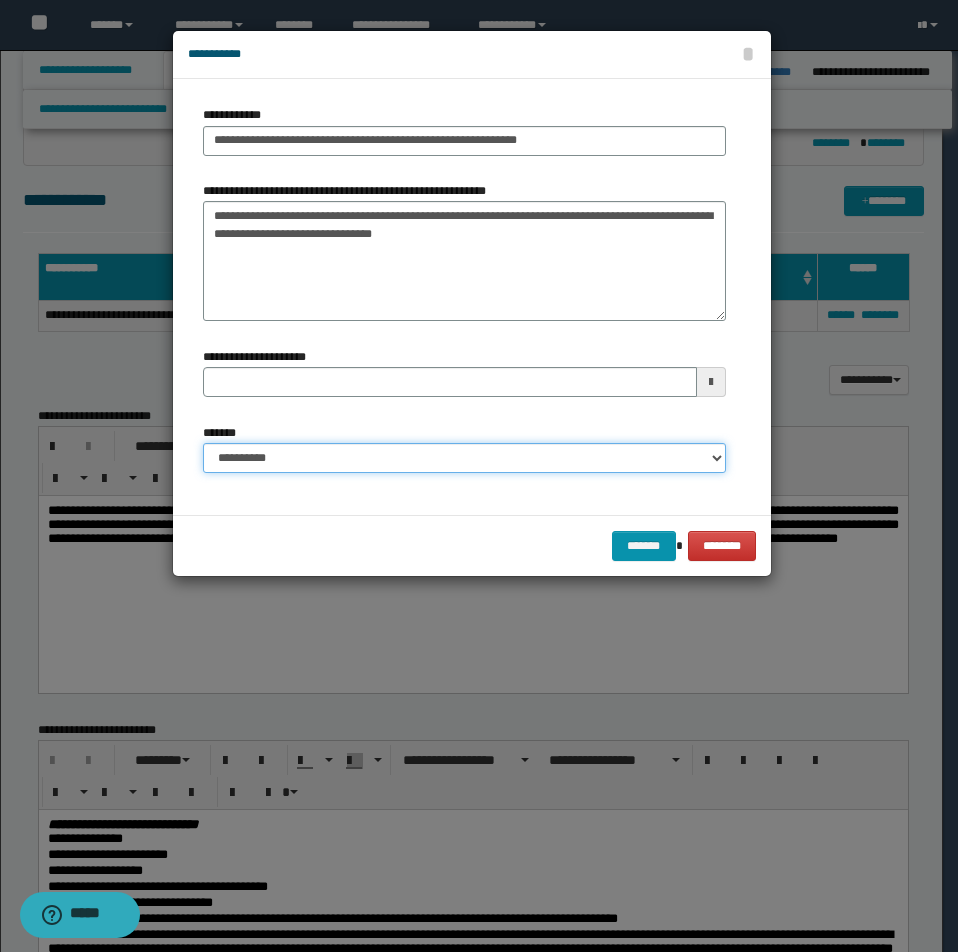 click on "**********" at bounding box center [464, 458] 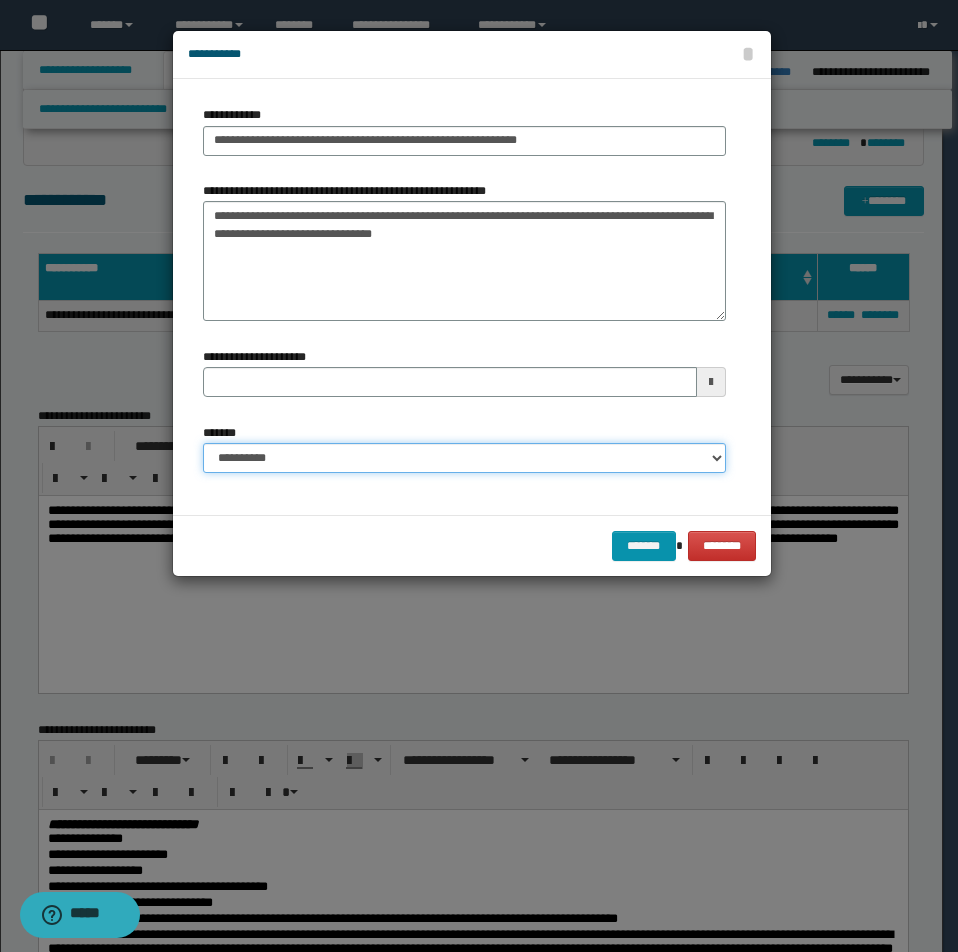 select on "*" 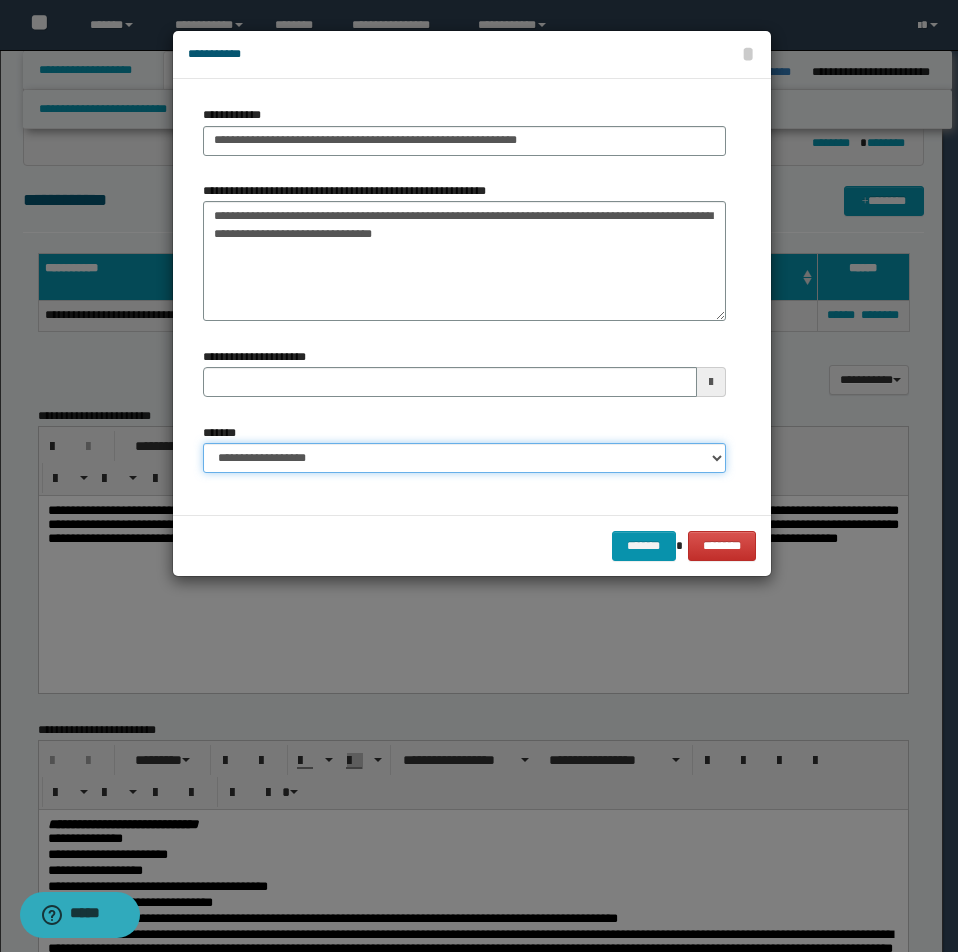 click on "**********" at bounding box center [464, 458] 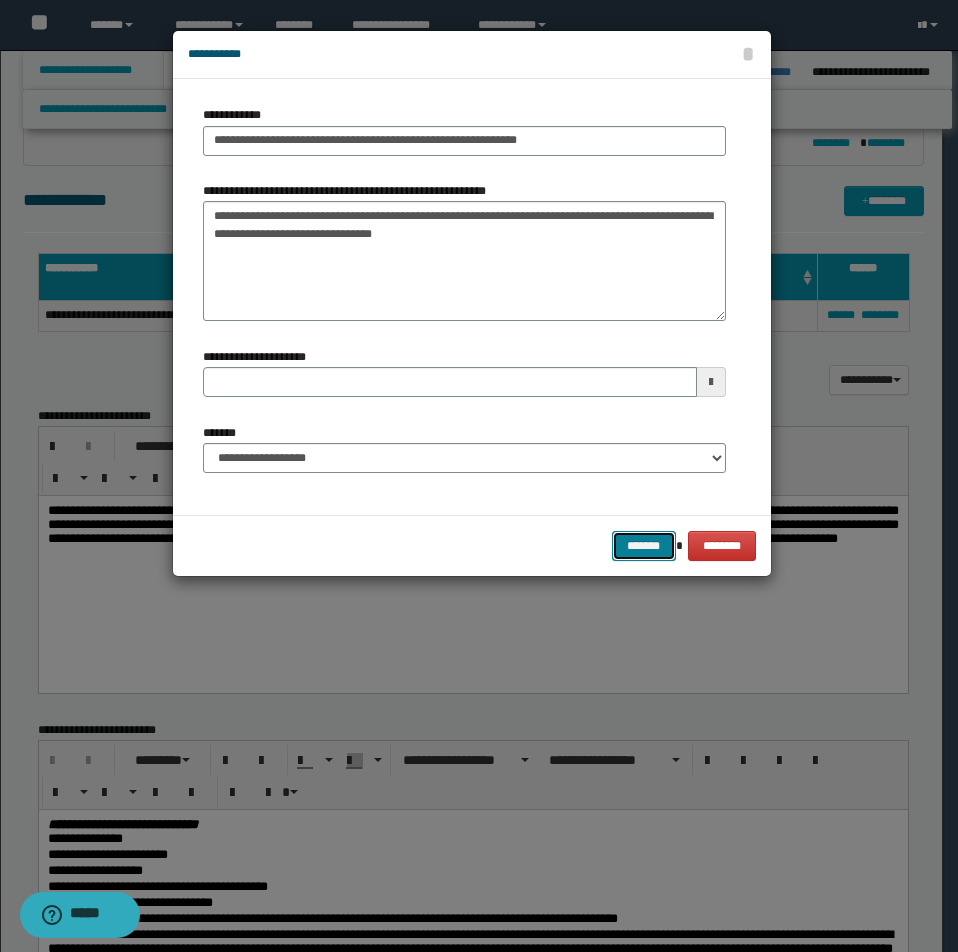 click on "*******" at bounding box center [644, 546] 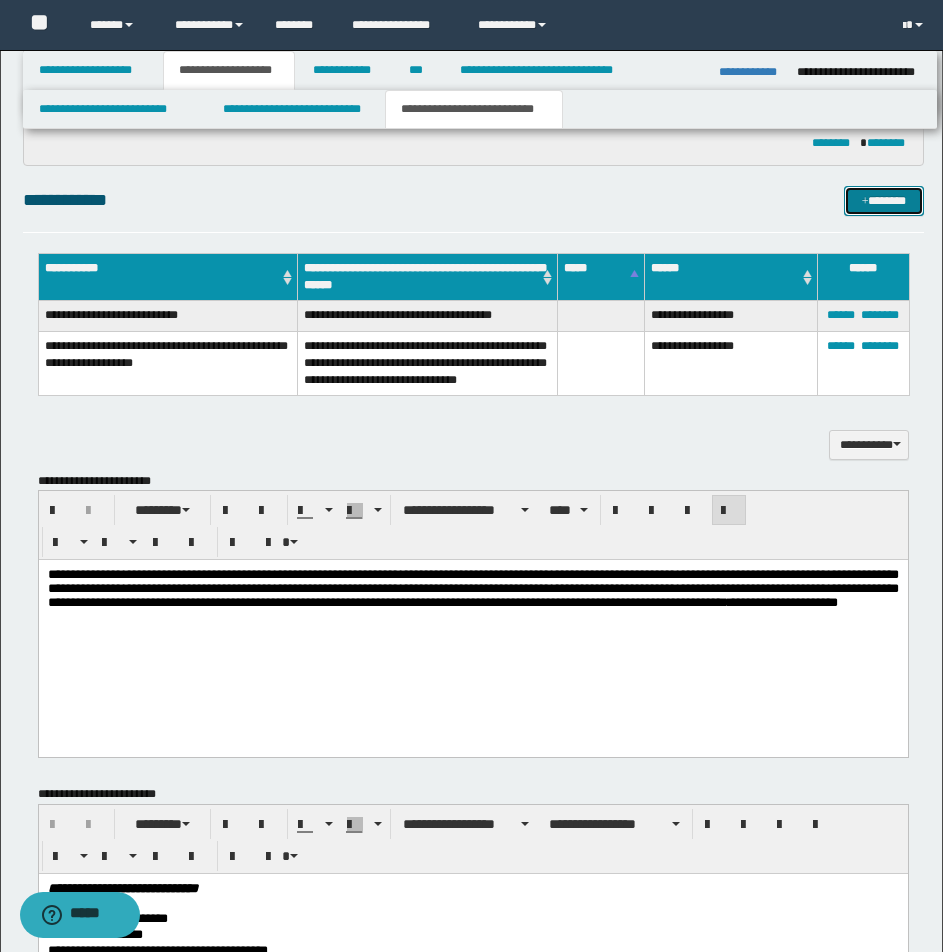 click on "*******" at bounding box center (884, 201) 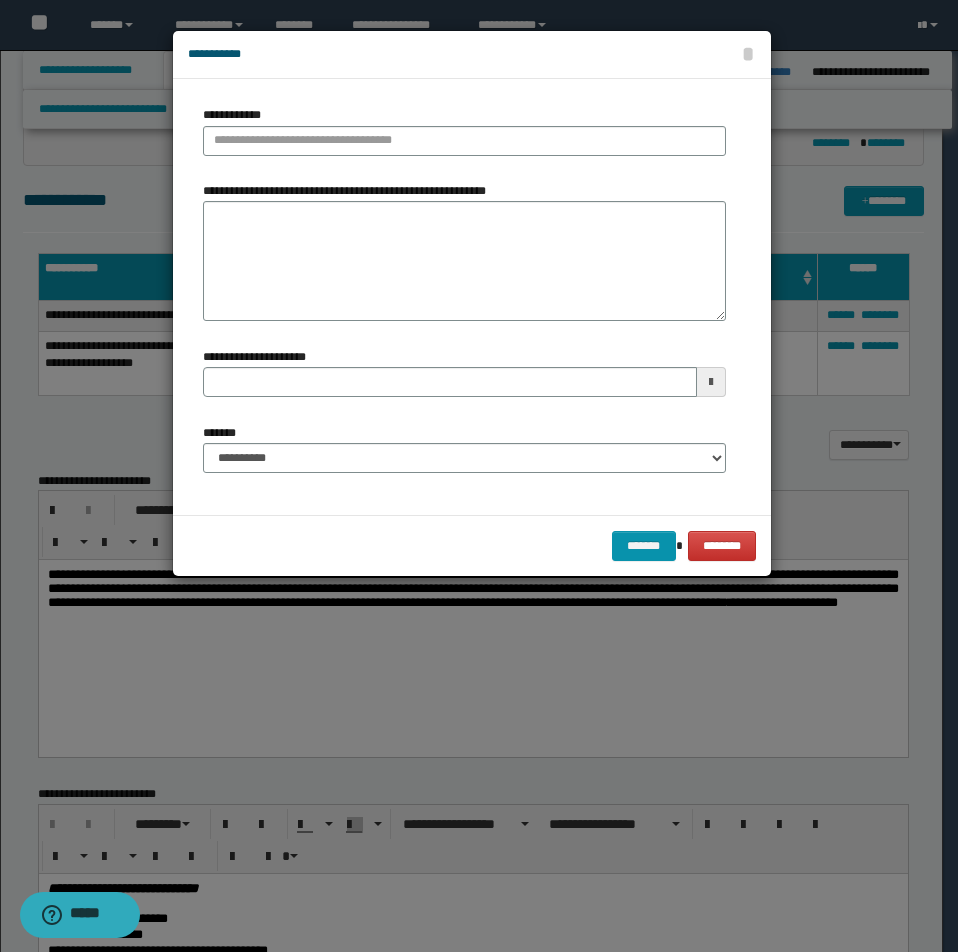 type 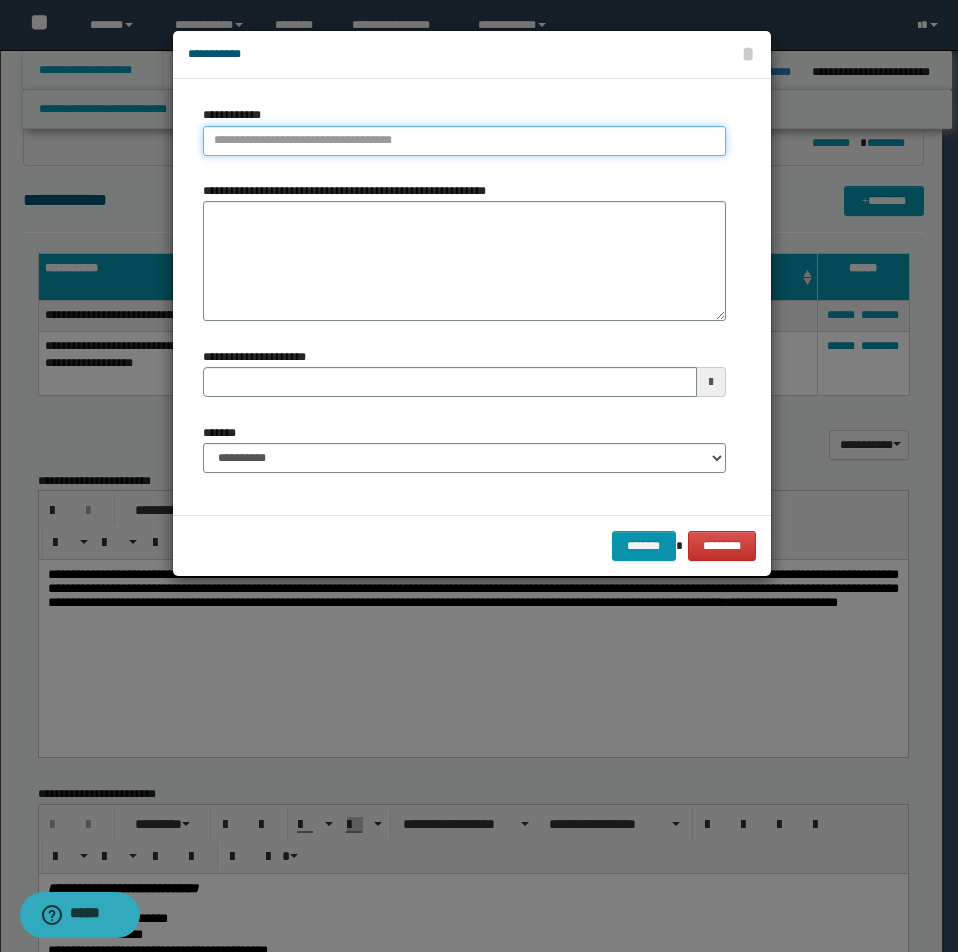 type on "**********" 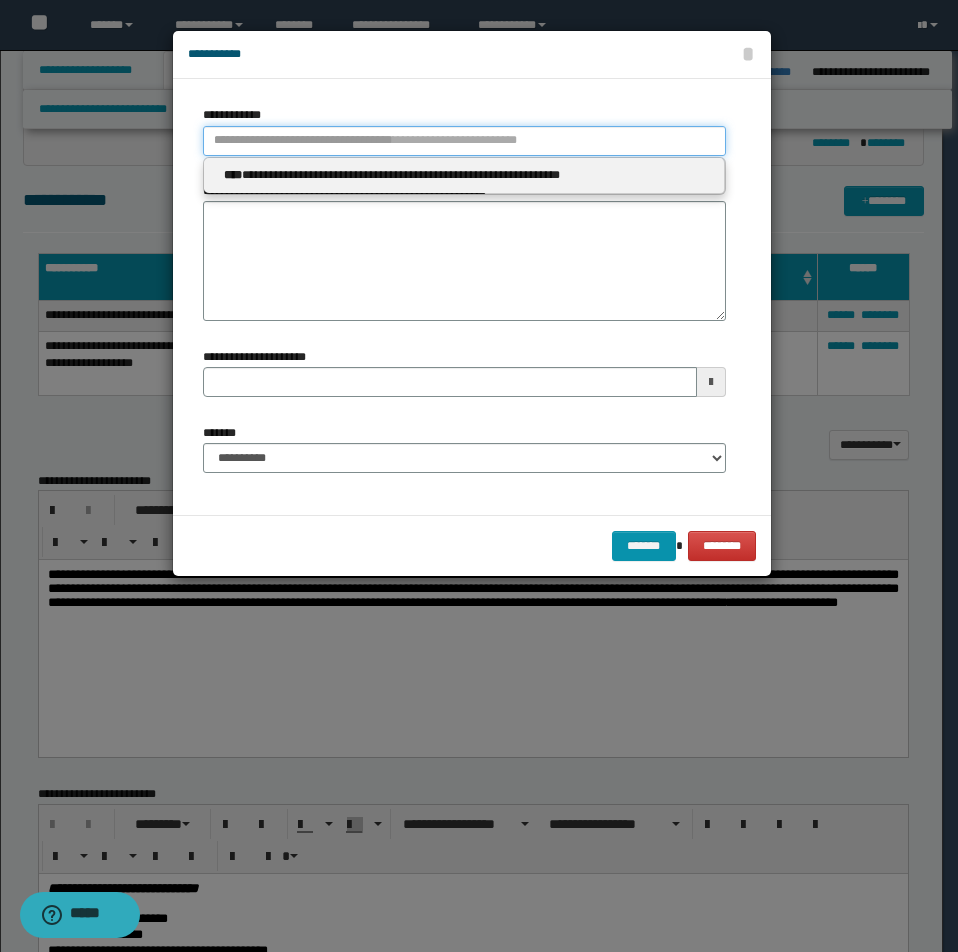 click on "**********" at bounding box center (464, 141) 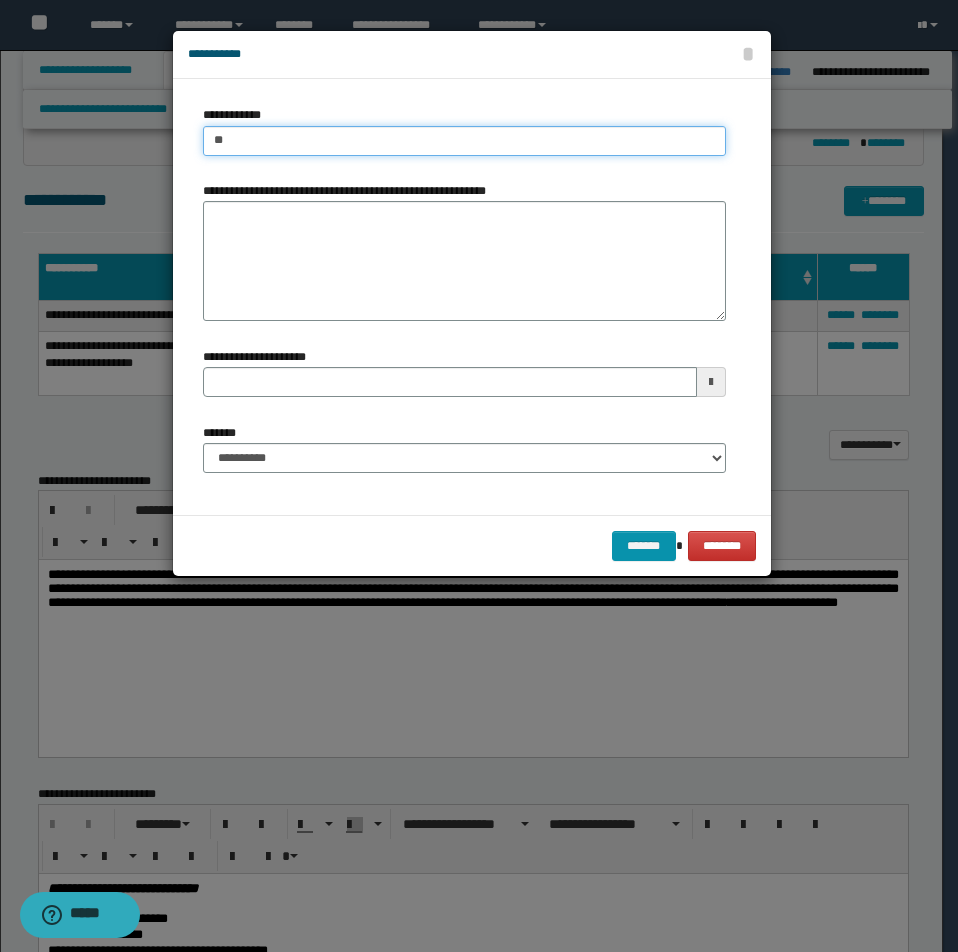 type on "***" 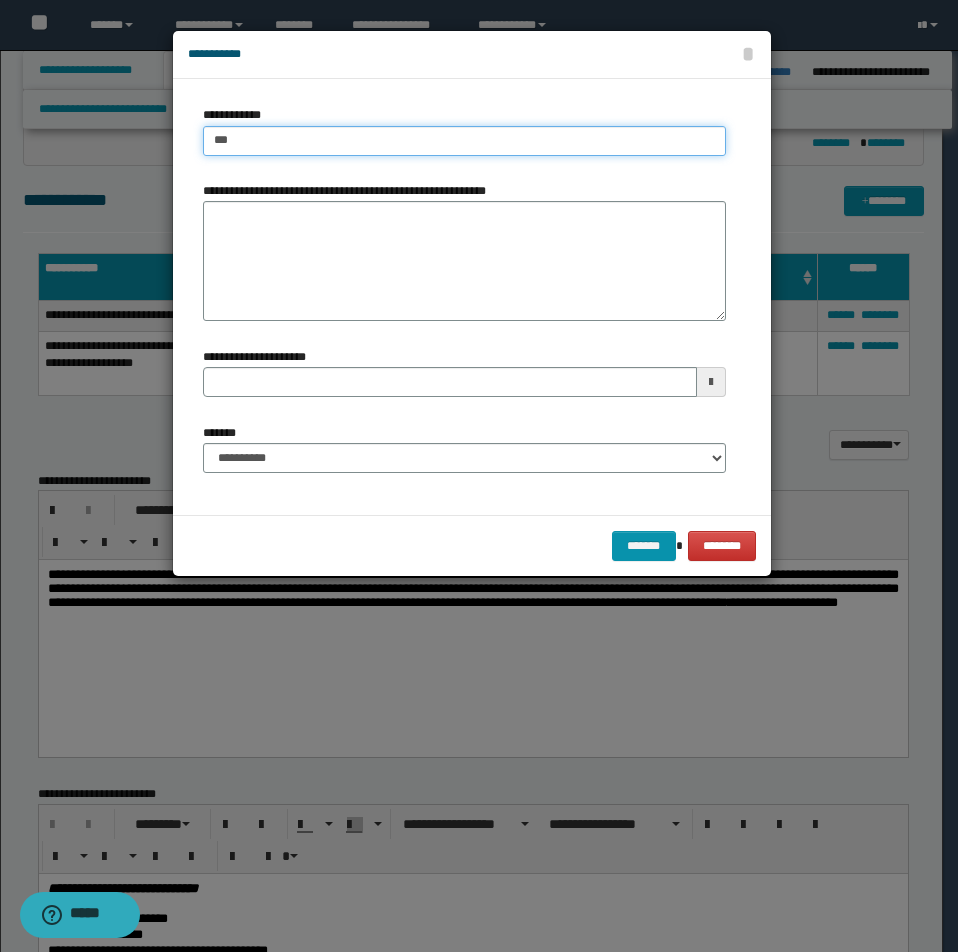 type on "***" 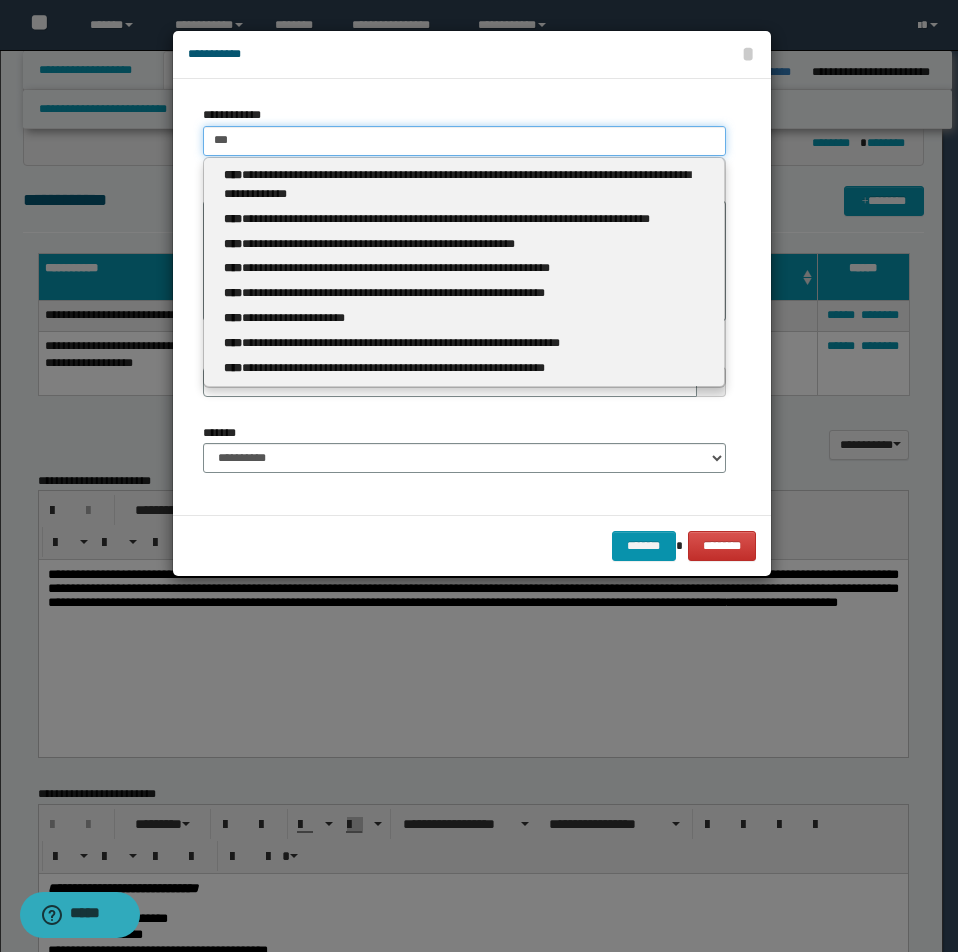 type 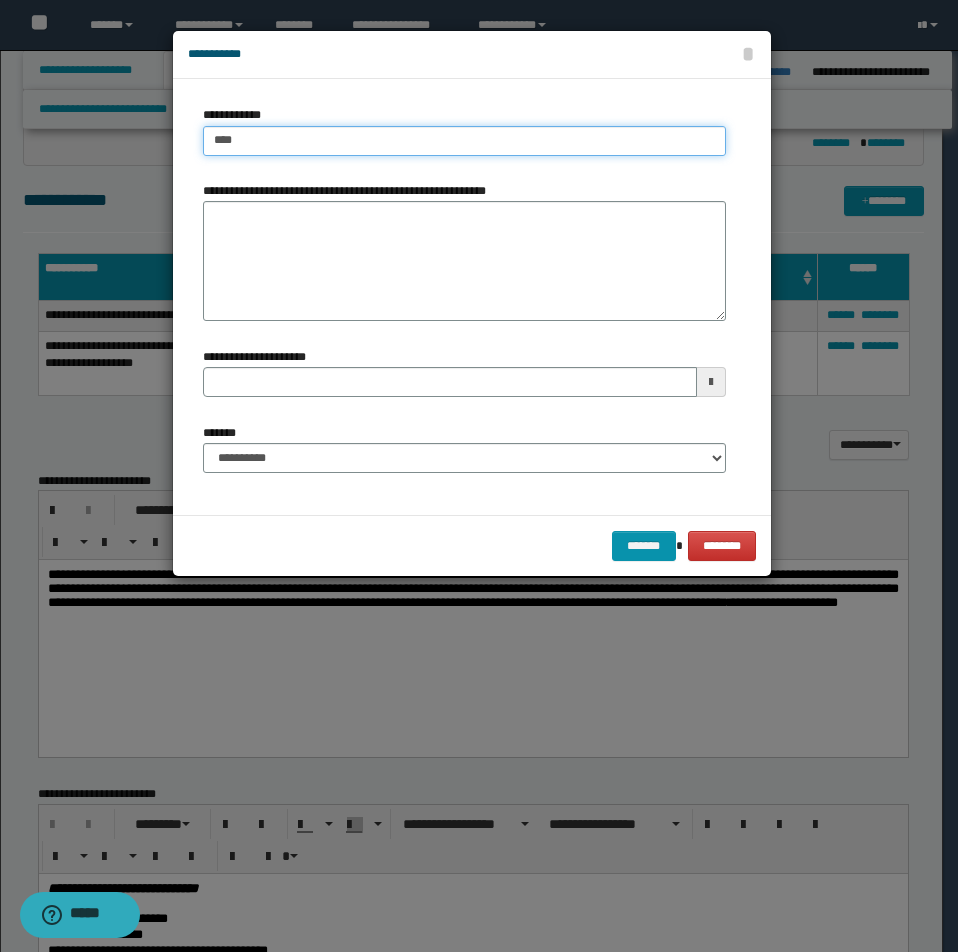 type on "****" 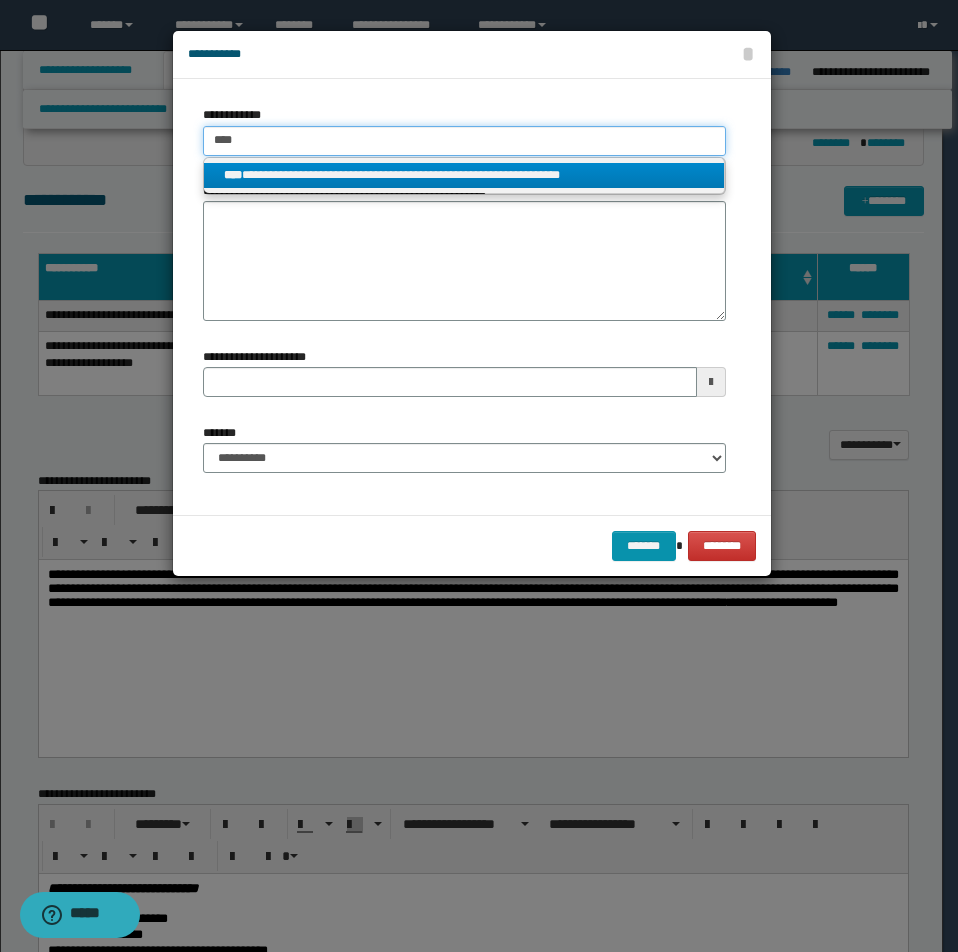 type on "****" 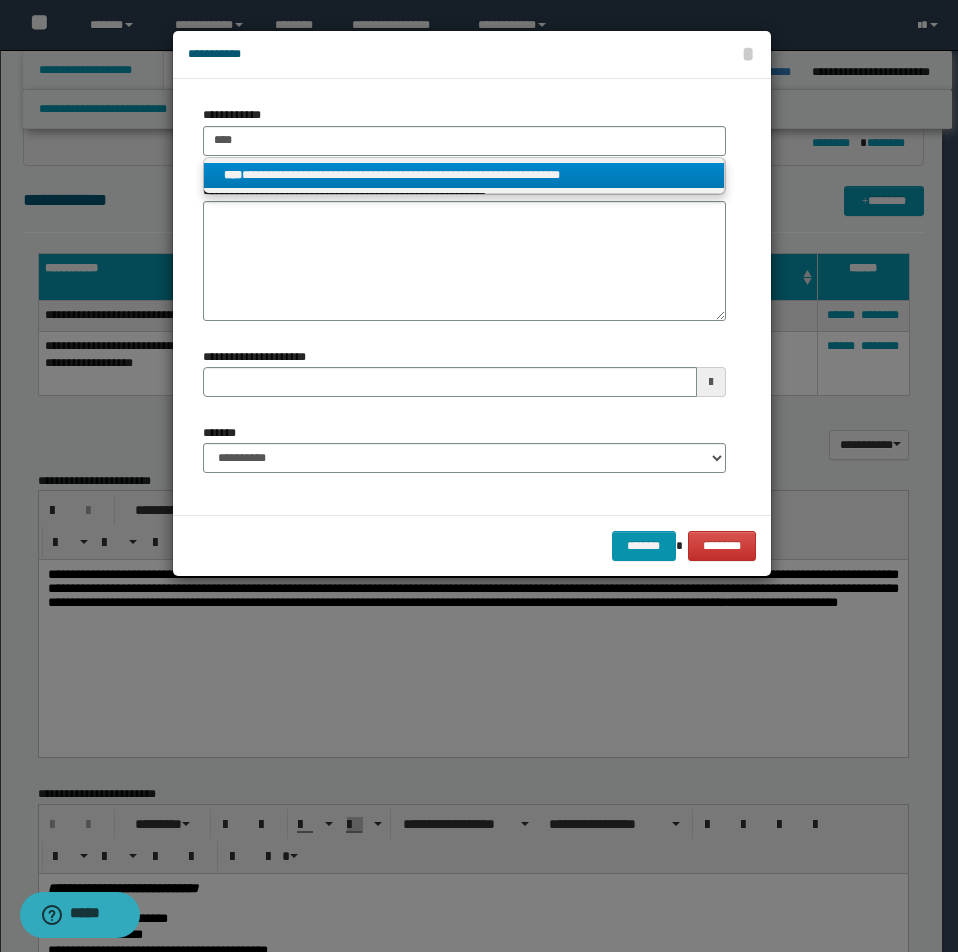 click on "**********" at bounding box center (464, 175) 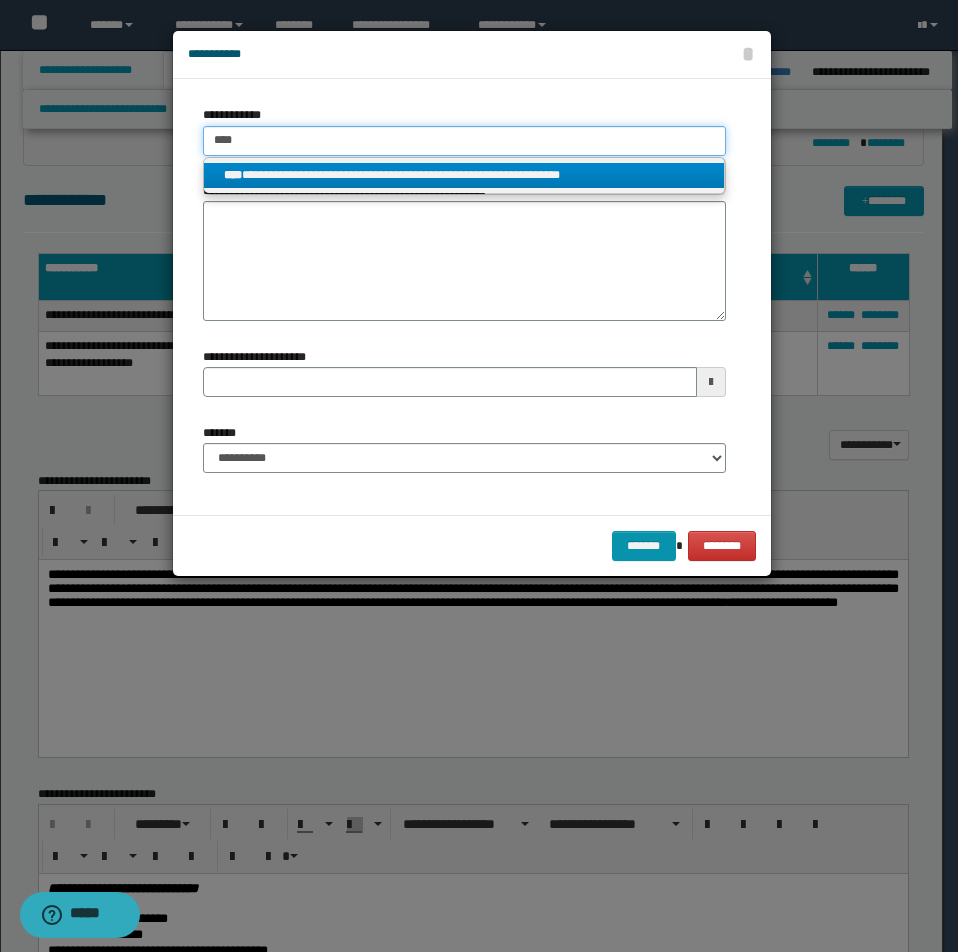 type 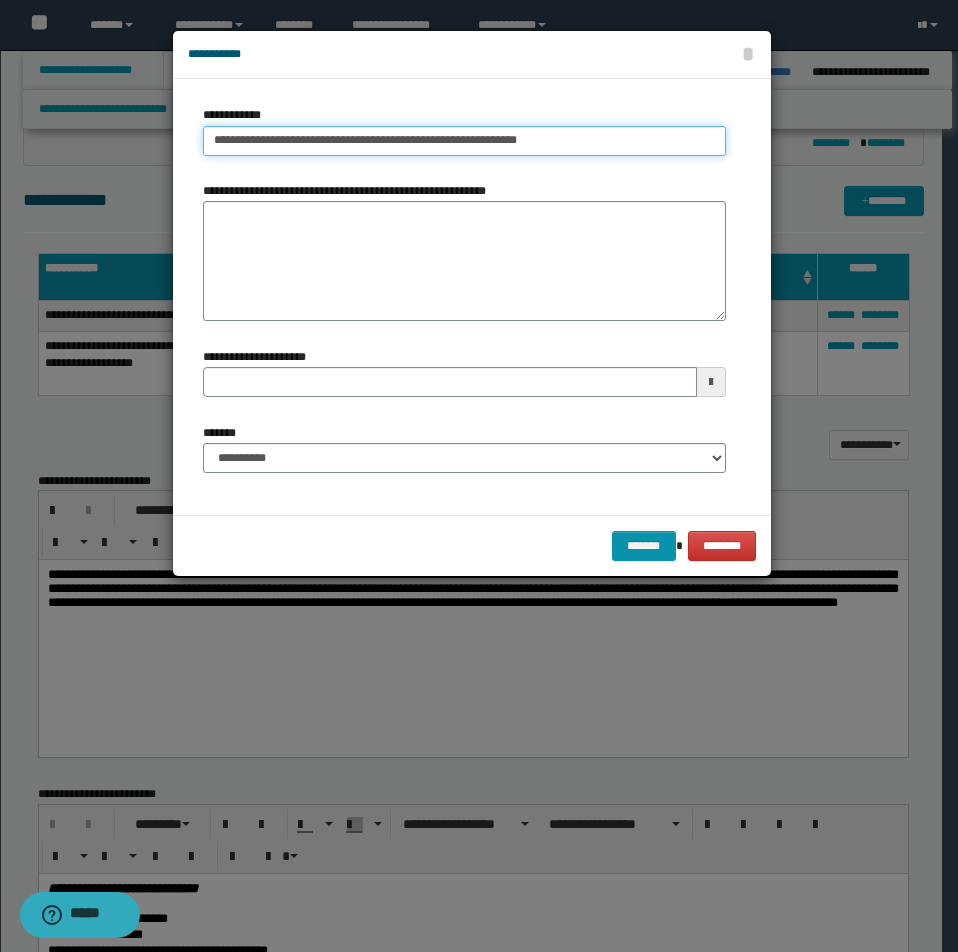 type on "**********" 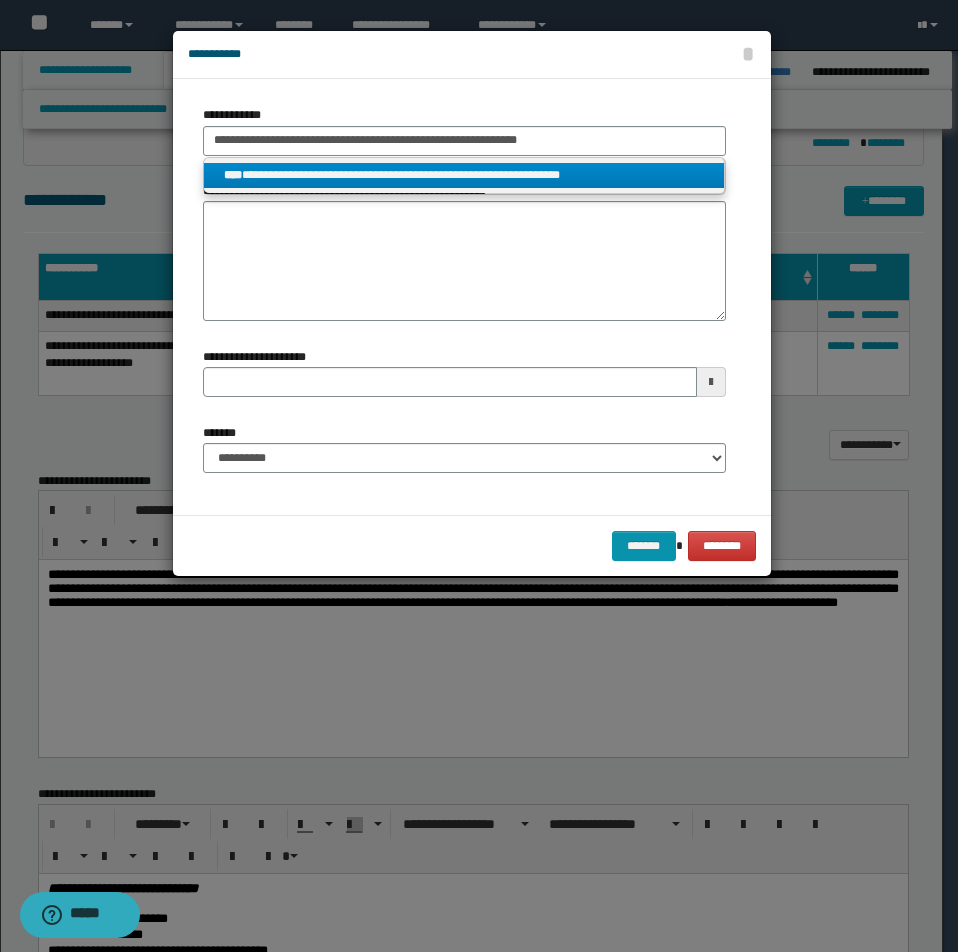 click on "**********" at bounding box center (464, 175) 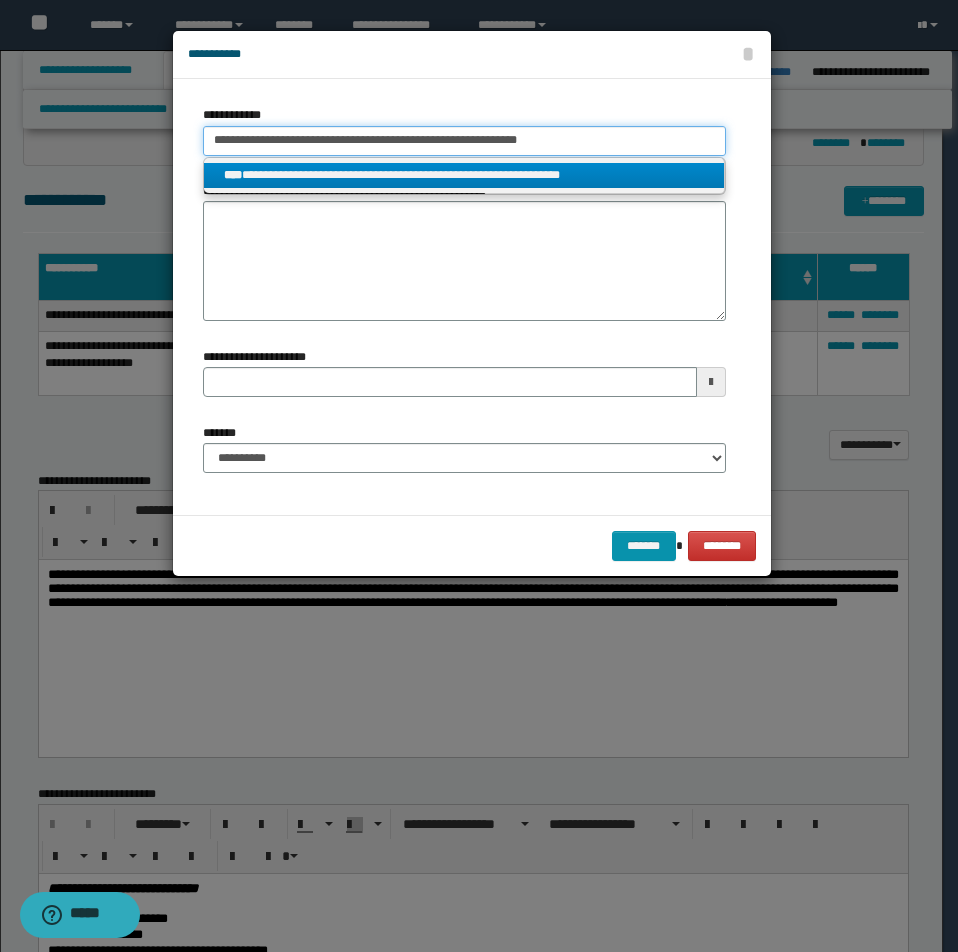 type 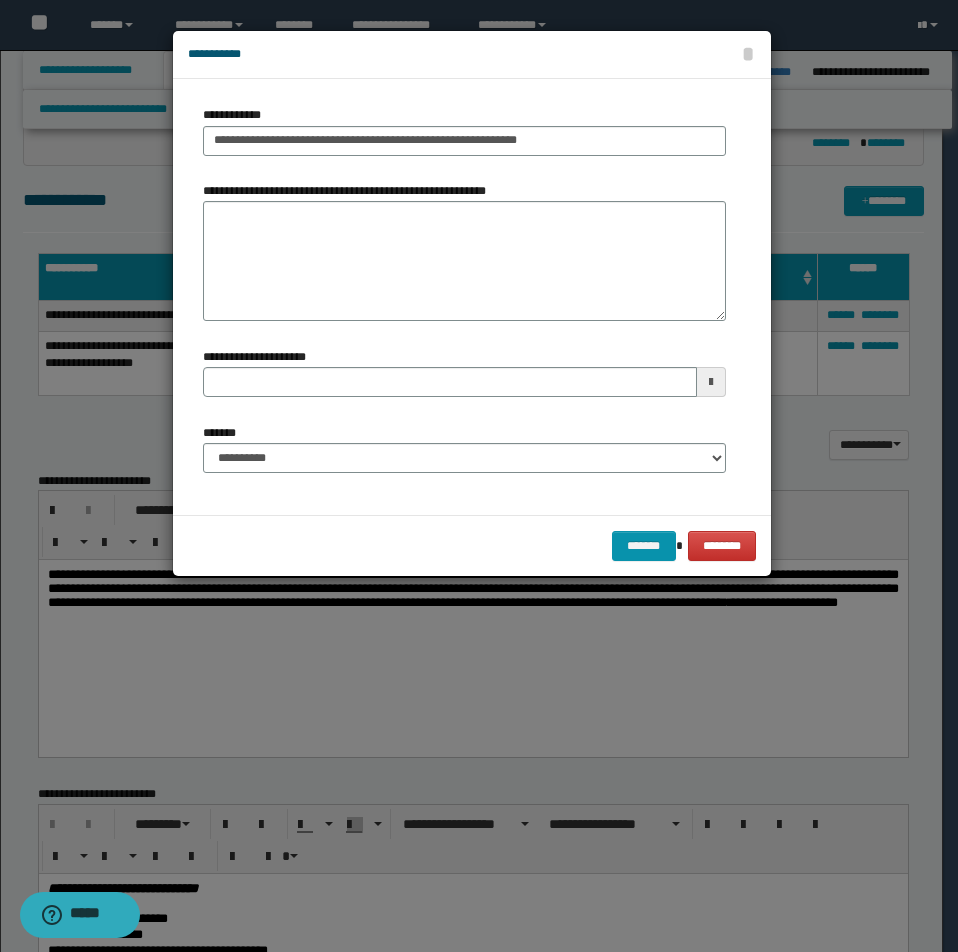 type 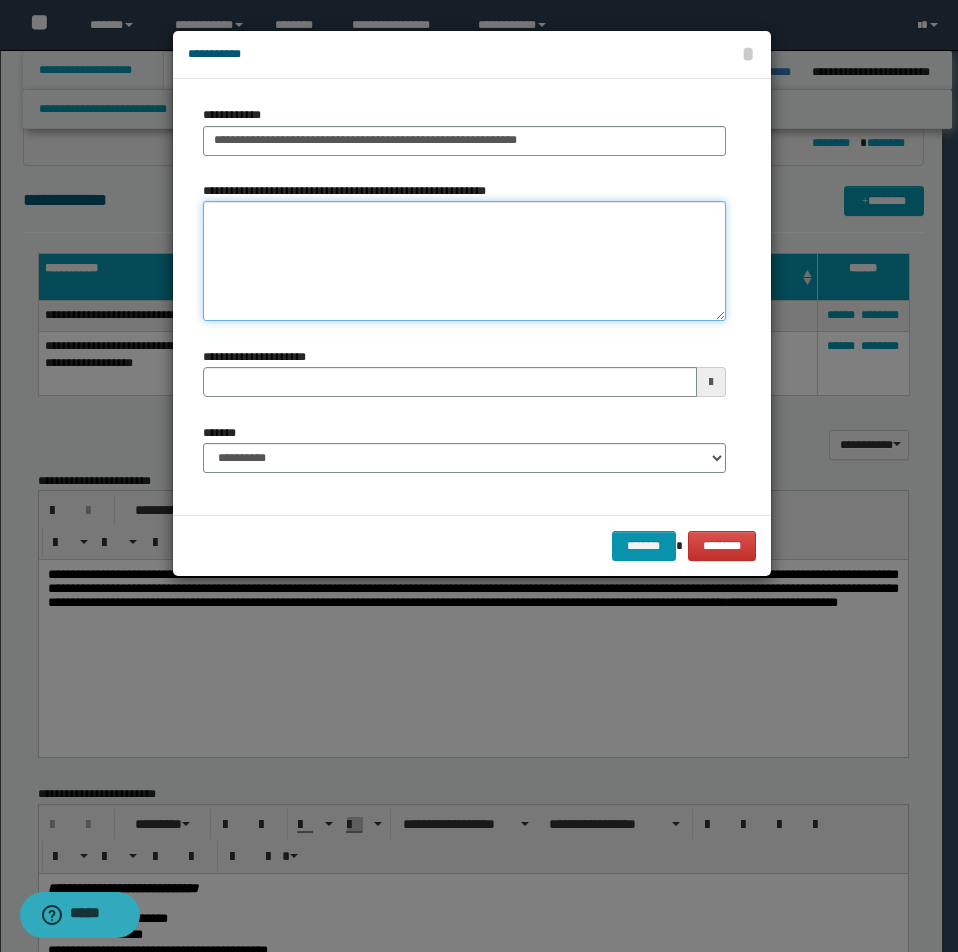 click on "**********" at bounding box center [464, 261] 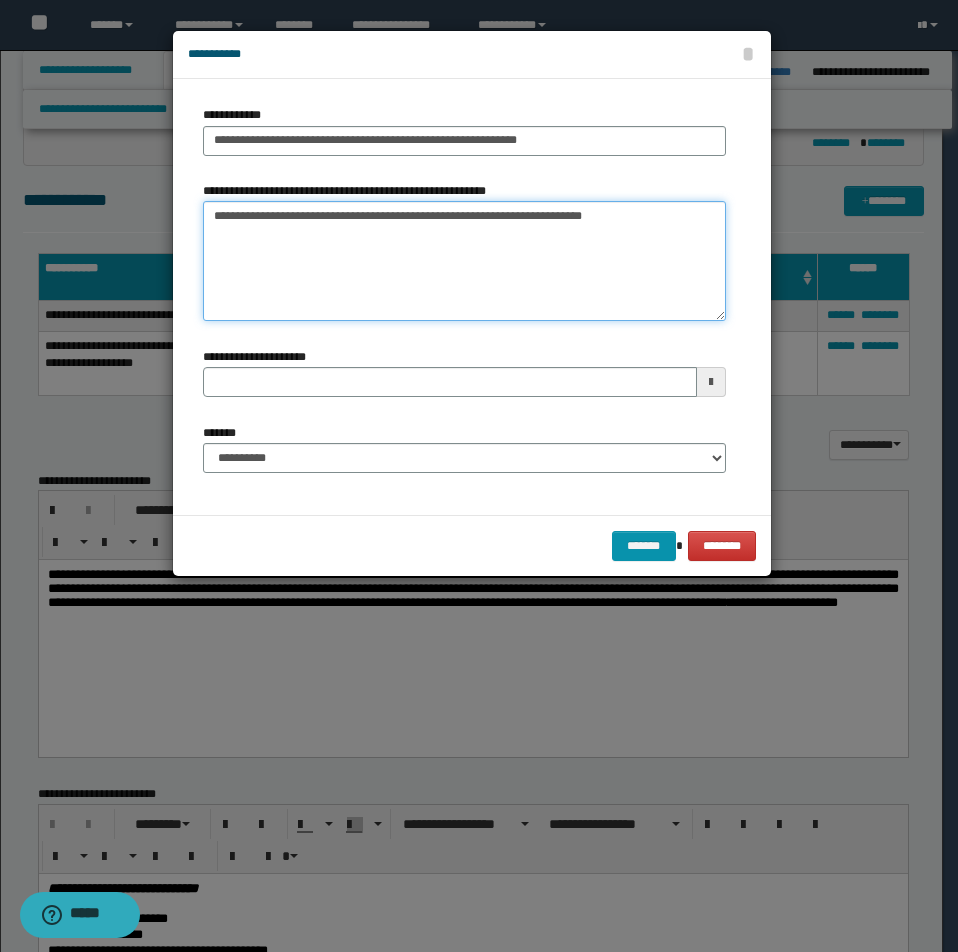 click on "**********" at bounding box center [464, 261] 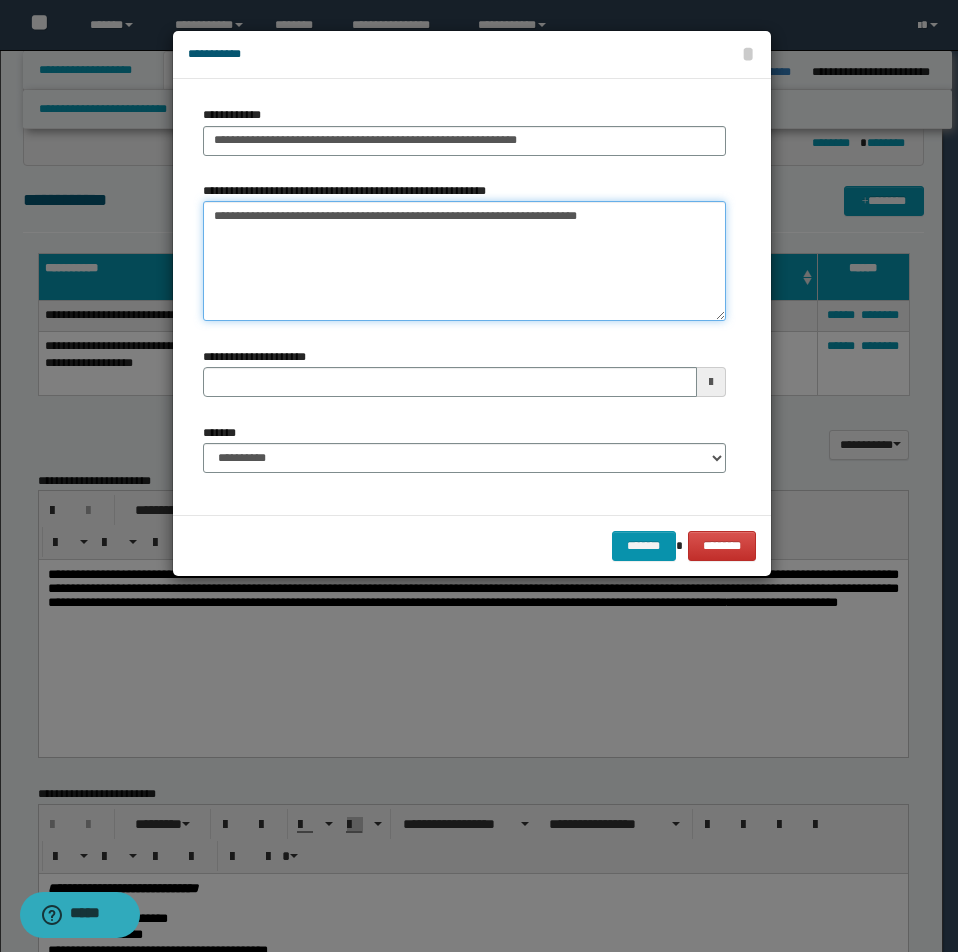 type 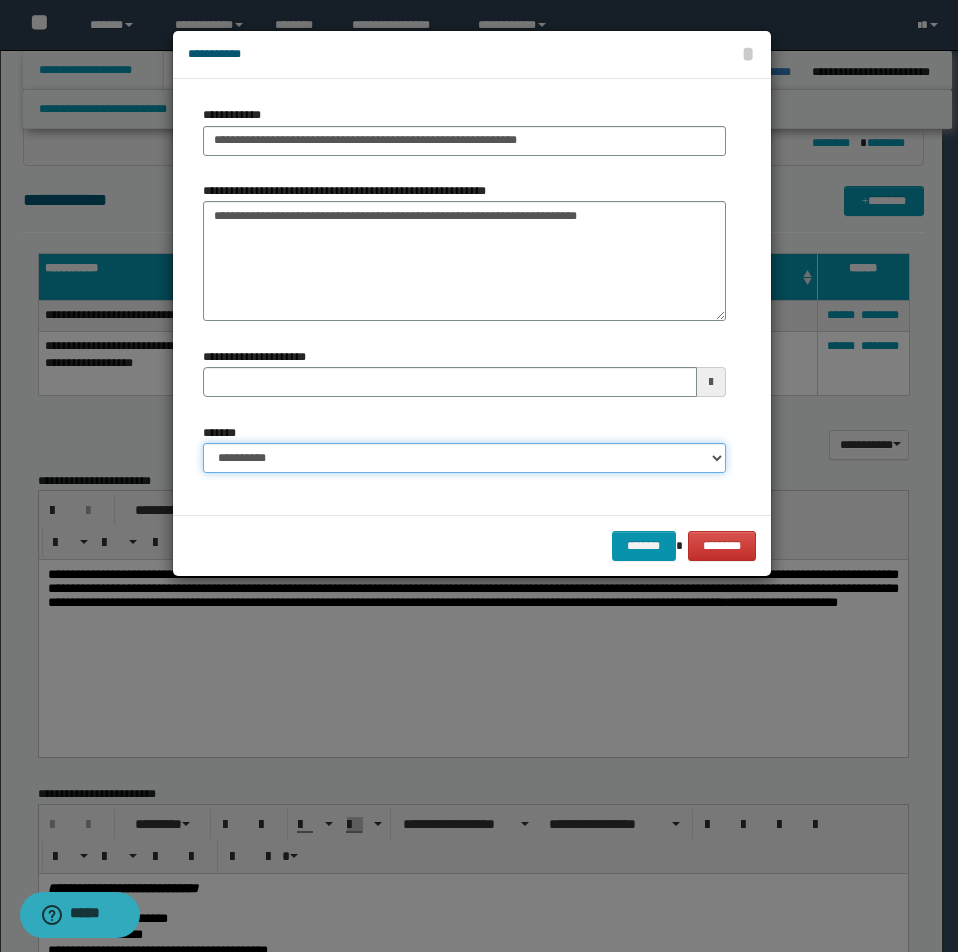 click on "**********" at bounding box center [464, 458] 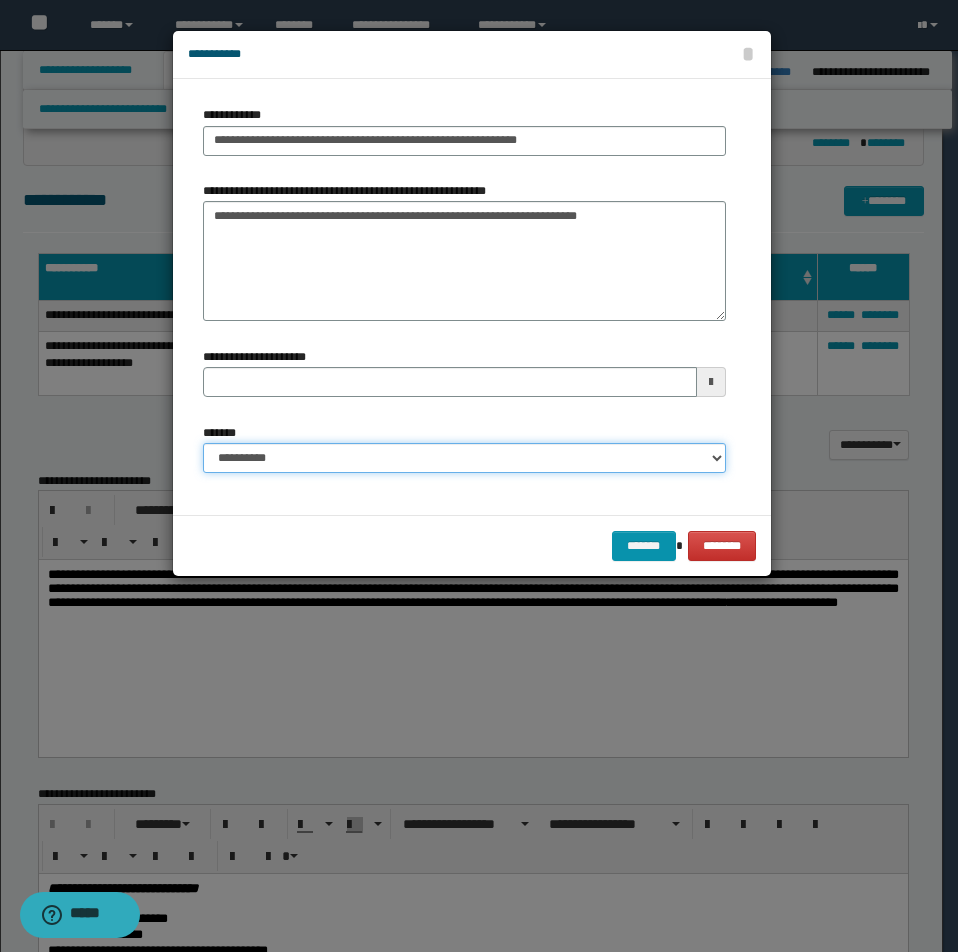 select on "*" 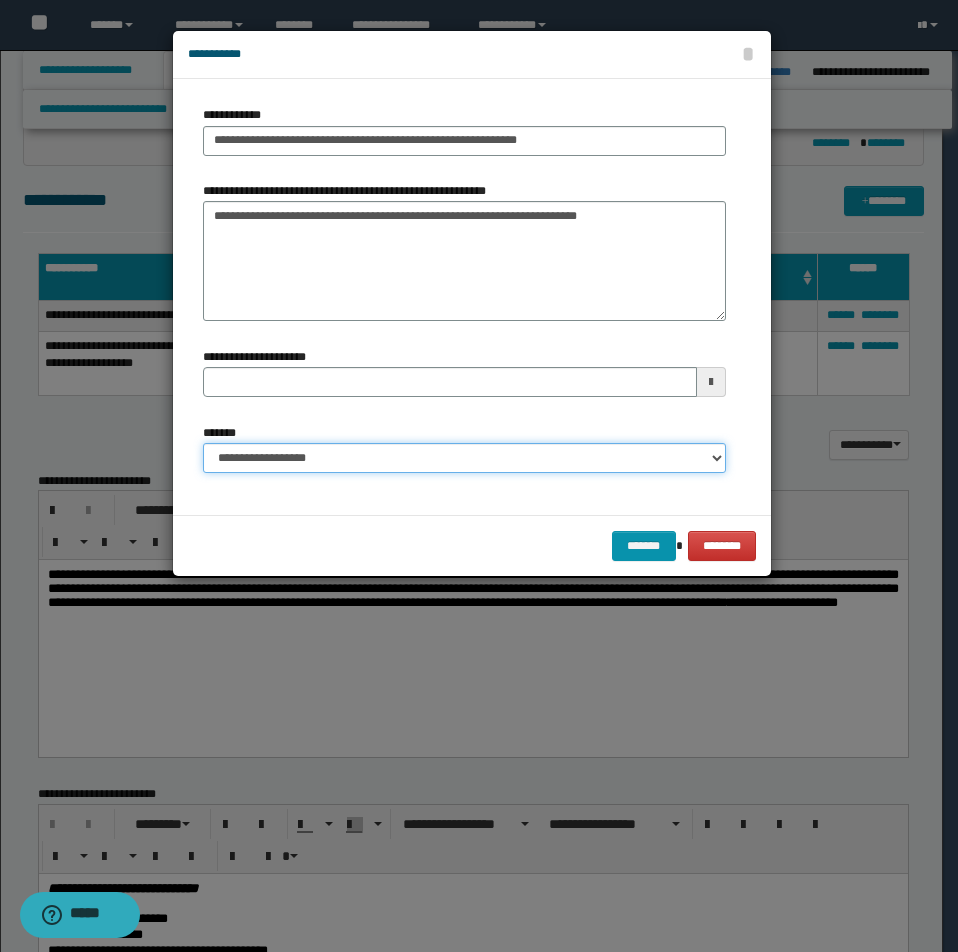 click on "**********" at bounding box center [464, 458] 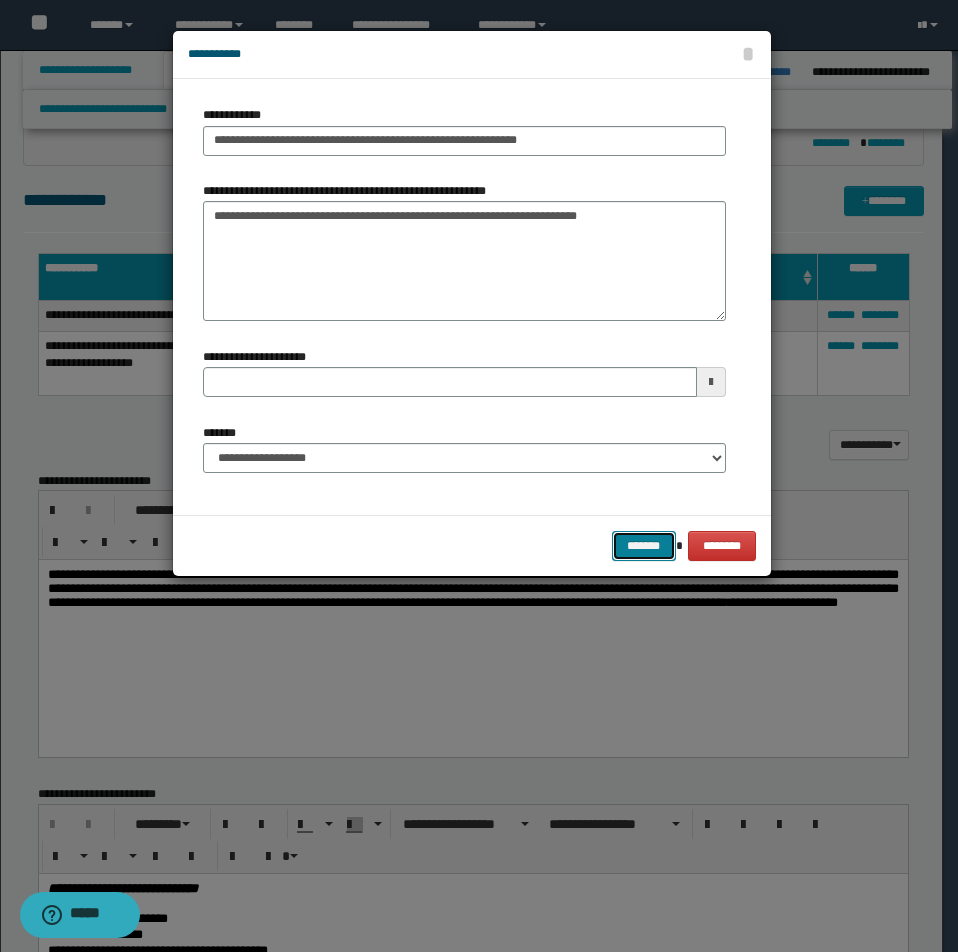click on "*******" at bounding box center (644, 546) 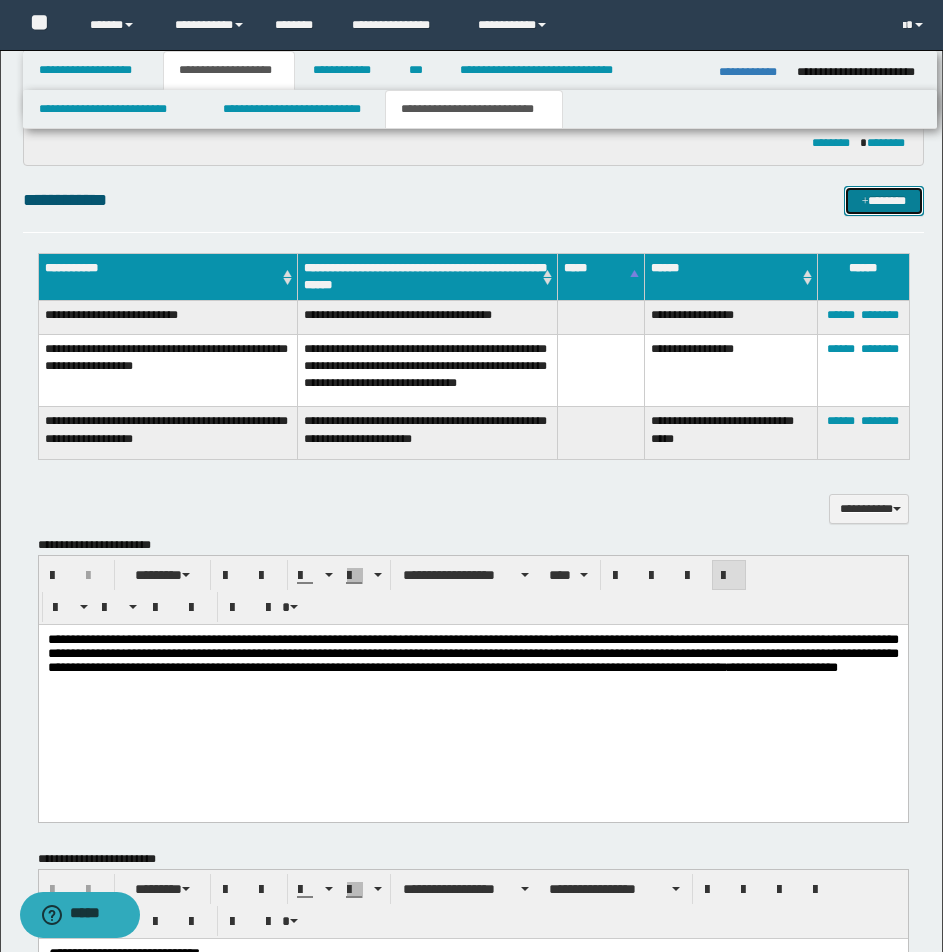 click on "*******" at bounding box center (884, 201) 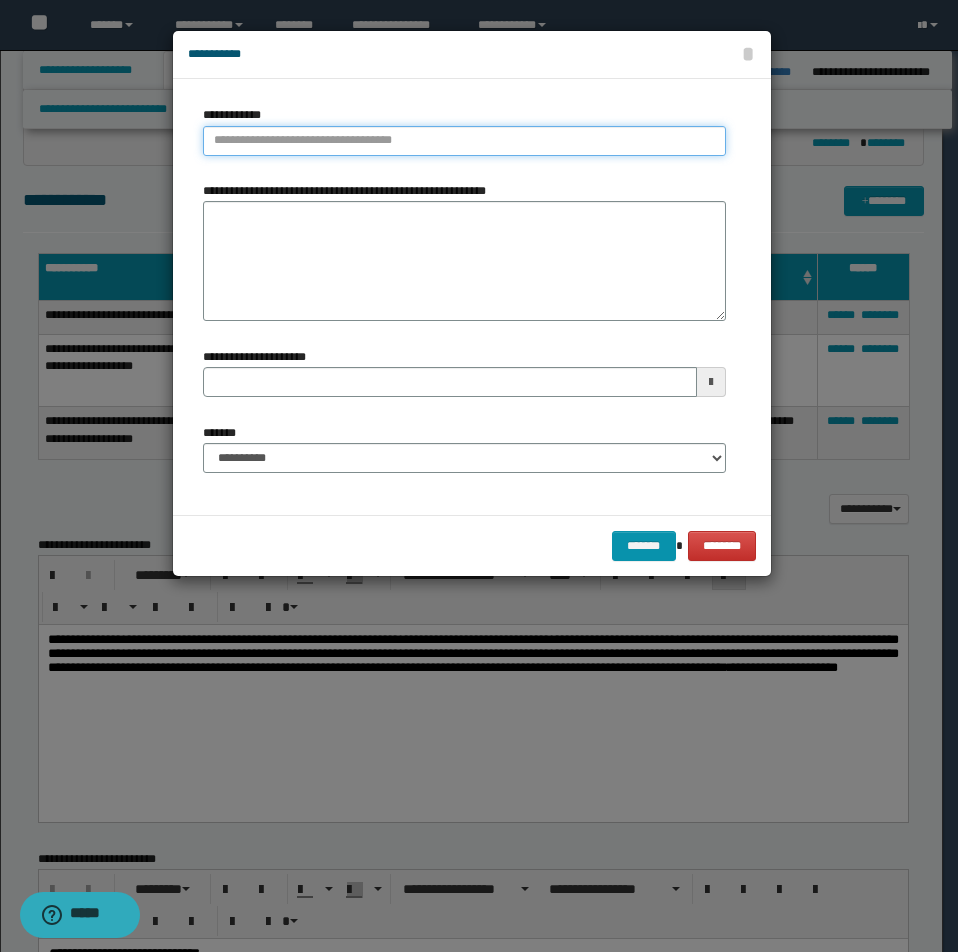 type on "**********" 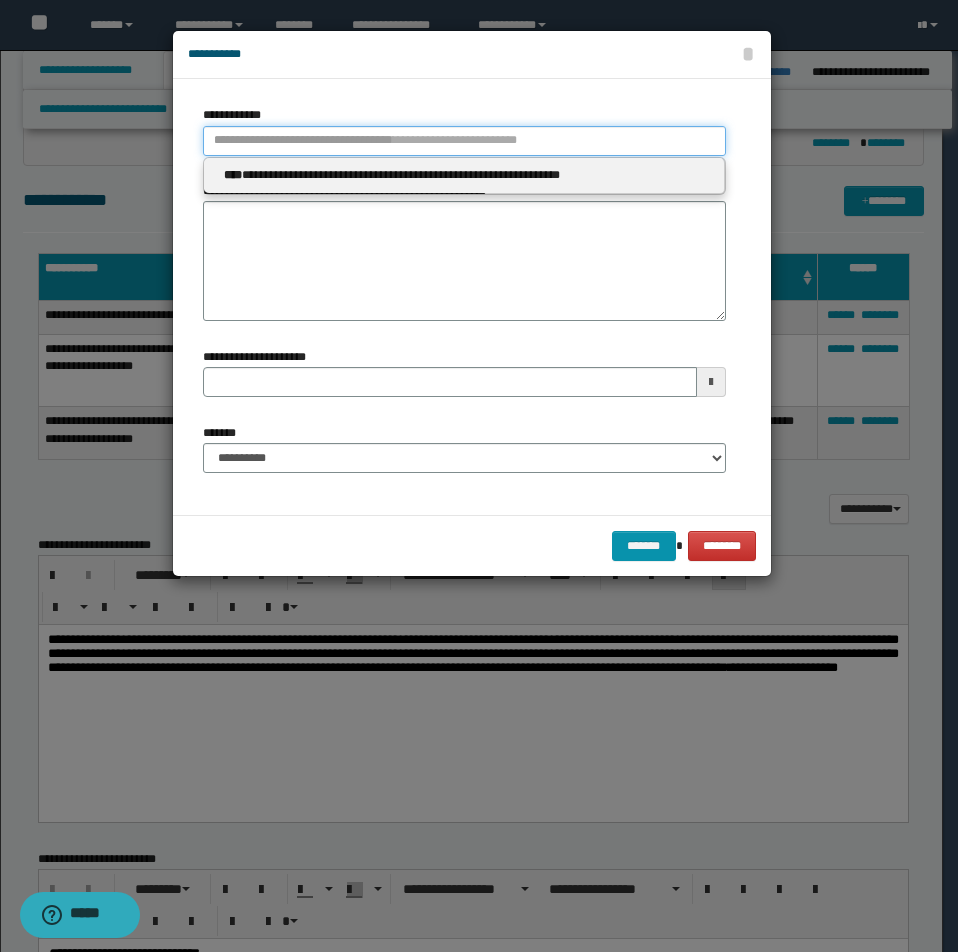click on "**********" at bounding box center [464, 141] 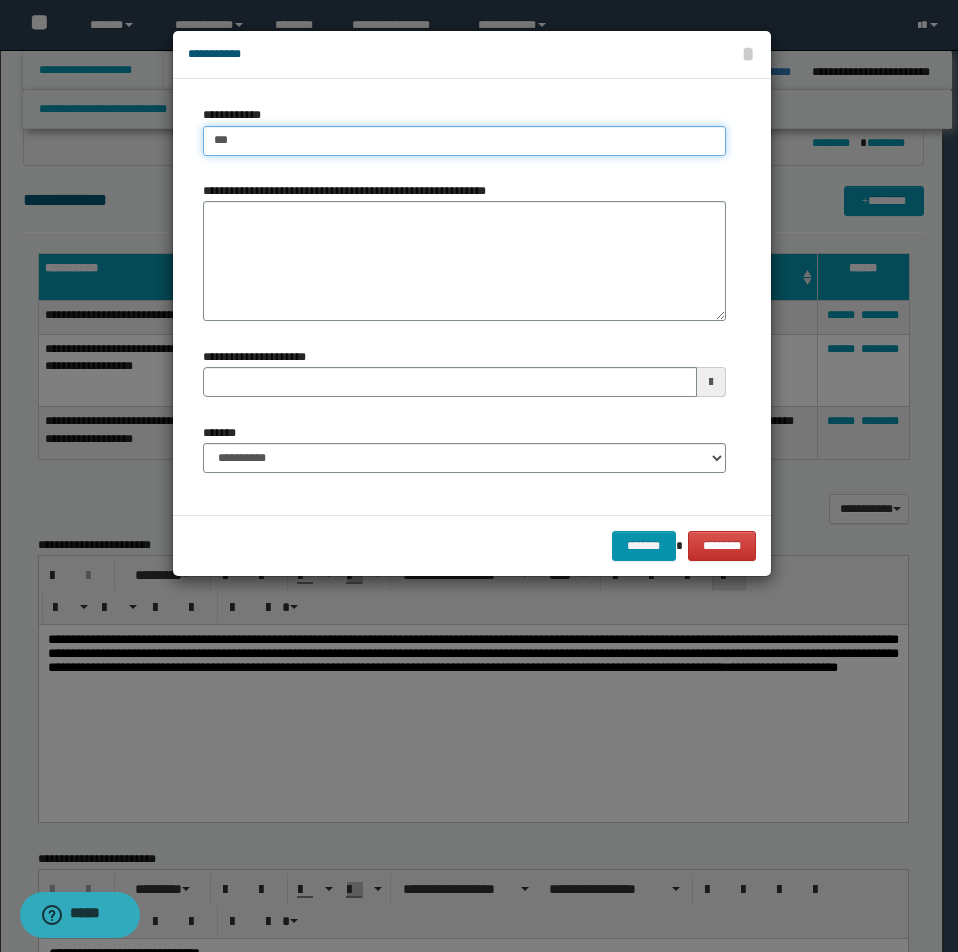type on "****" 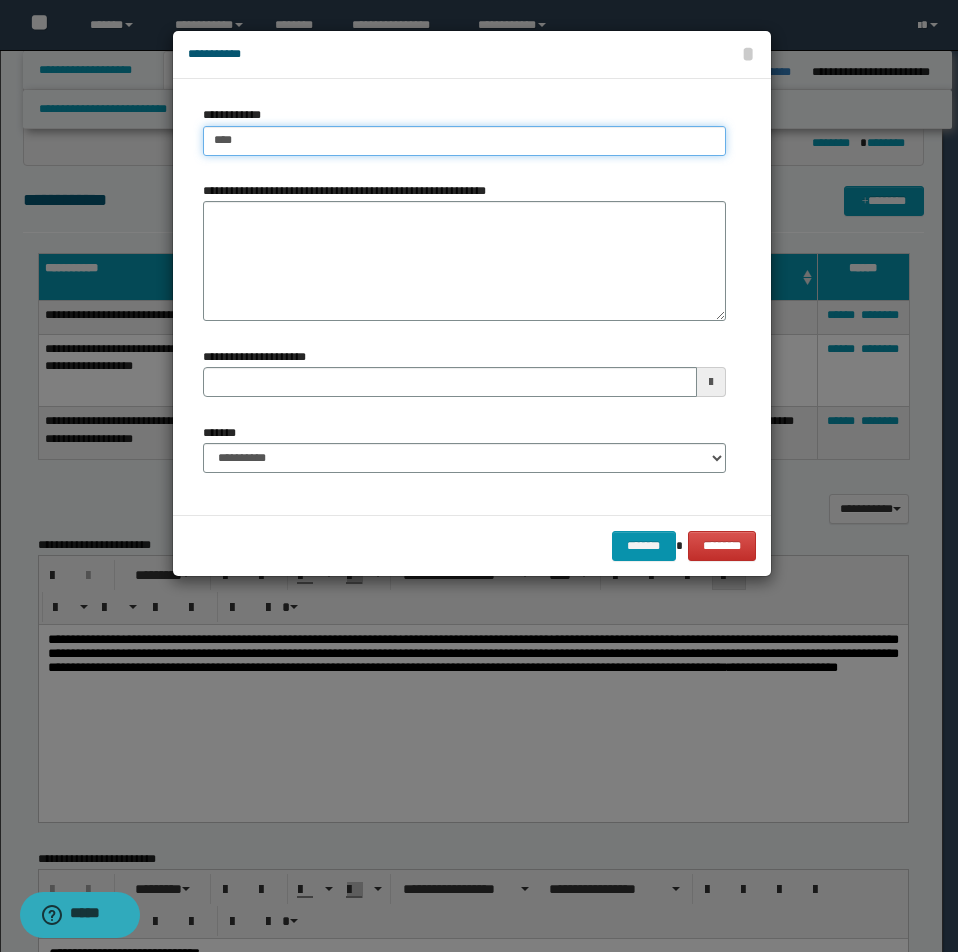 type on "****" 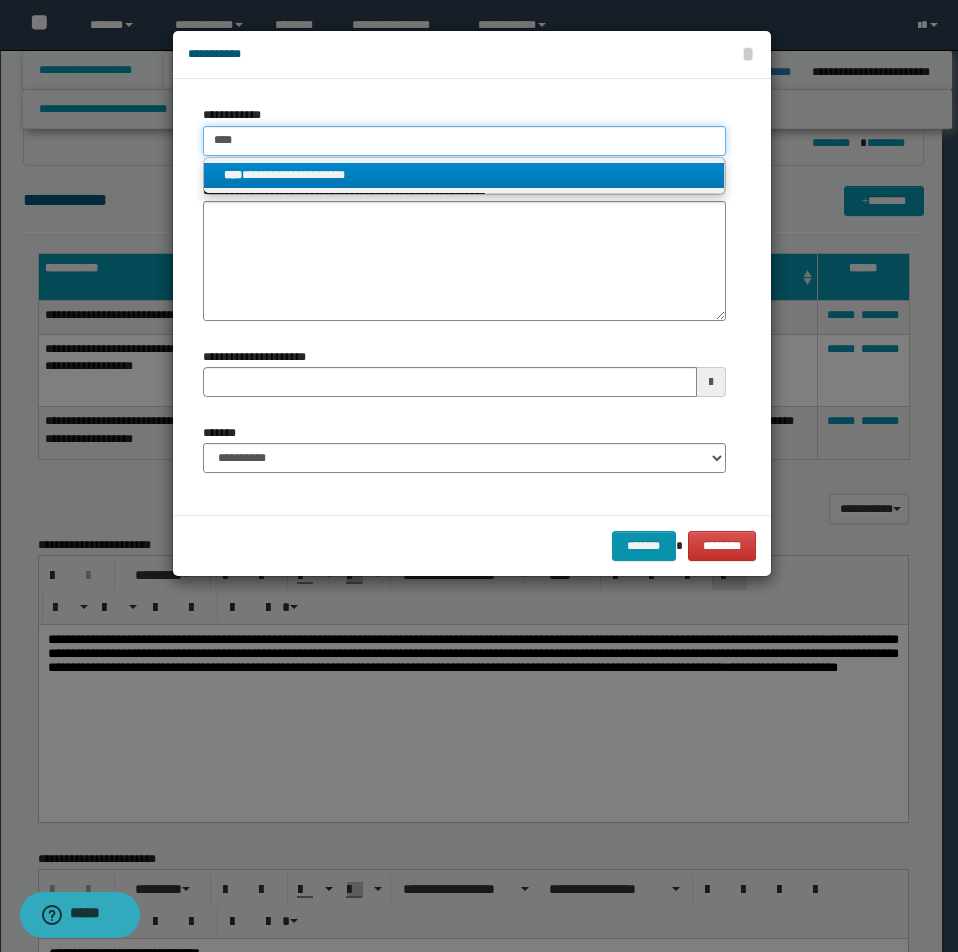 type on "****" 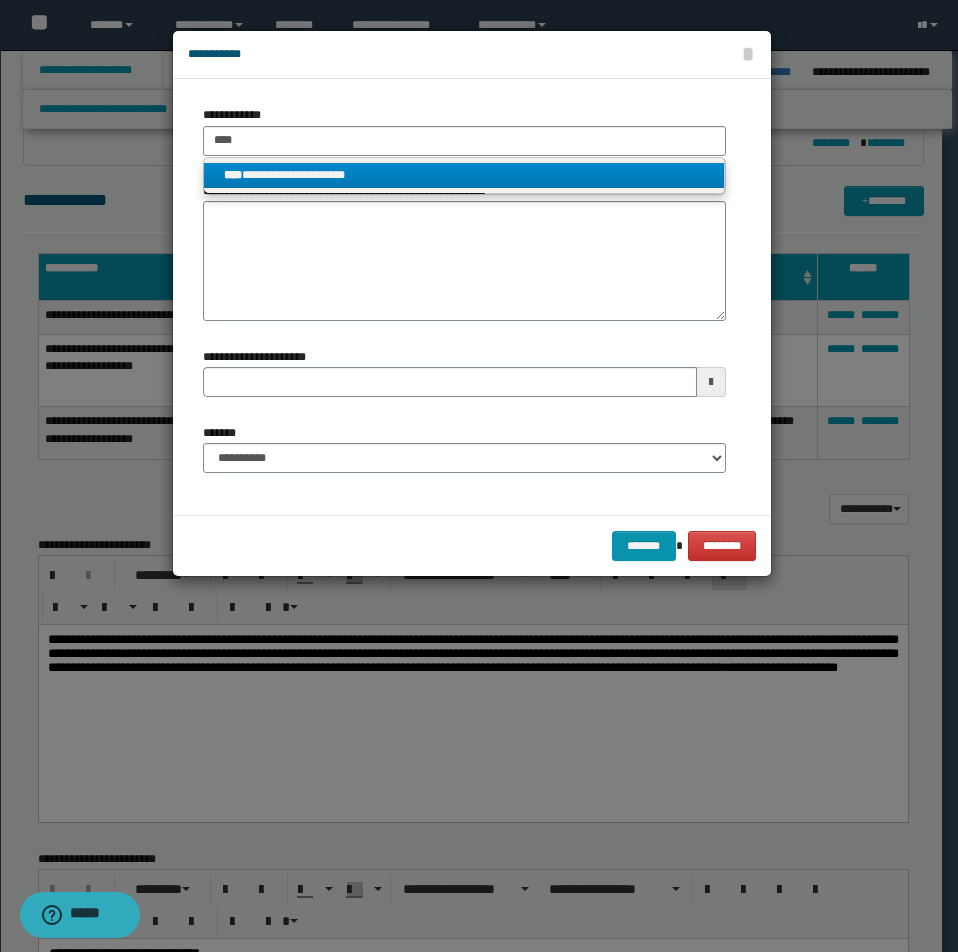click on "**********" at bounding box center (464, 175) 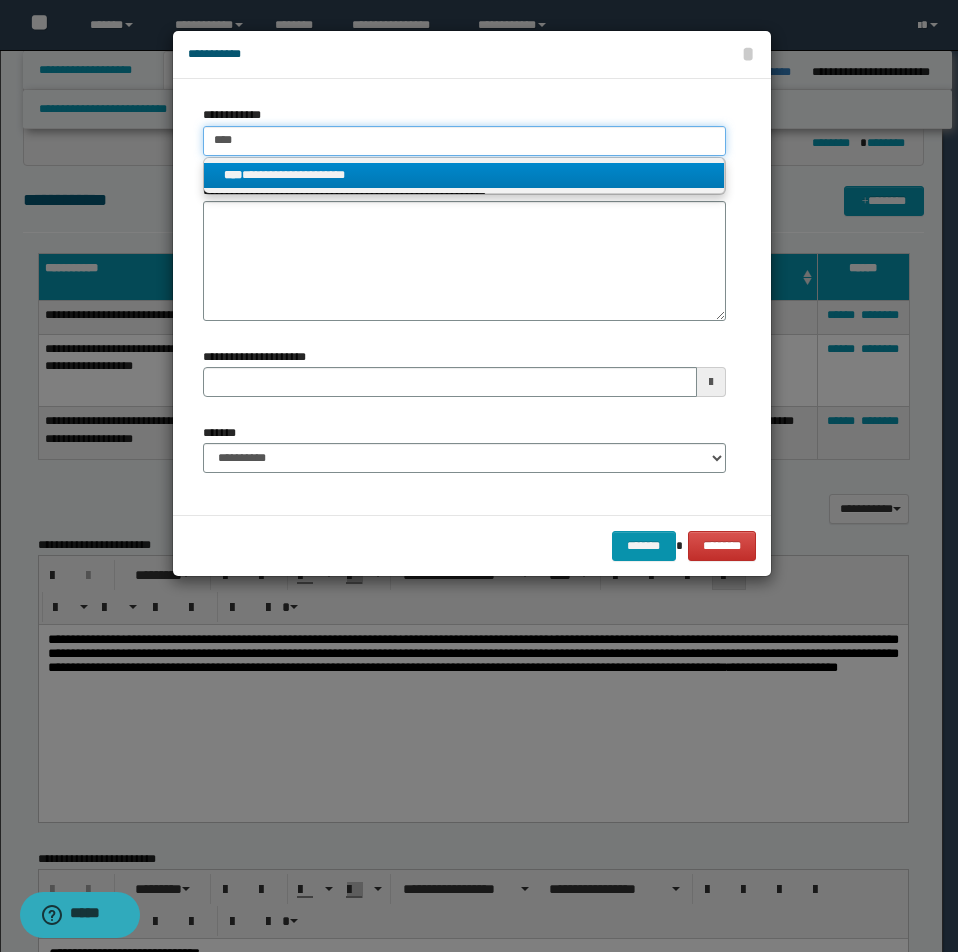 type 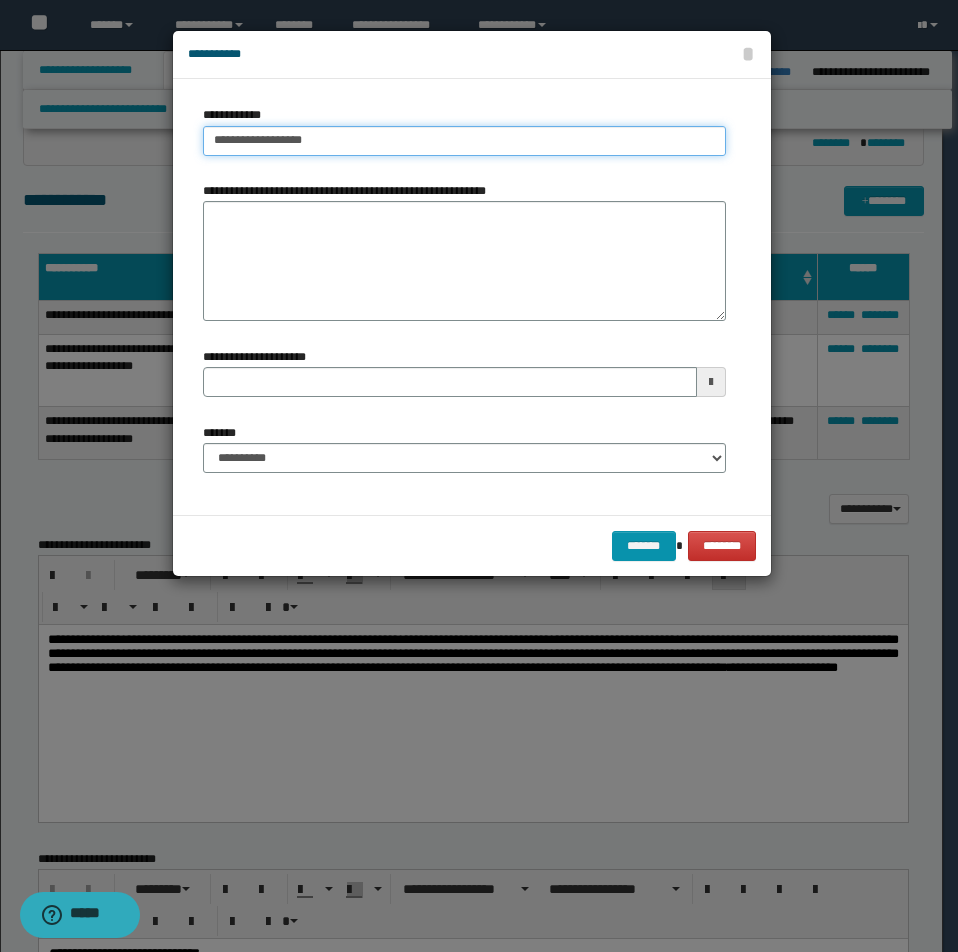 drag, startPoint x: 246, startPoint y: 142, endPoint x: 347, endPoint y: 146, distance: 101.07918 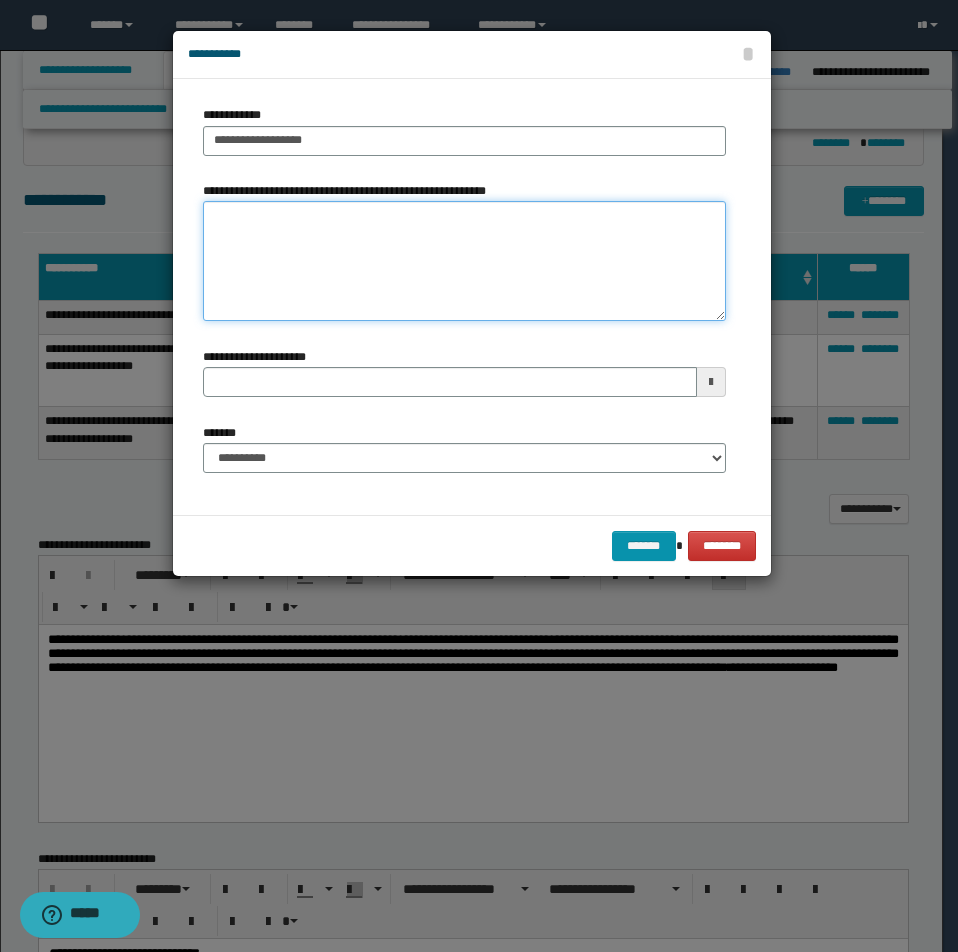 click on "**********" at bounding box center [464, 261] 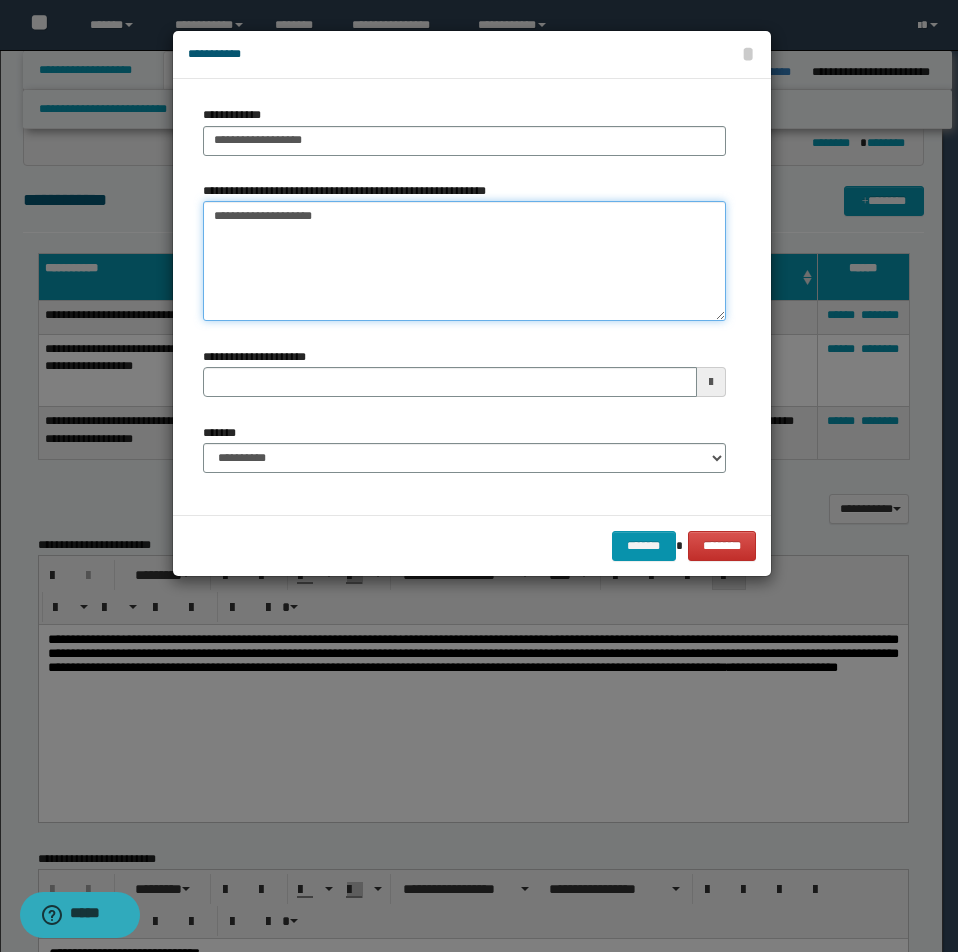 type on "**********" 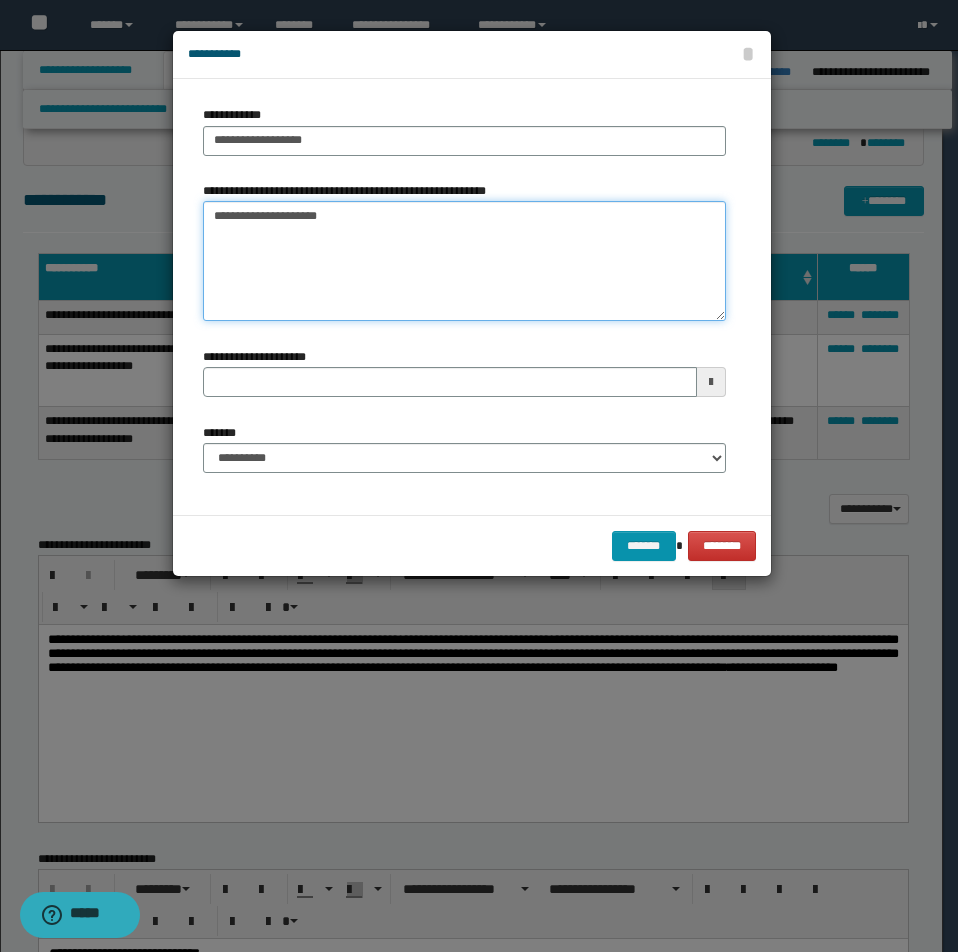 type 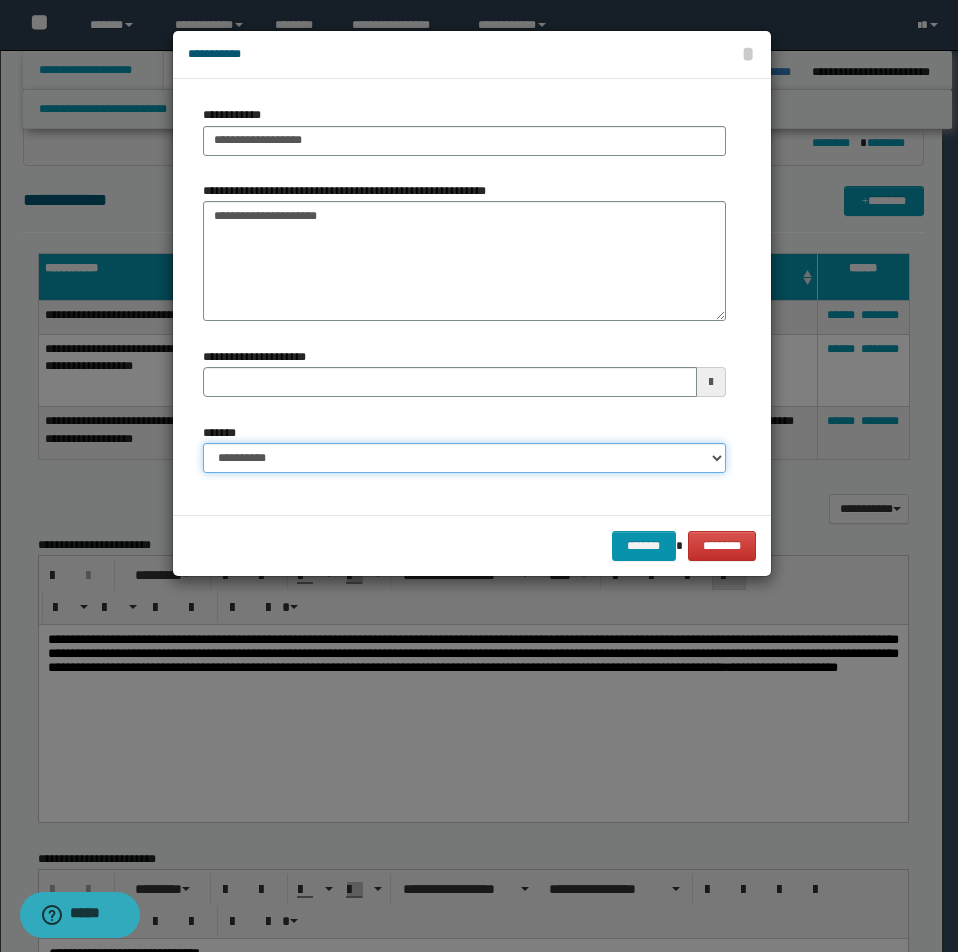 click on "**********" at bounding box center (464, 458) 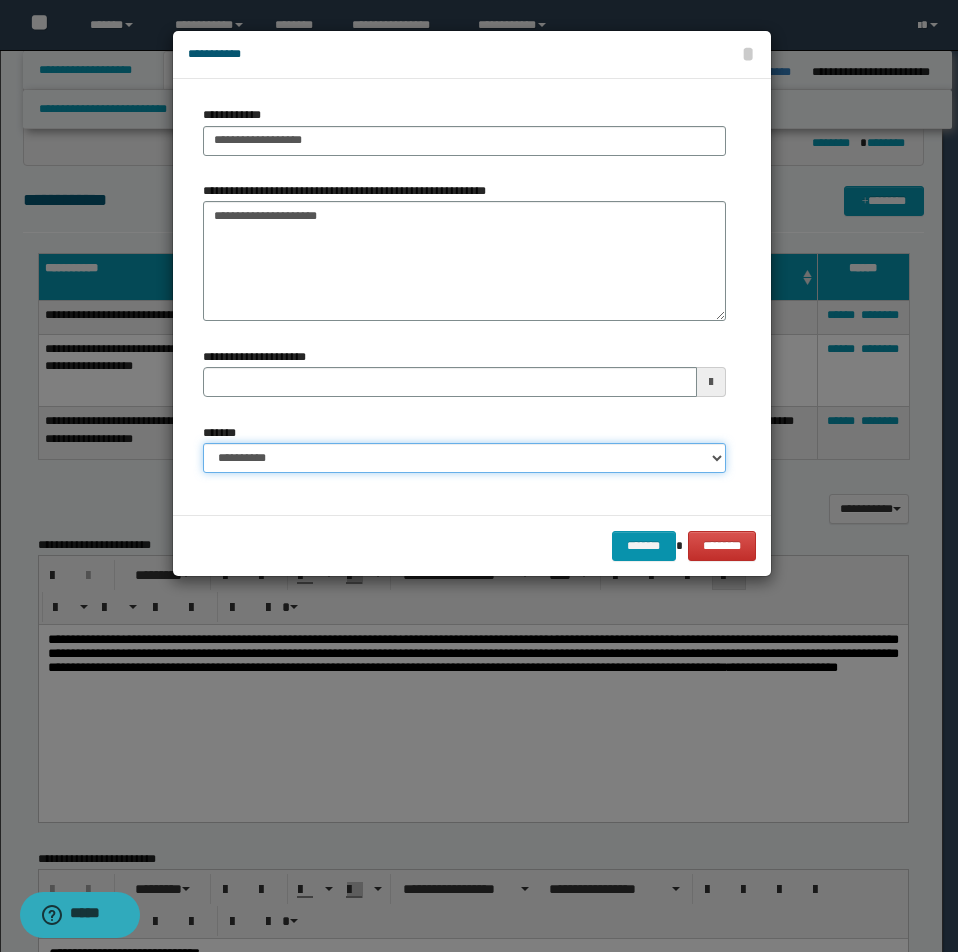 select on "*" 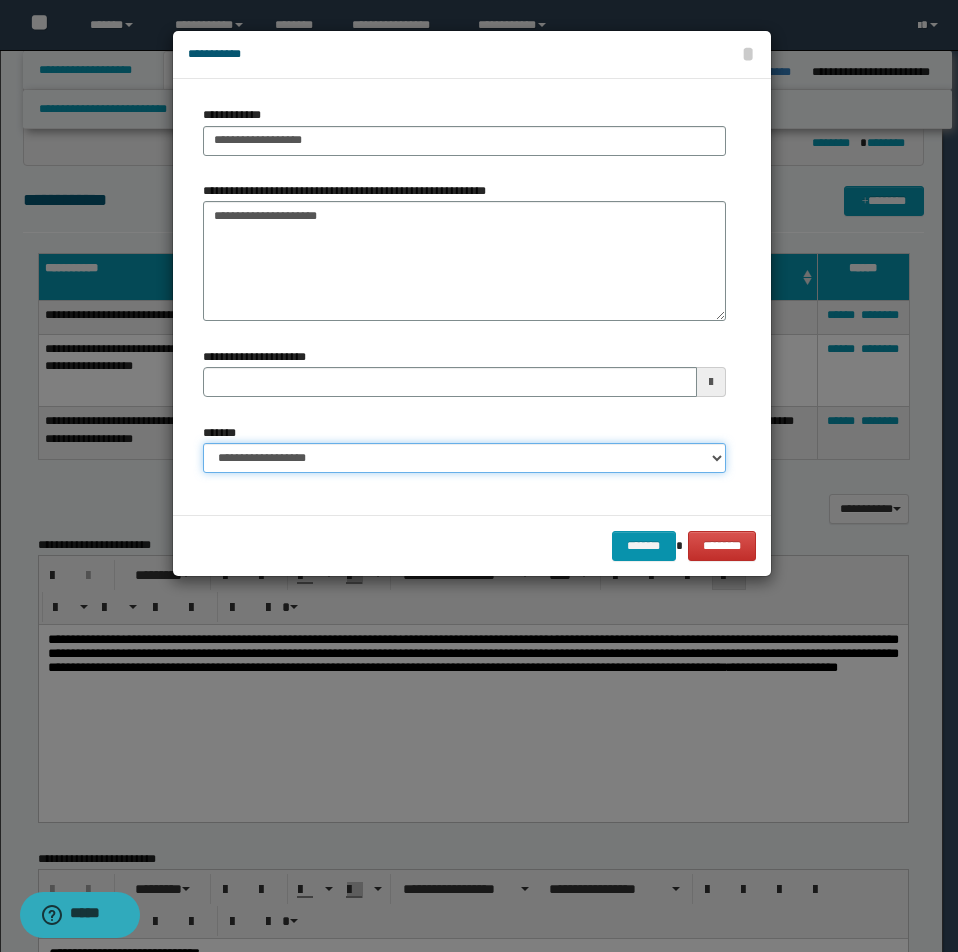 click on "**********" at bounding box center [464, 458] 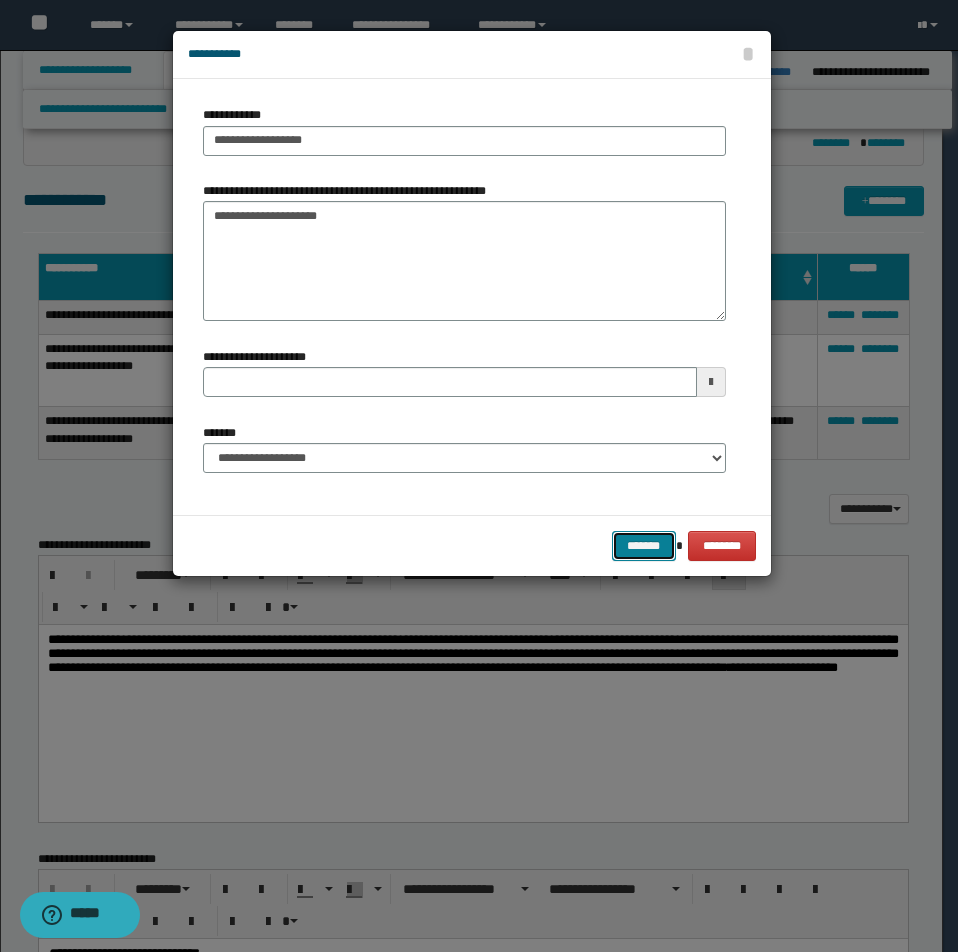 click on "*******" at bounding box center (644, 546) 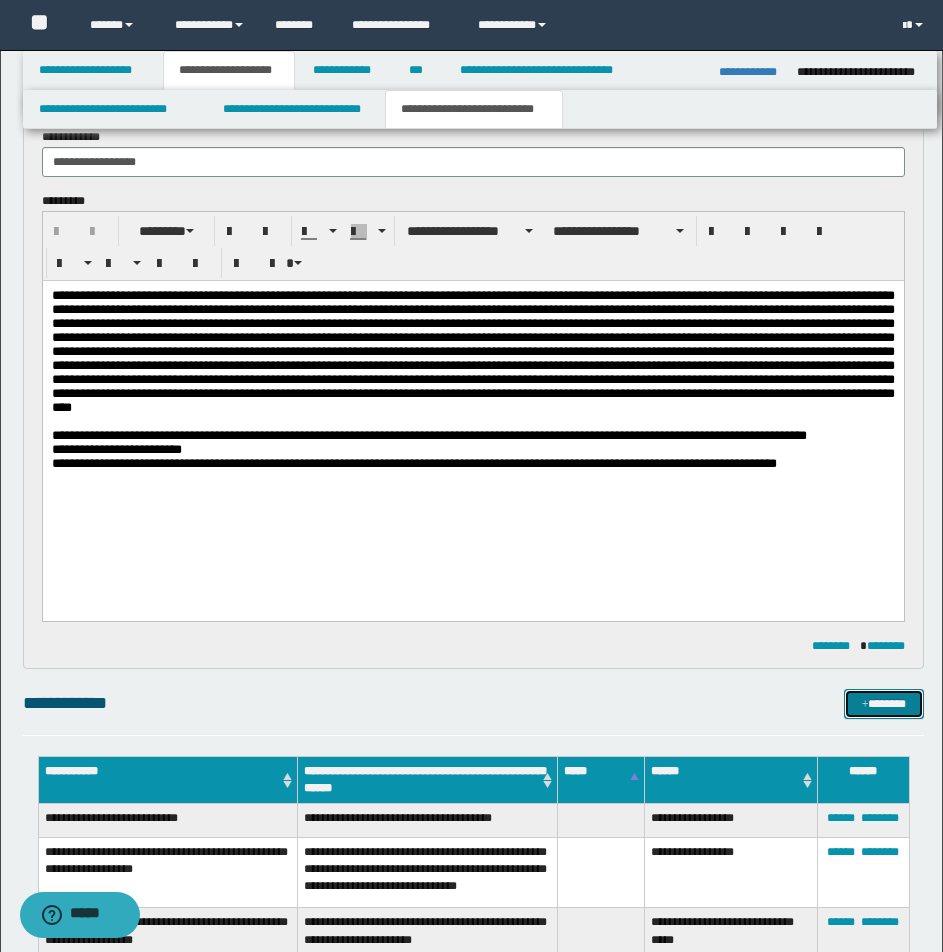 scroll, scrollTop: 133, scrollLeft: 0, axis: vertical 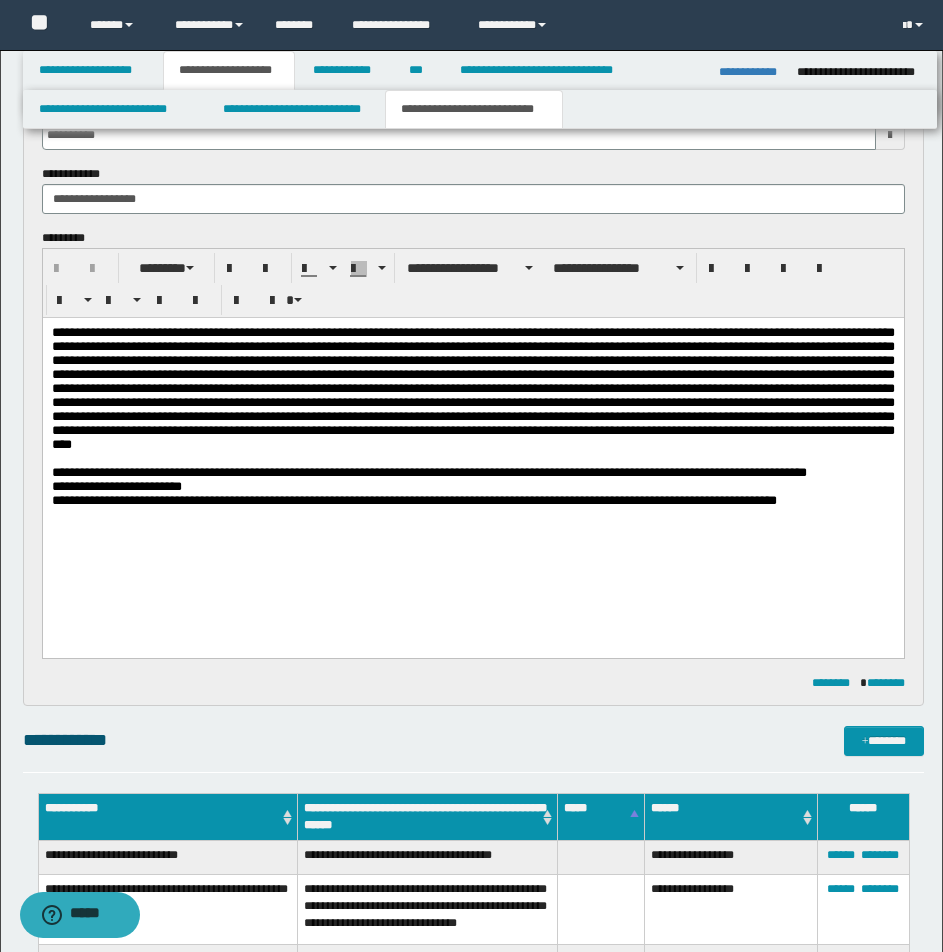 click on "**********" at bounding box center [472, 450] 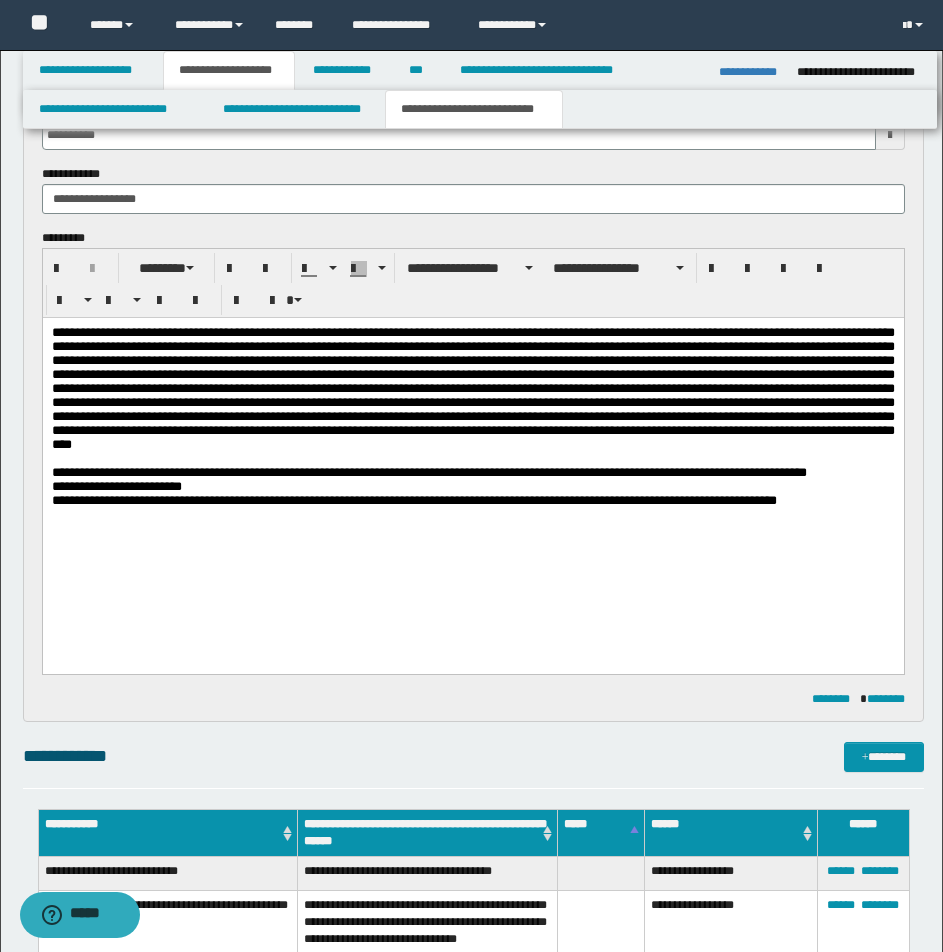 paste 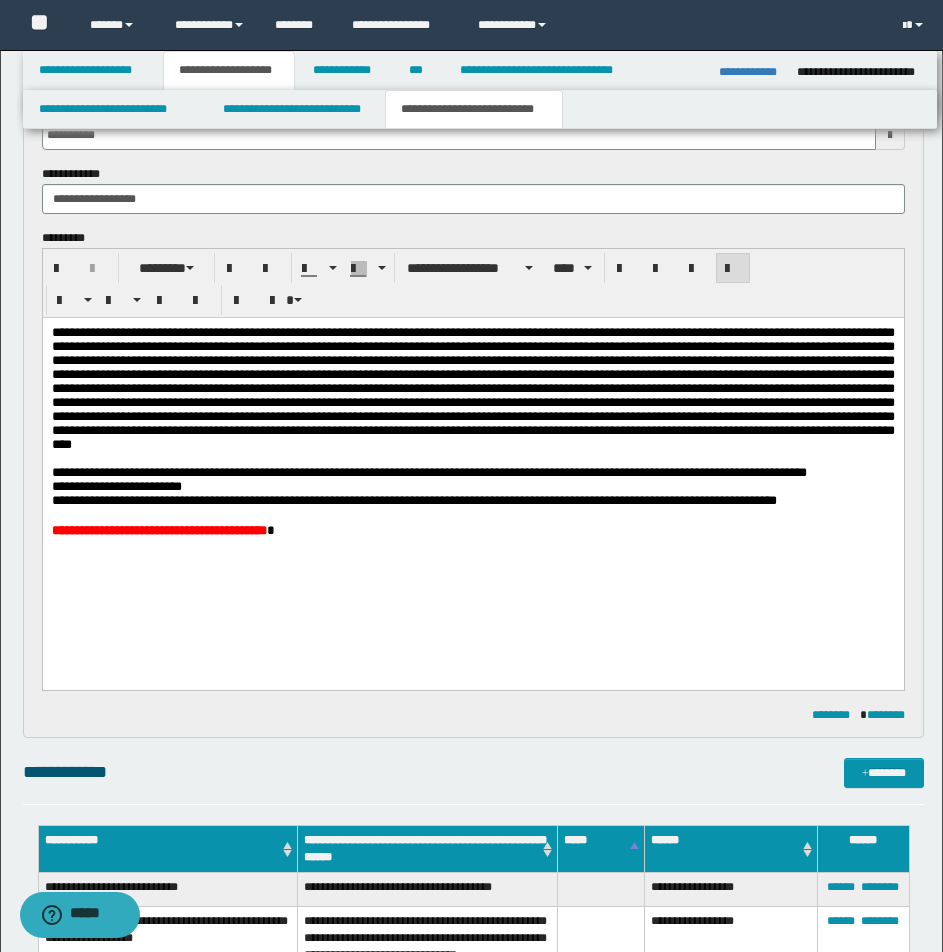 click at bounding box center [472, 388] 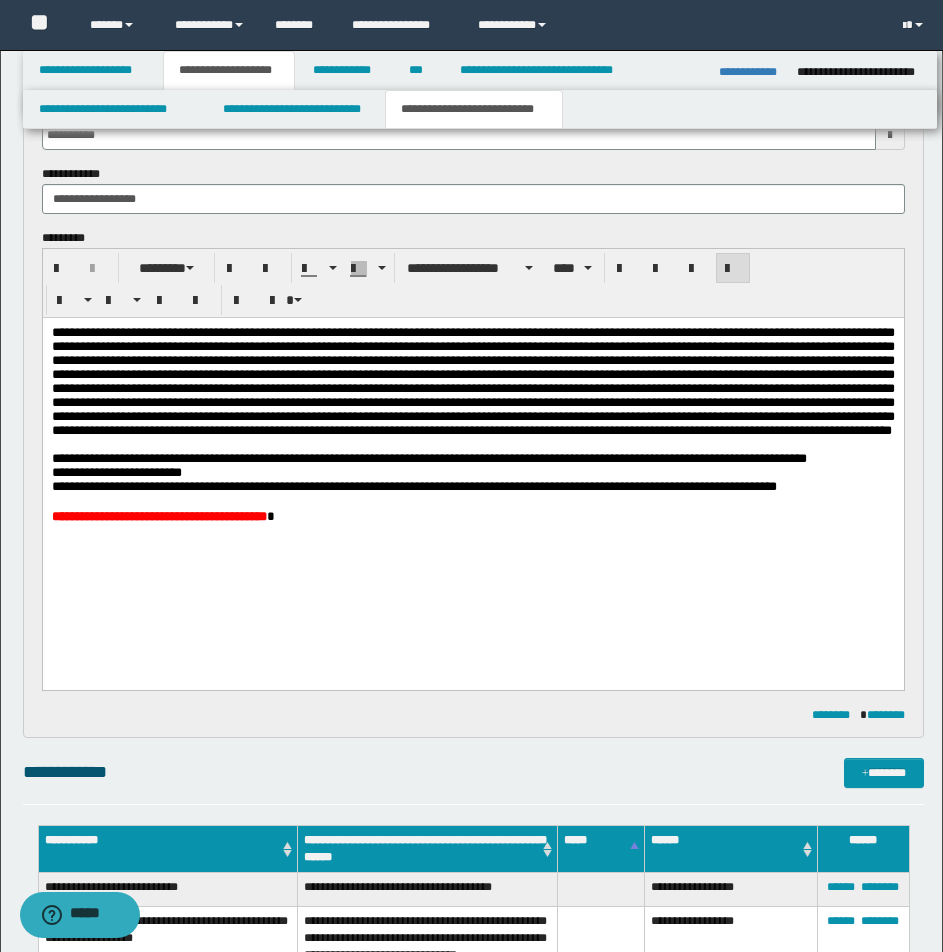 click at bounding box center (472, 382) 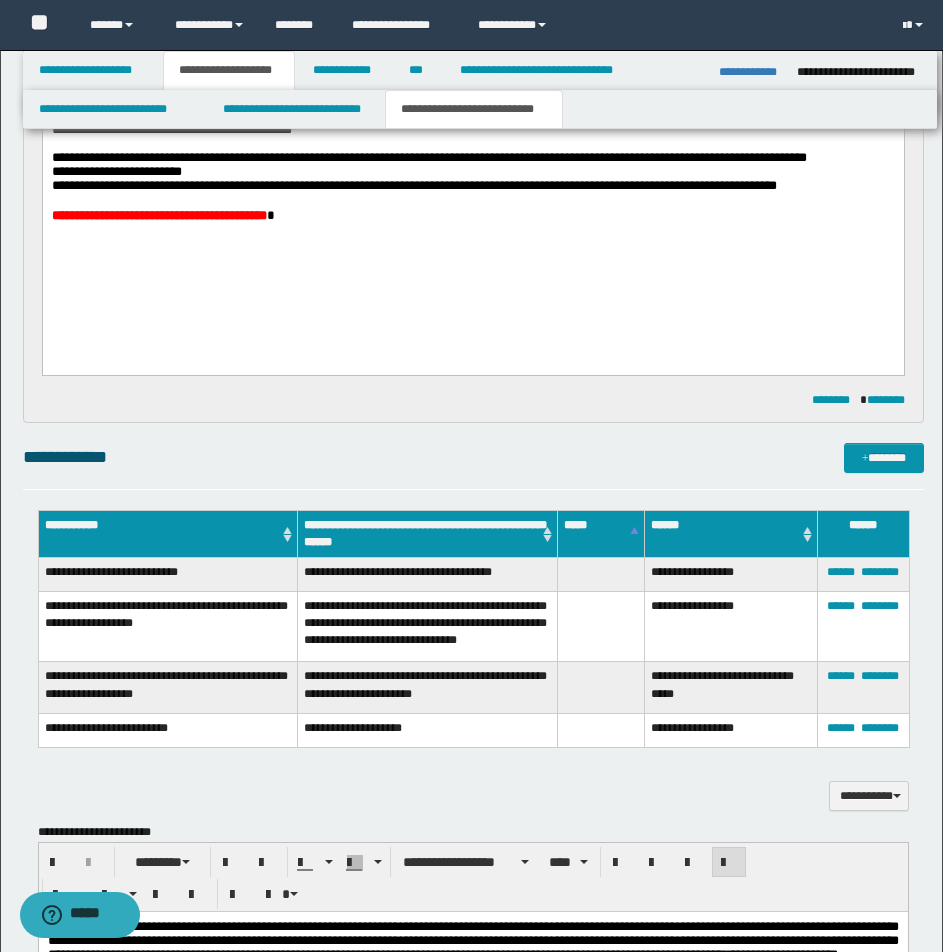 scroll, scrollTop: 535, scrollLeft: 0, axis: vertical 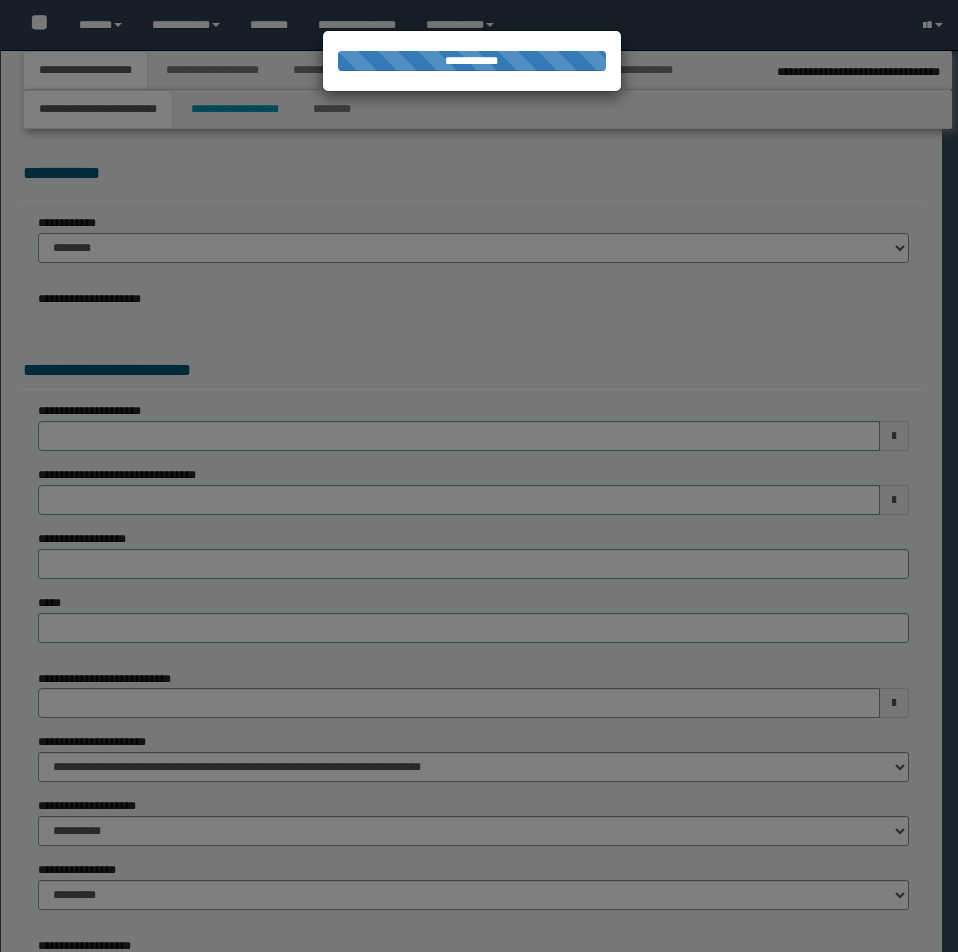 select on "*" 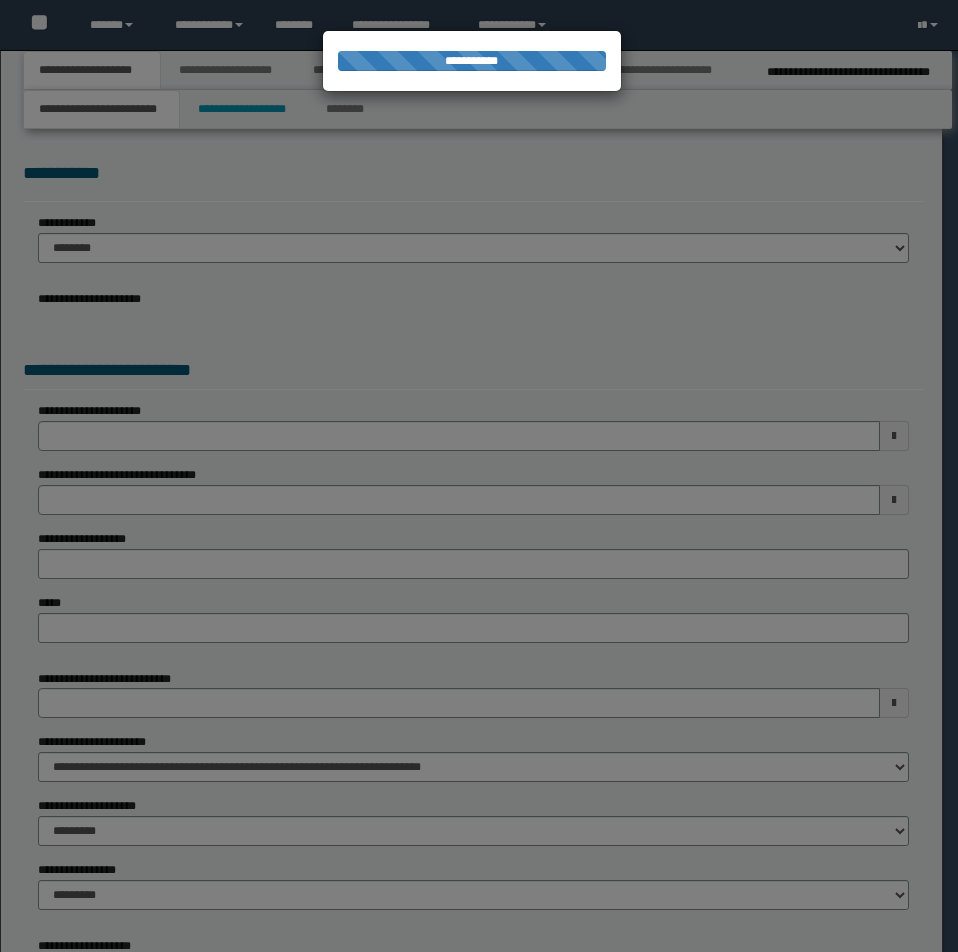 scroll, scrollTop: 0, scrollLeft: 0, axis: both 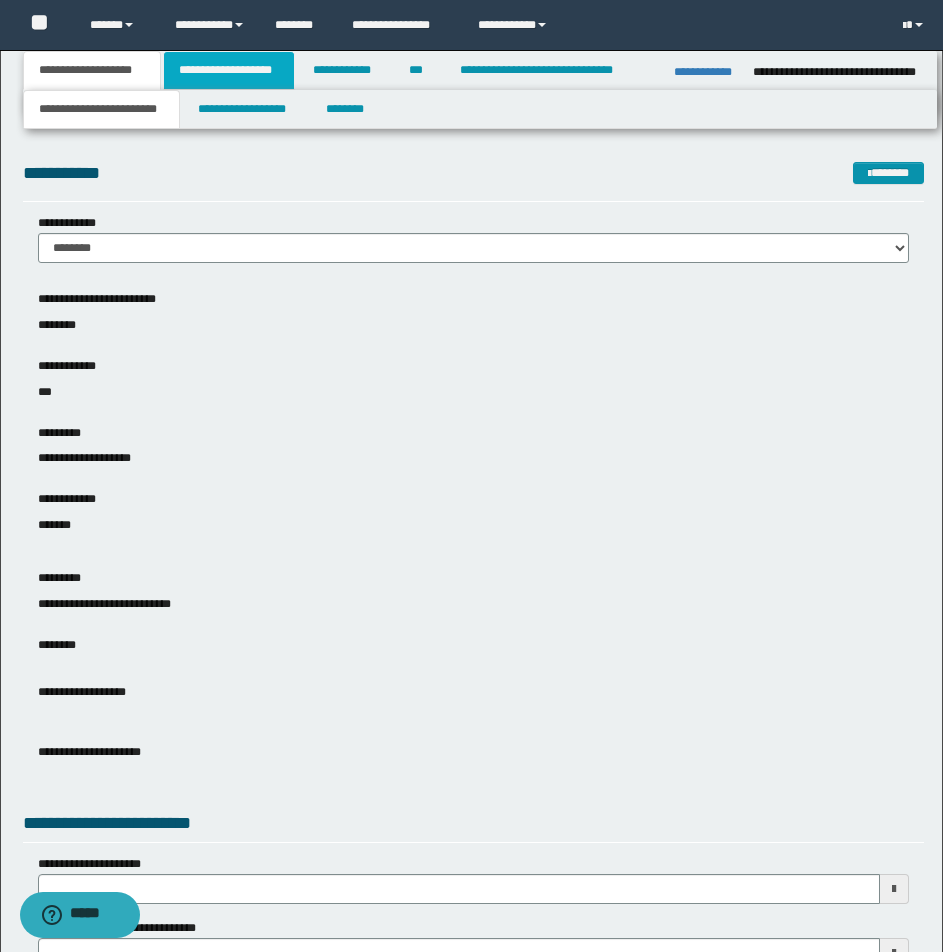 click on "**********" at bounding box center [229, 70] 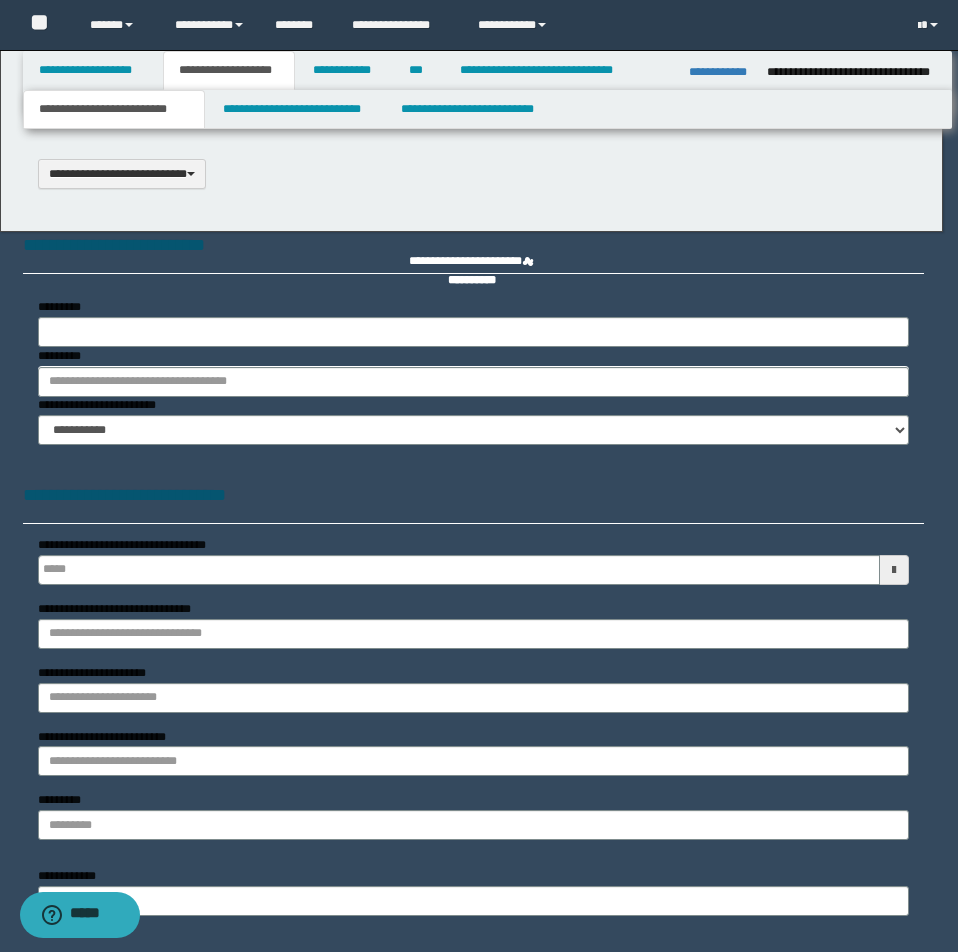type 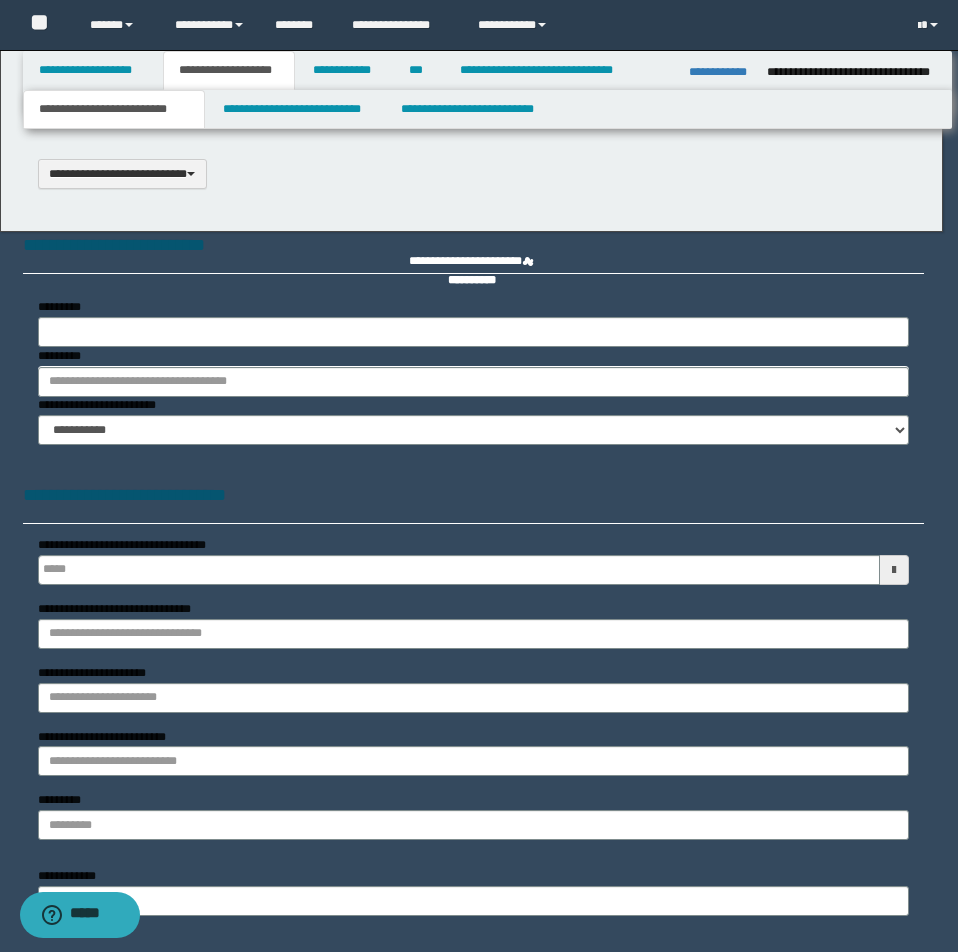 select on "*" 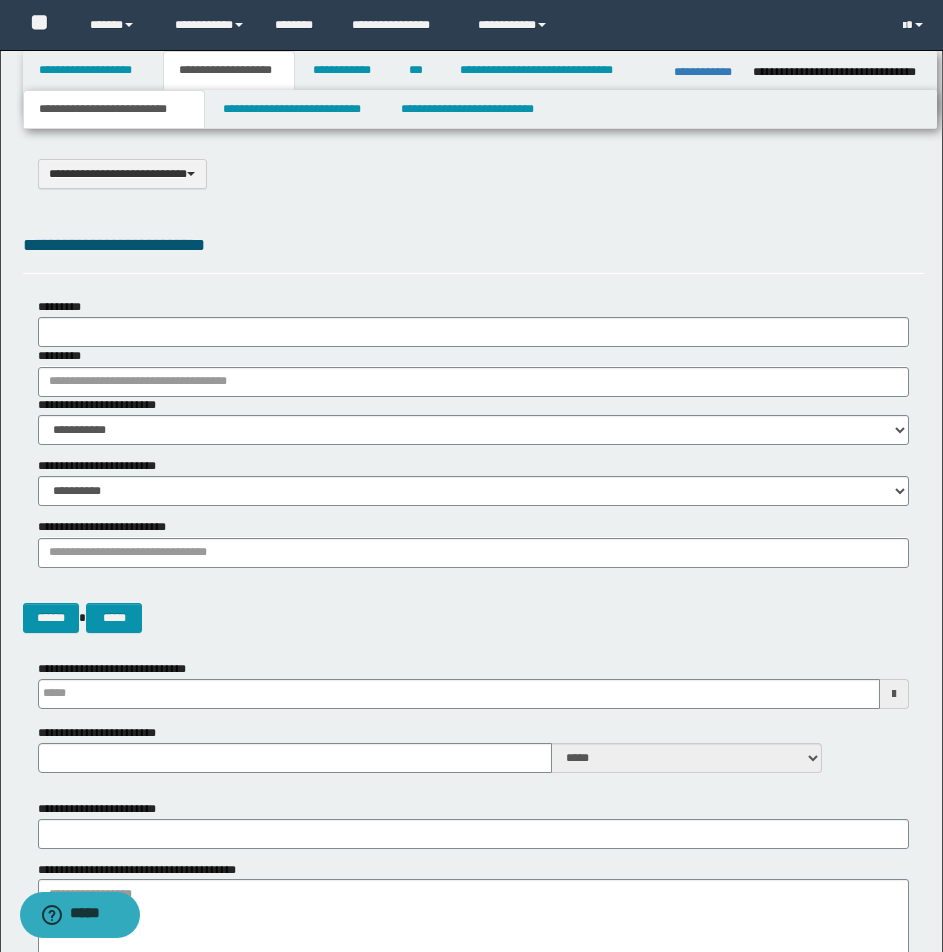 scroll, scrollTop: 0, scrollLeft: 0, axis: both 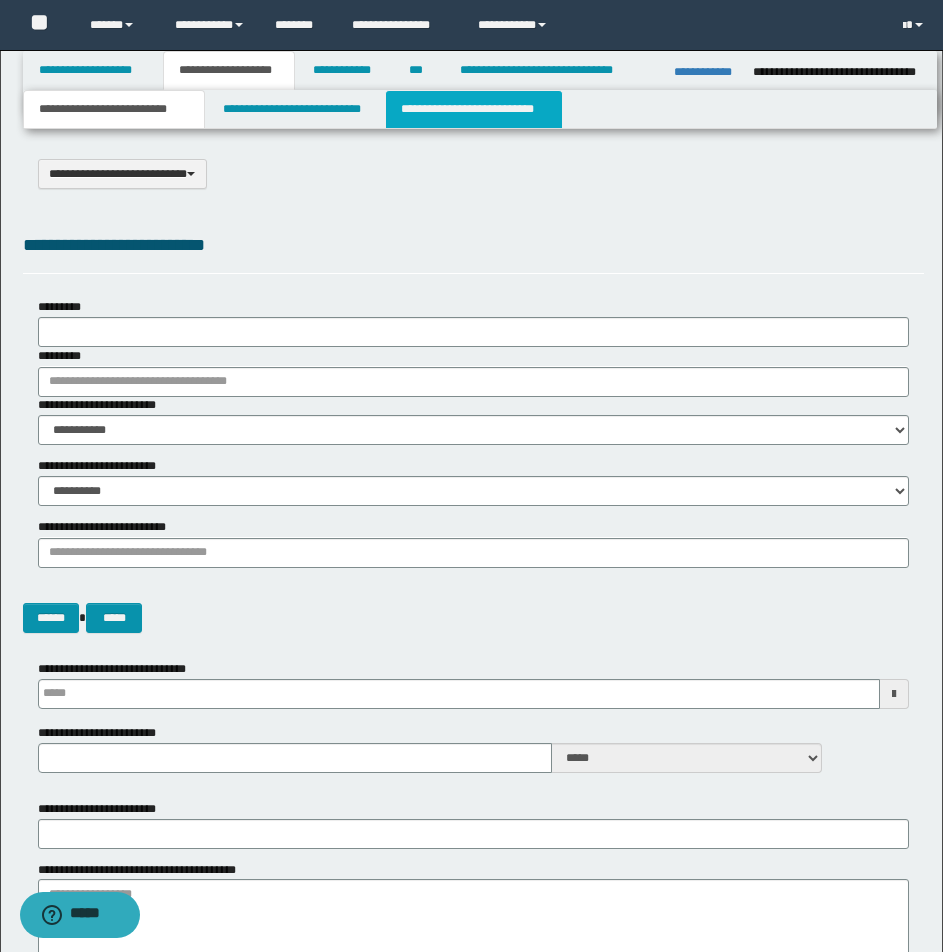 click on "**********" at bounding box center (474, 109) 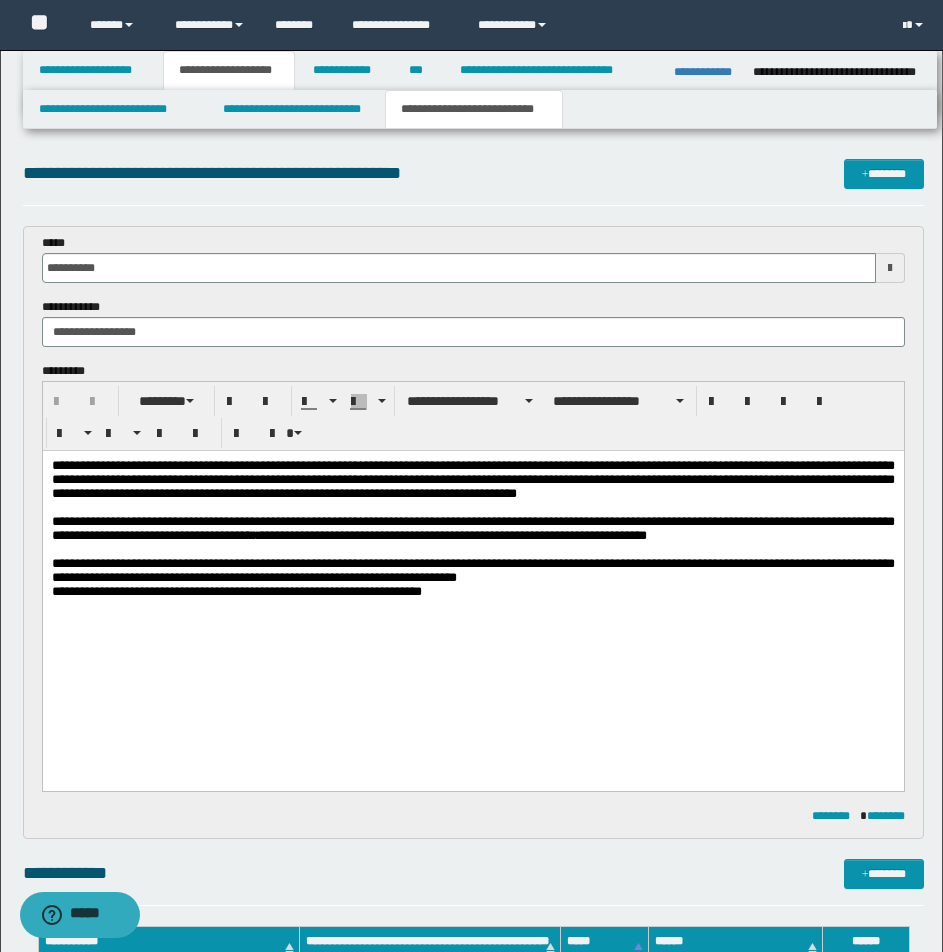 scroll, scrollTop: 0, scrollLeft: 0, axis: both 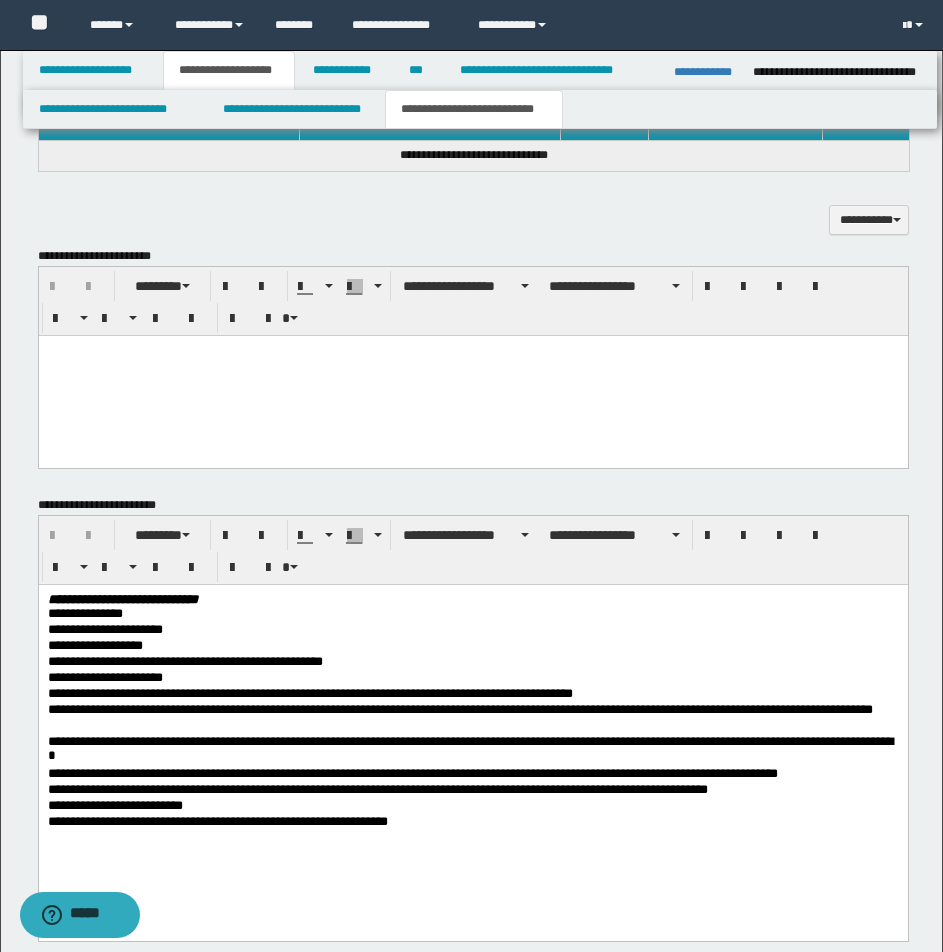 click on "**********" at bounding box center (472, 750) 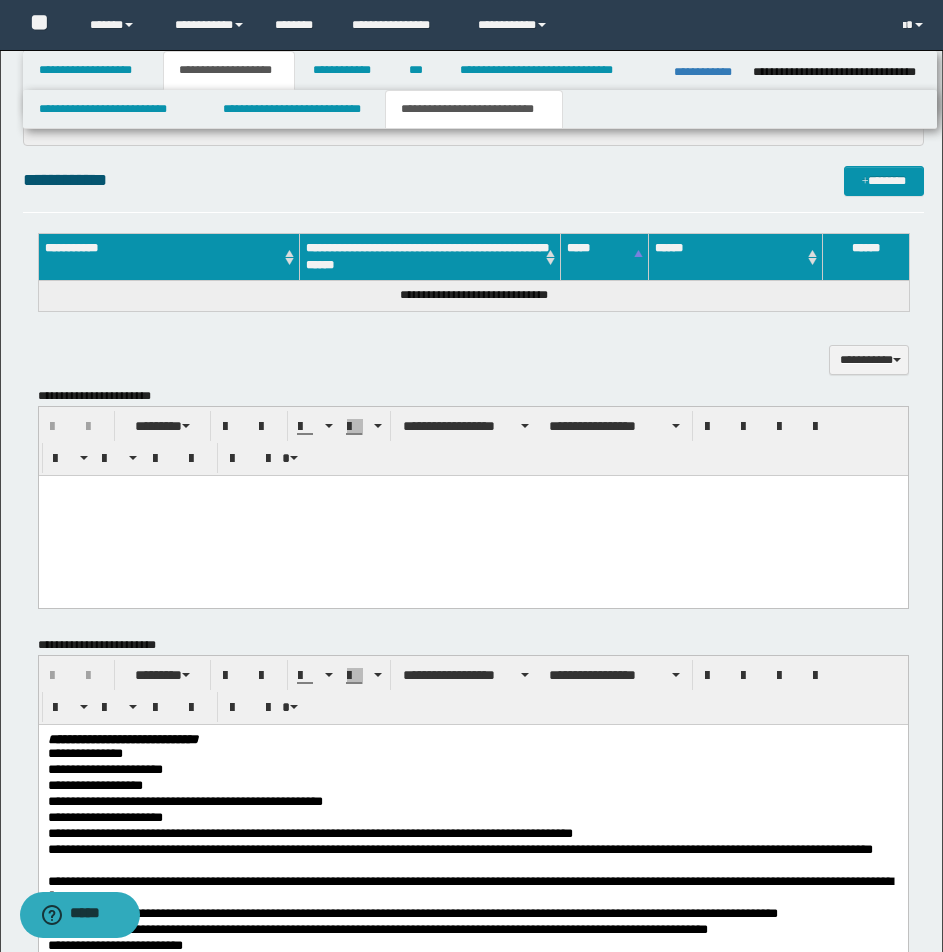 scroll, scrollTop: 618, scrollLeft: 0, axis: vertical 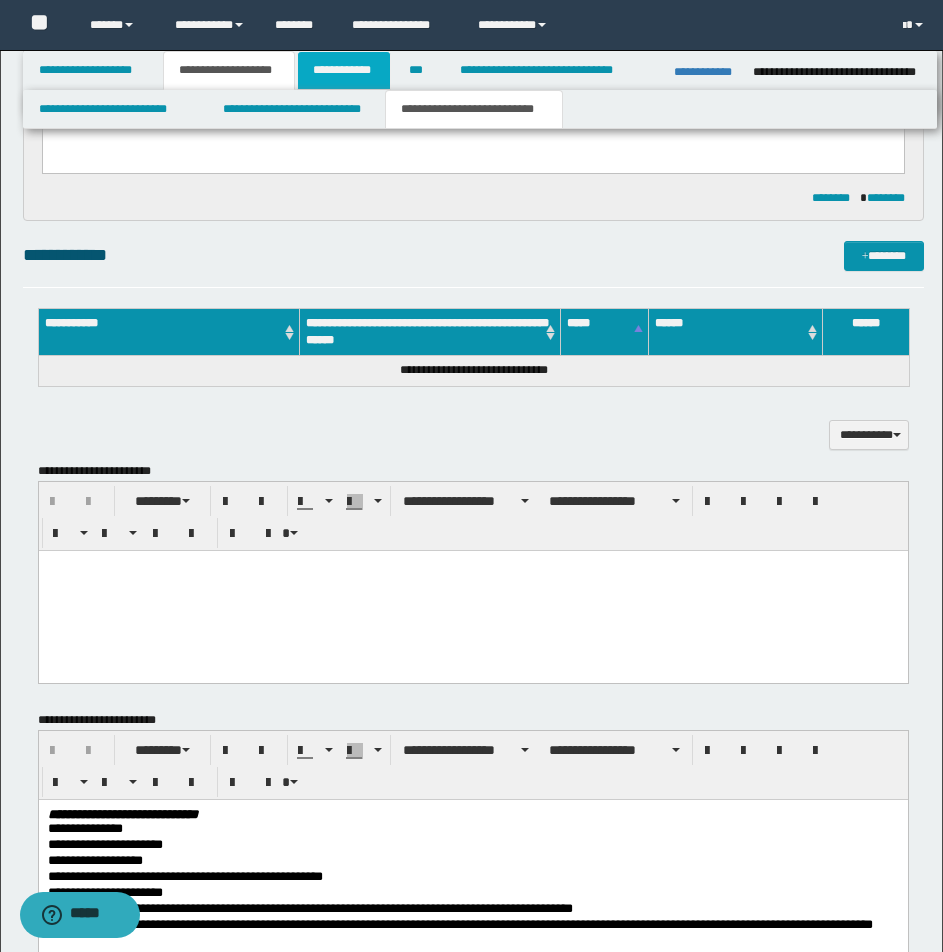 click on "**********" at bounding box center [344, 70] 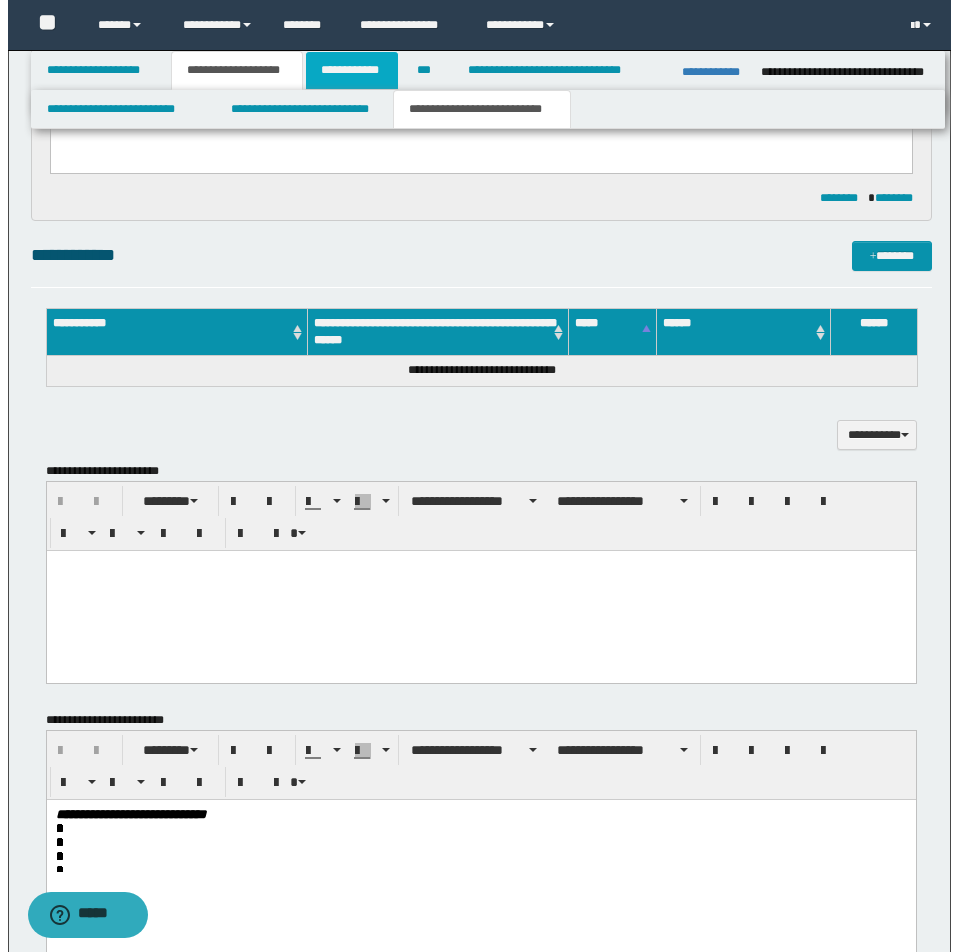 scroll, scrollTop: 0, scrollLeft: 0, axis: both 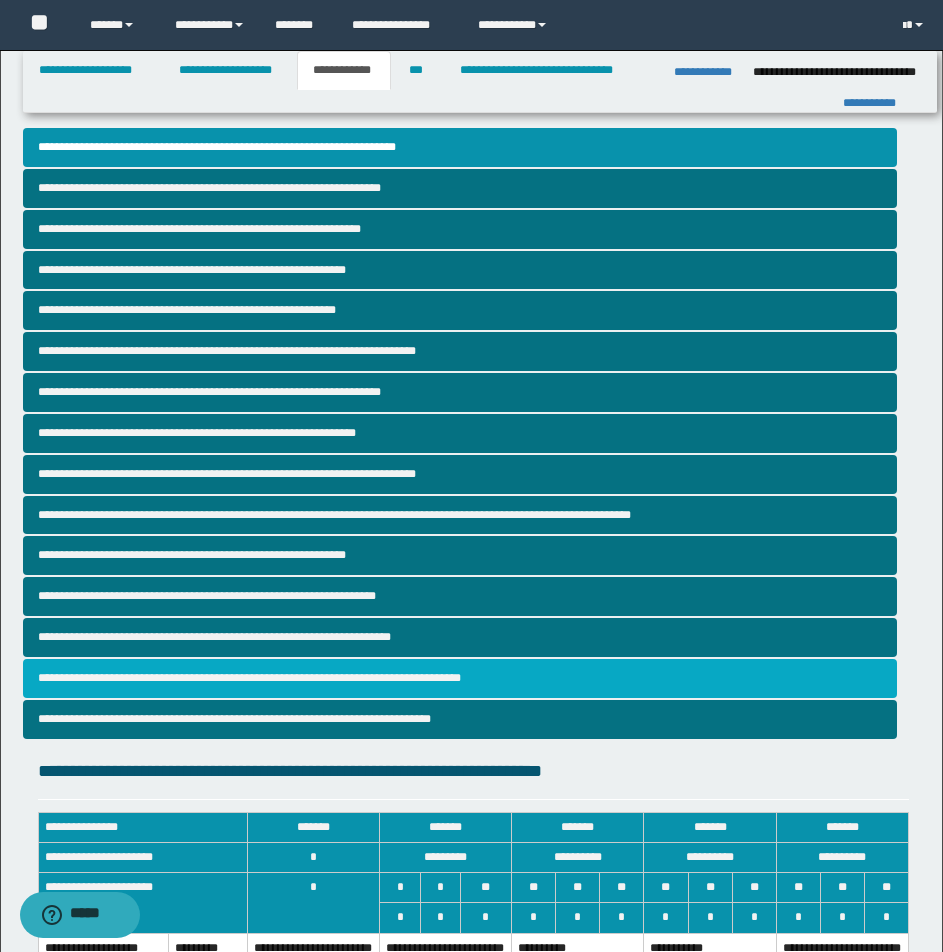 click on "**********" at bounding box center [460, 678] 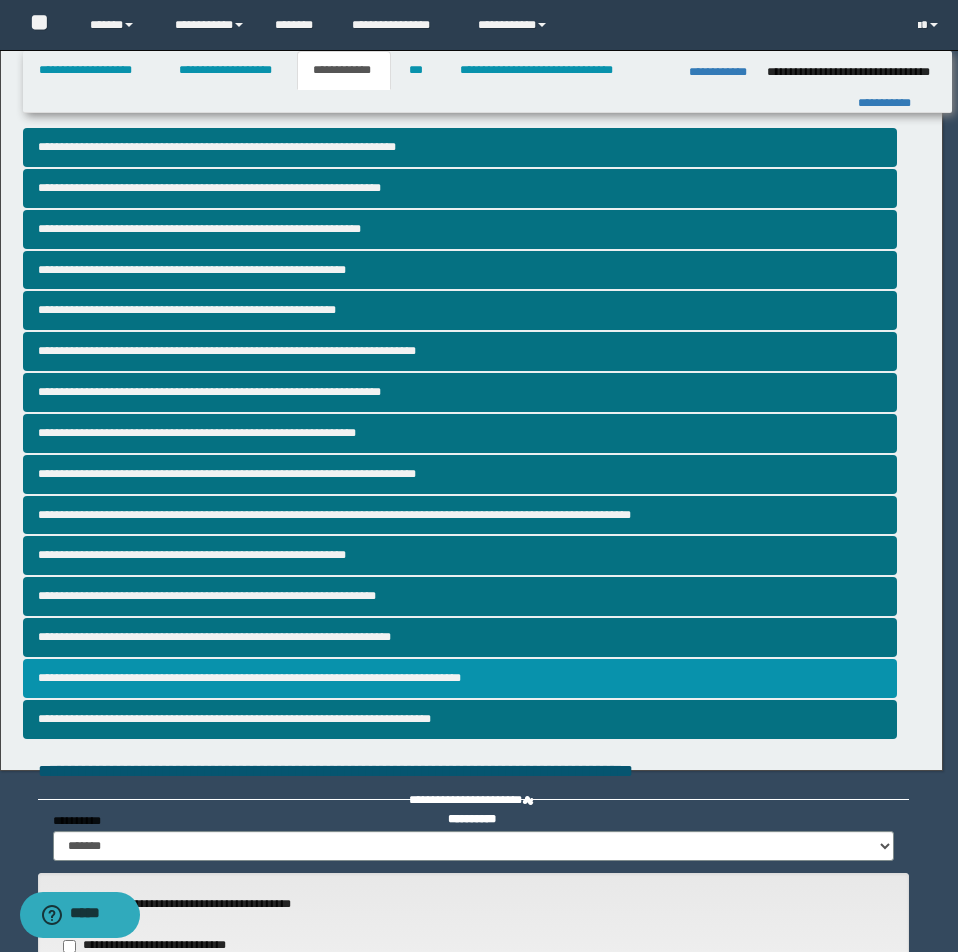 select on "*" 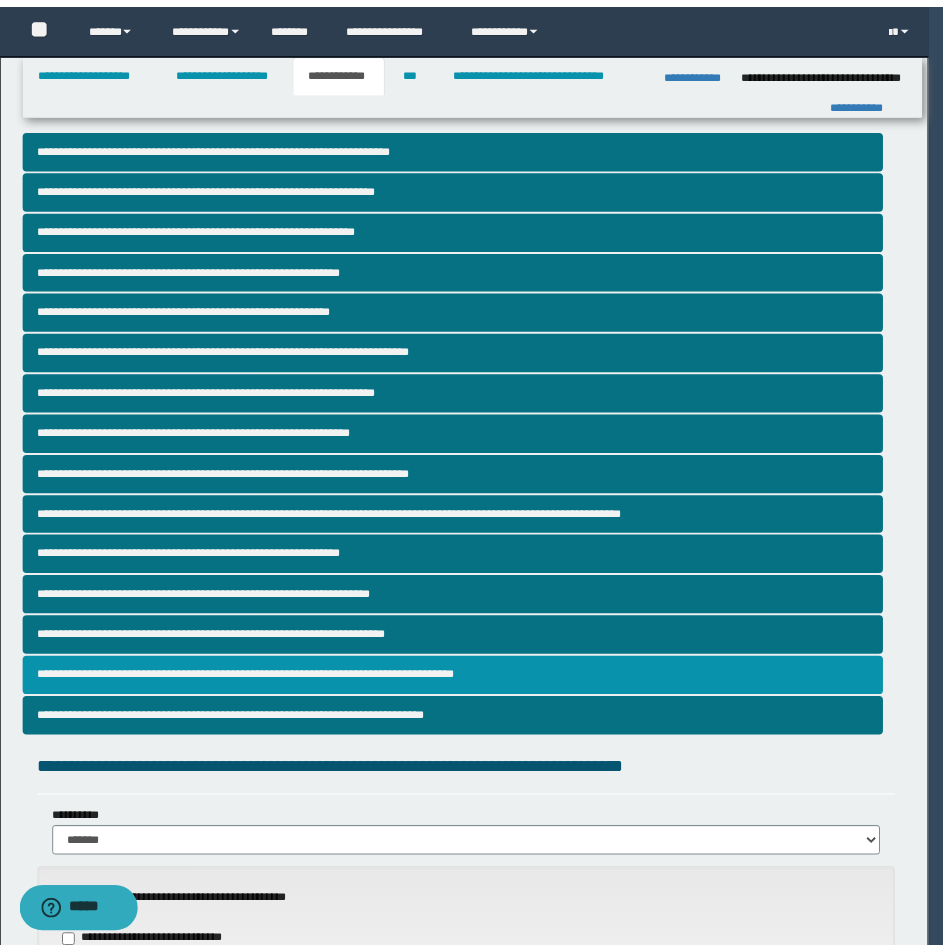 scroll, scrollTop: 833, scrollLeft: 0, axis: vertical 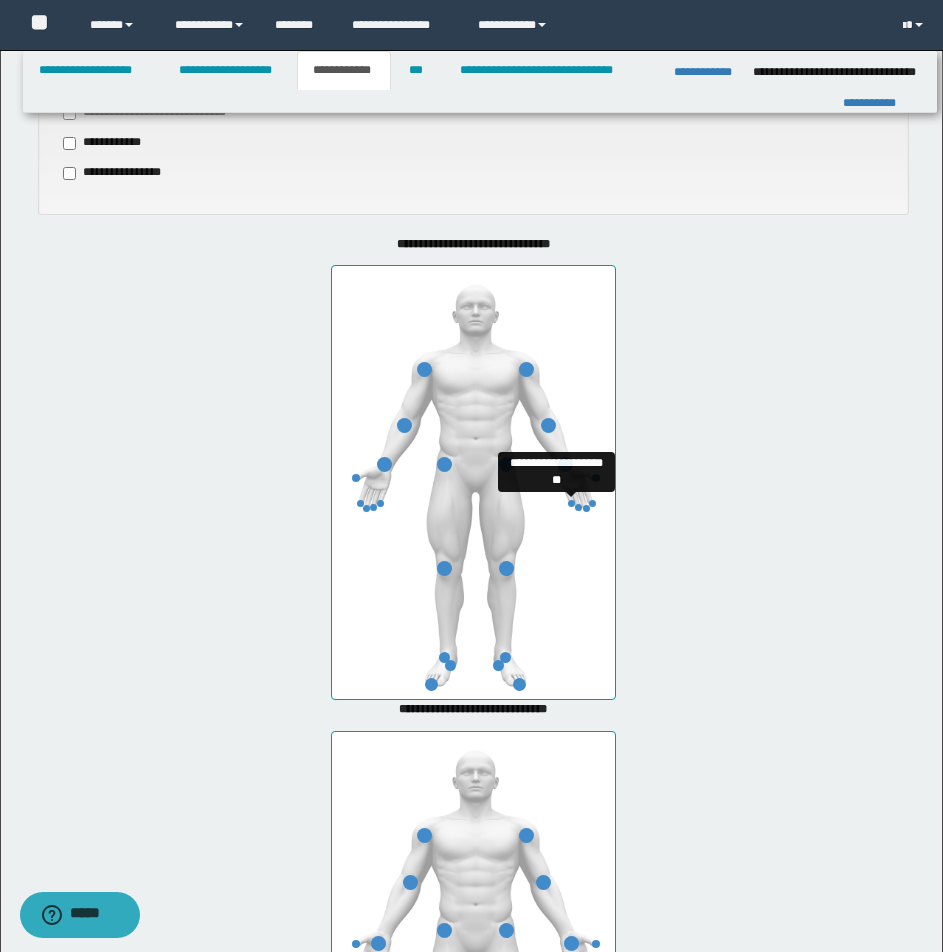 click at bounding box center (571, 503) 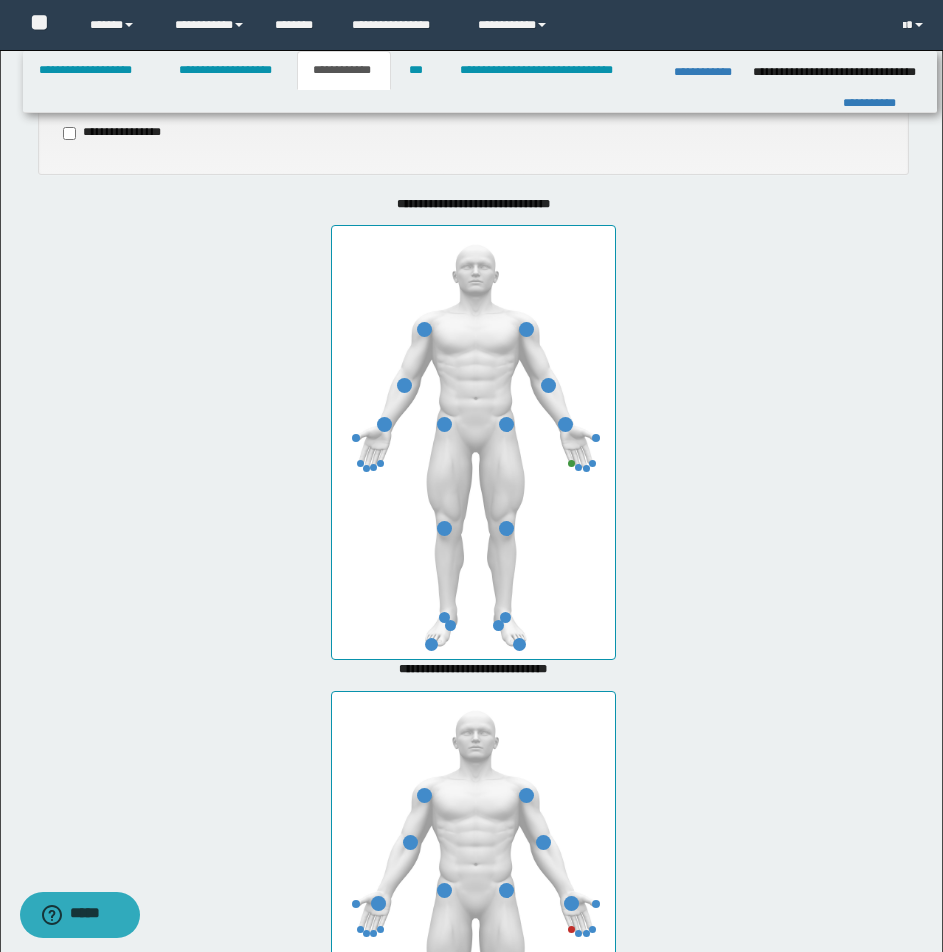scroll, scrollTop: 913, scrollLeft: 0, axis: vertical 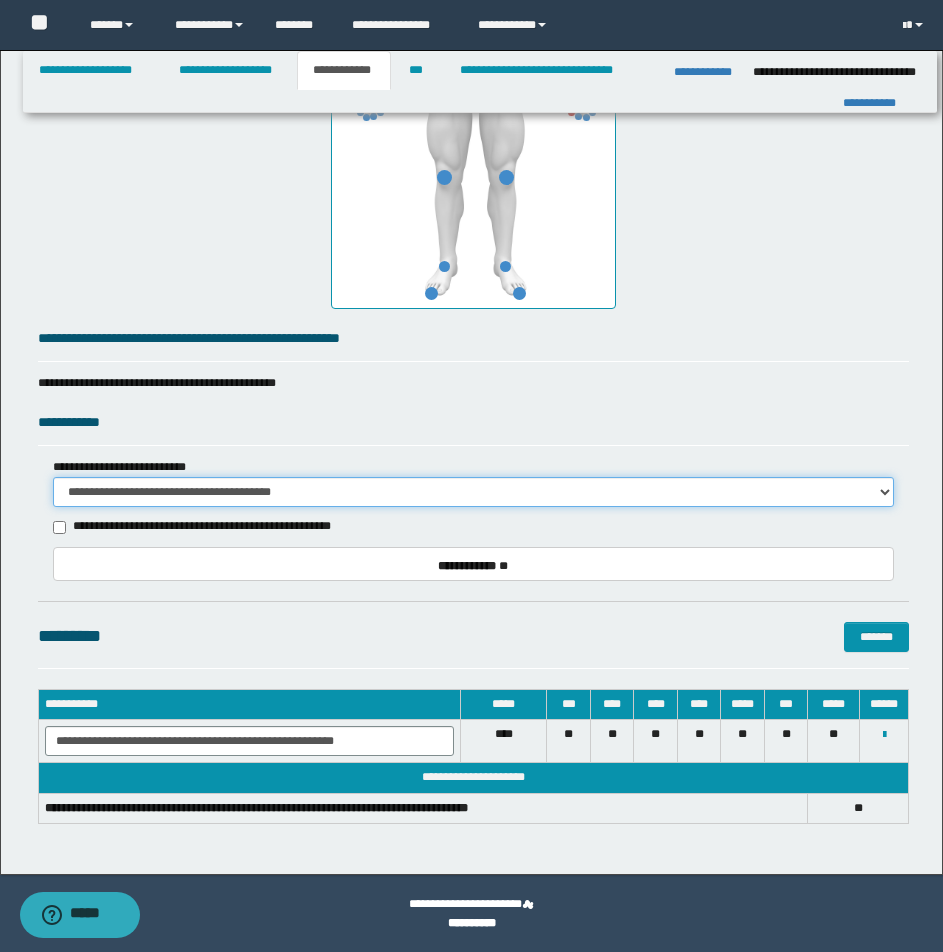click on "**********" at bounding box center (473, 492) 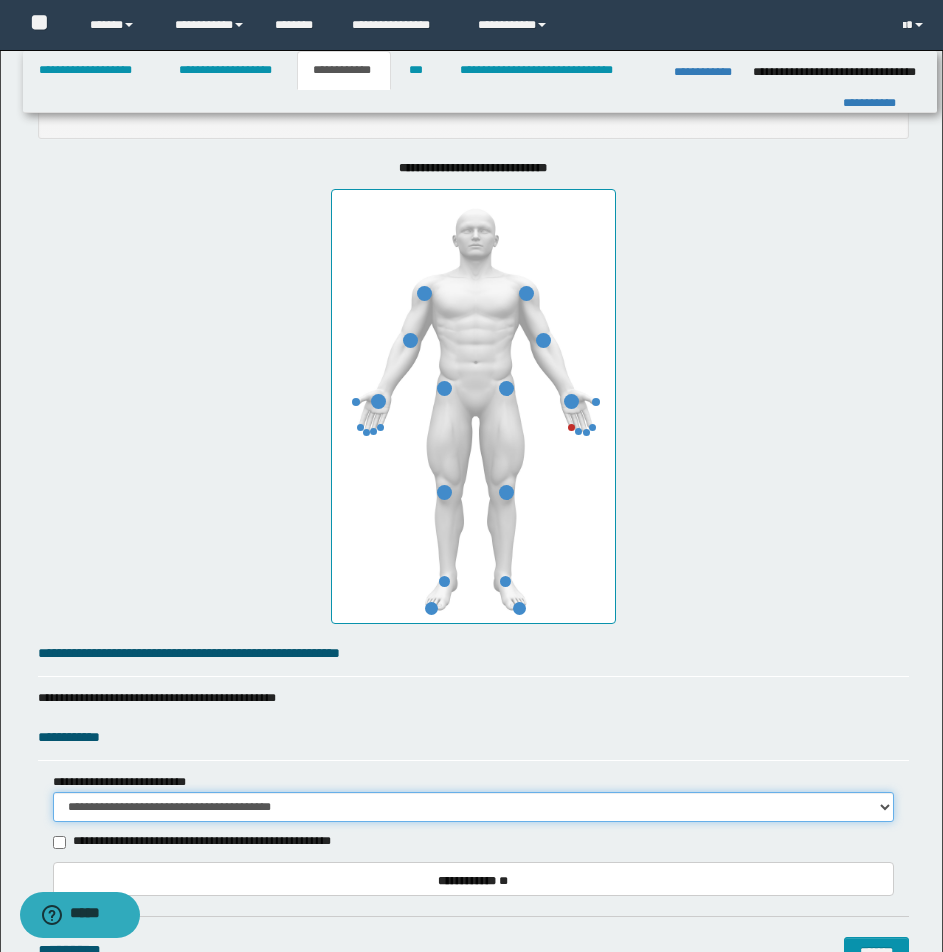 scroll, scrollTop: 872, scrollLeft: 0, axis: vertical 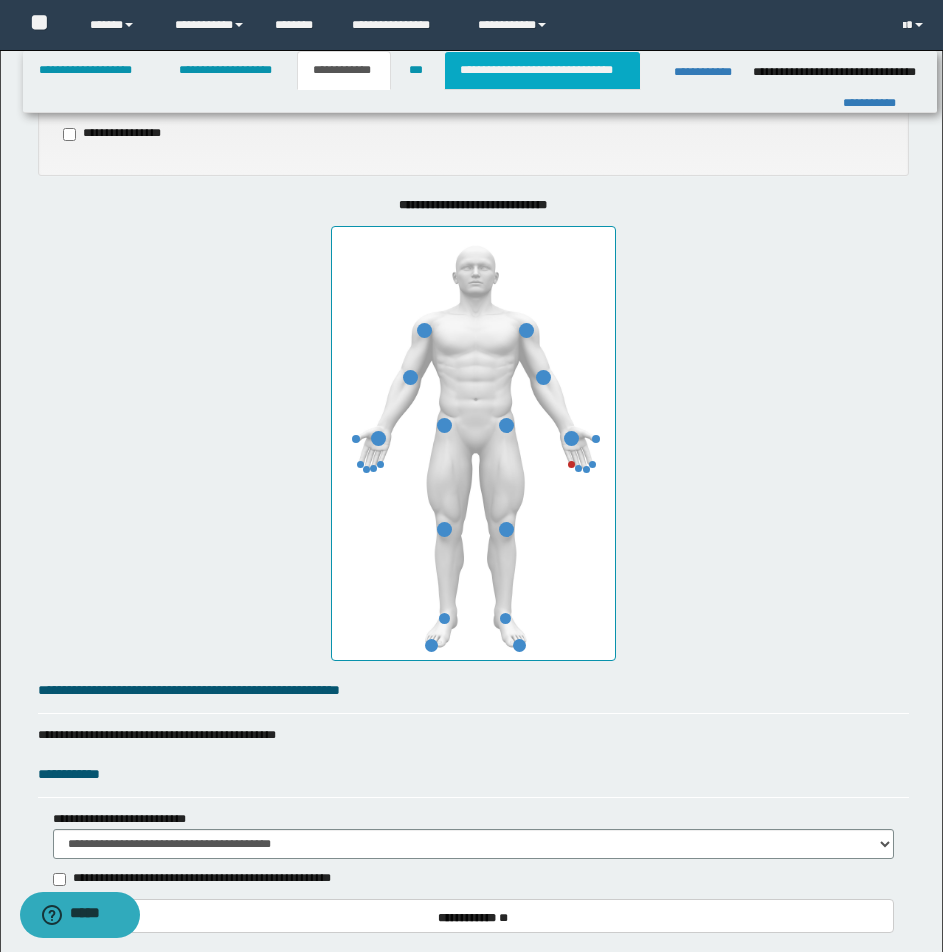 click on "**********" at bounding box center [542, 70] 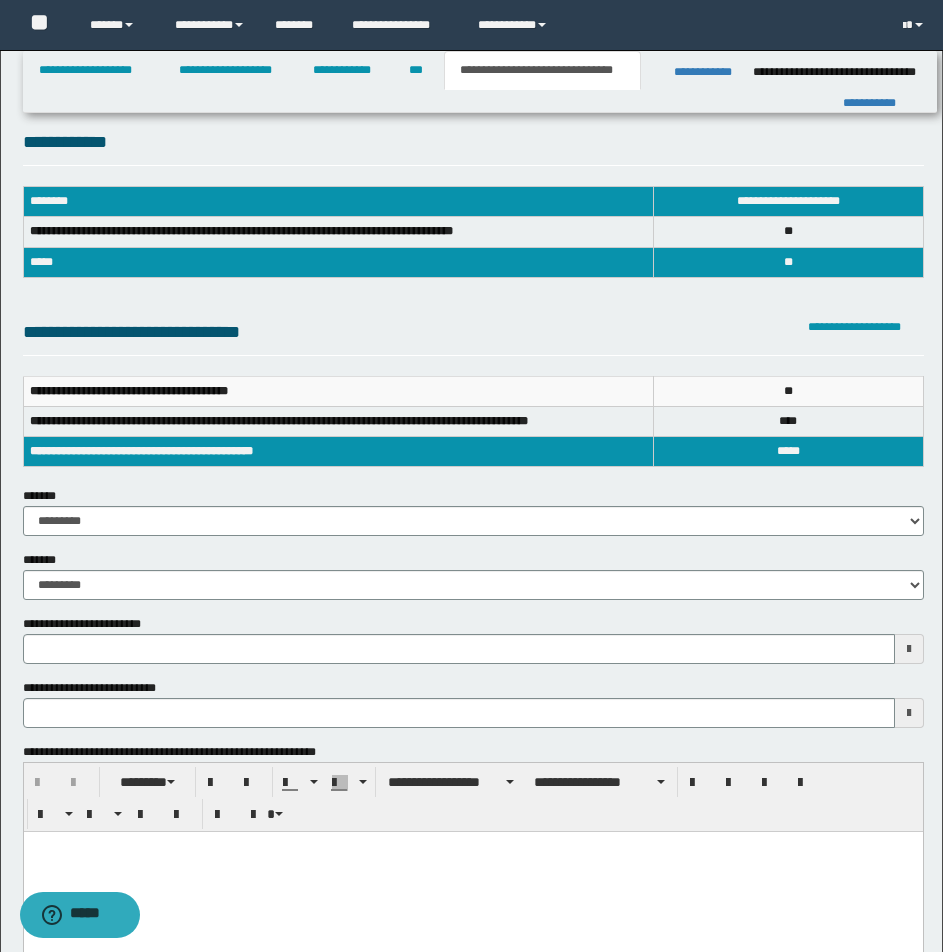 scroll, scrollTop: 0, scrollLeft: 0, axis: both 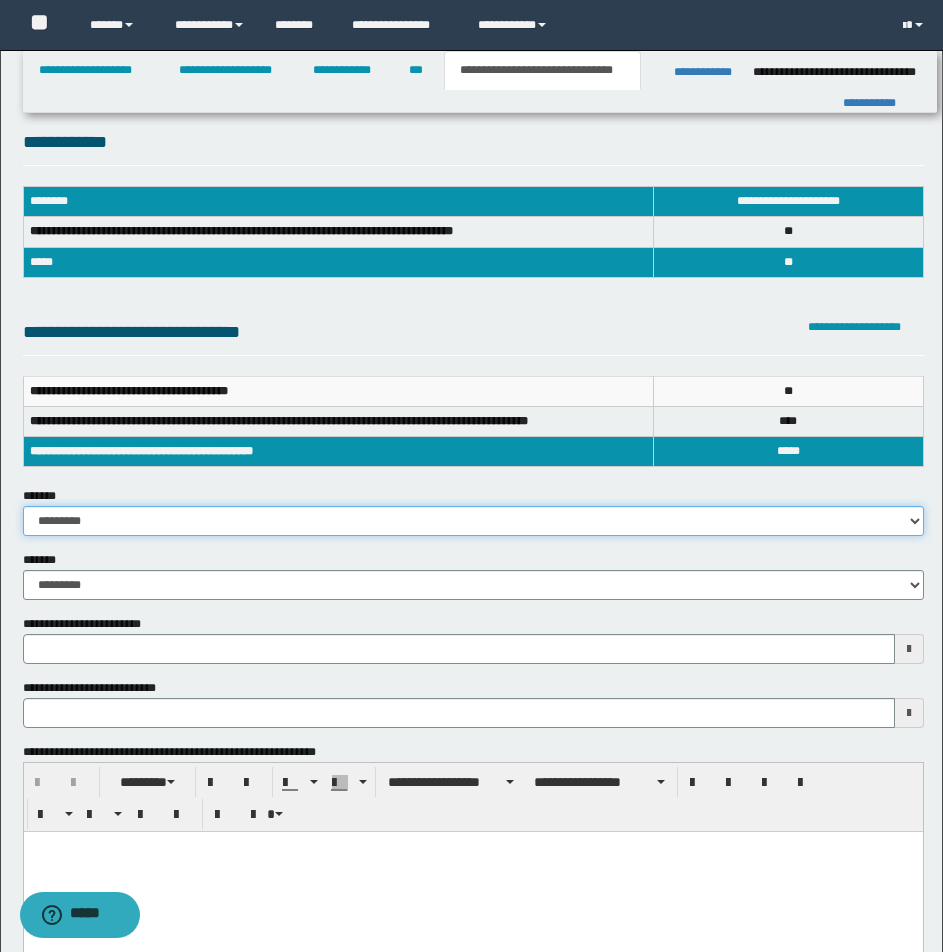 click on "**********" at bounding box center [473, 521] 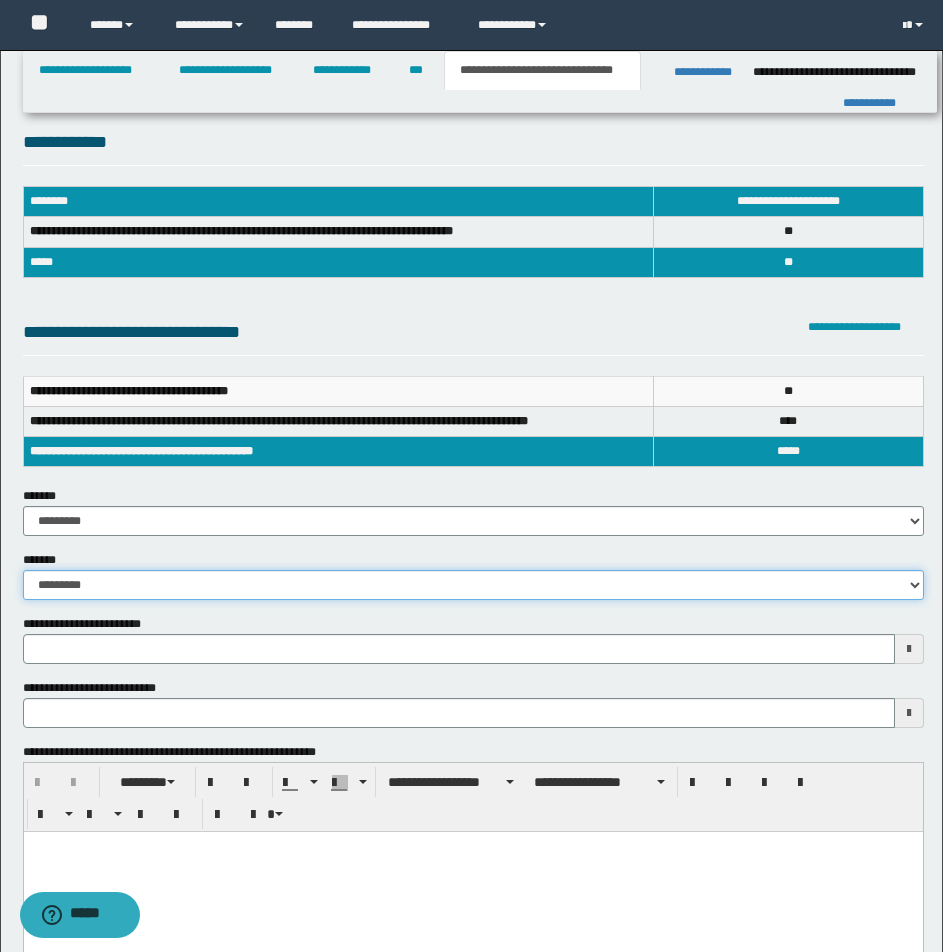 click on "**********" at bounding box center [473, 585] 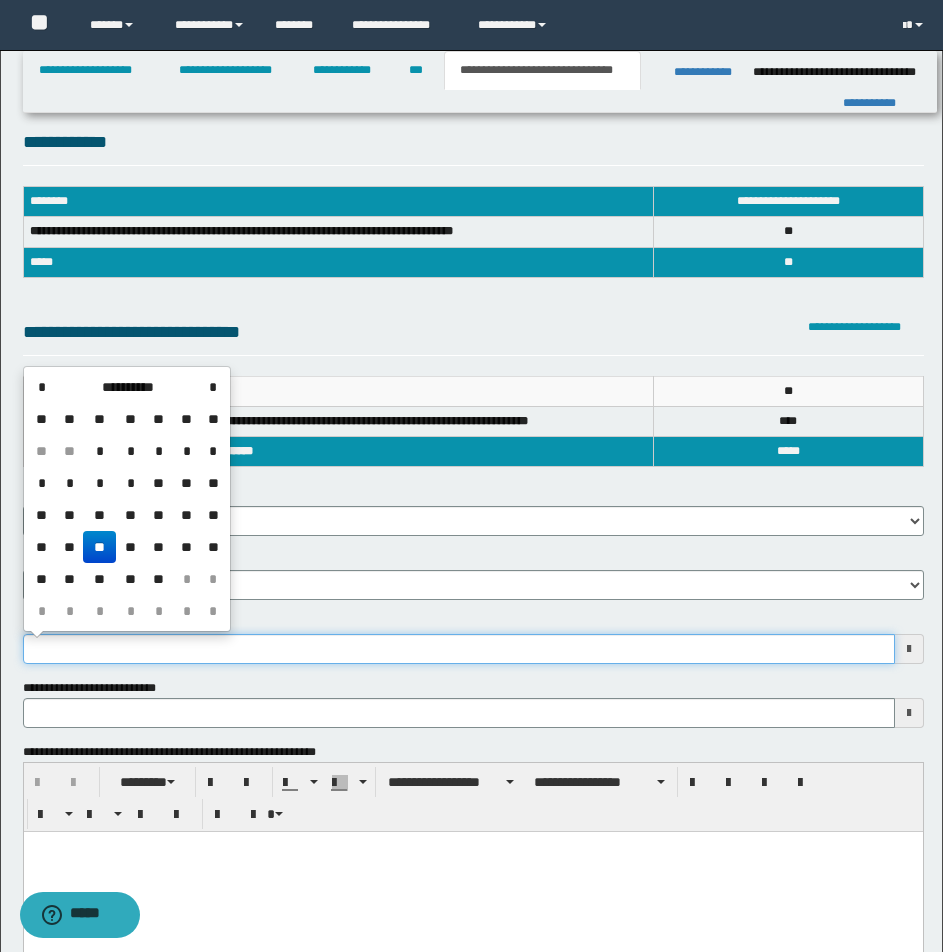 click on "**********" at bounding box center (459, 649) 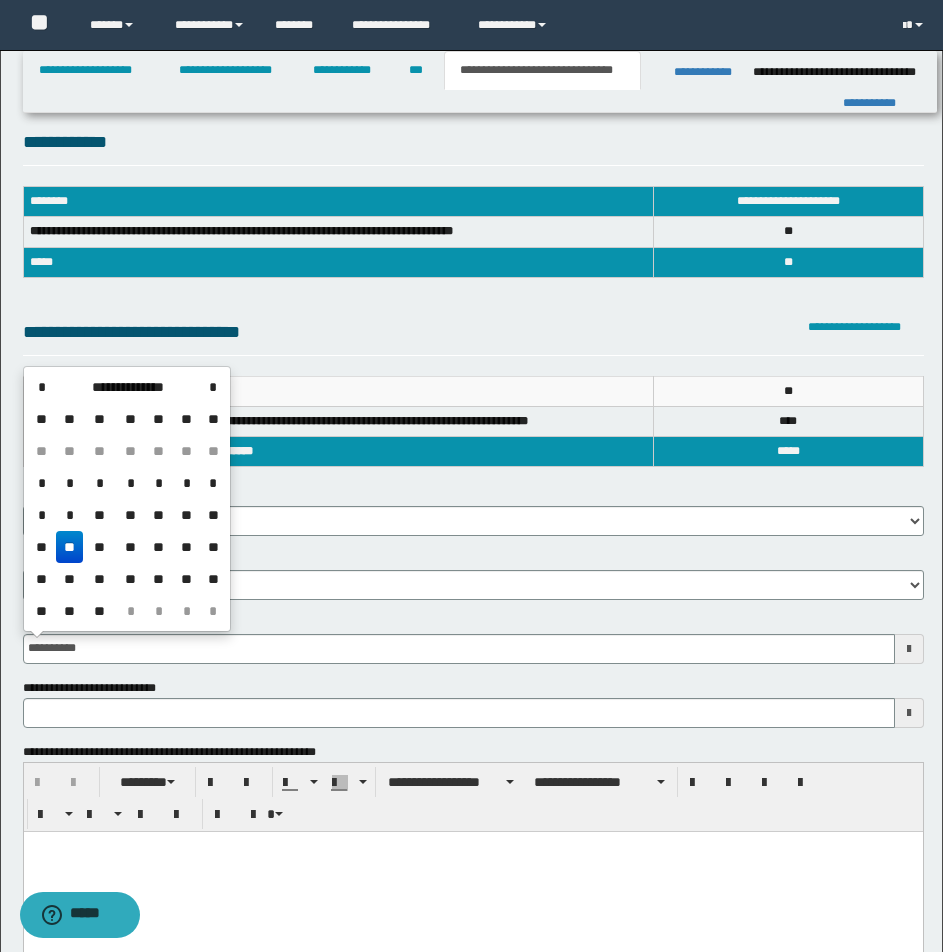 click on "**" at bounding box center (70, 547) 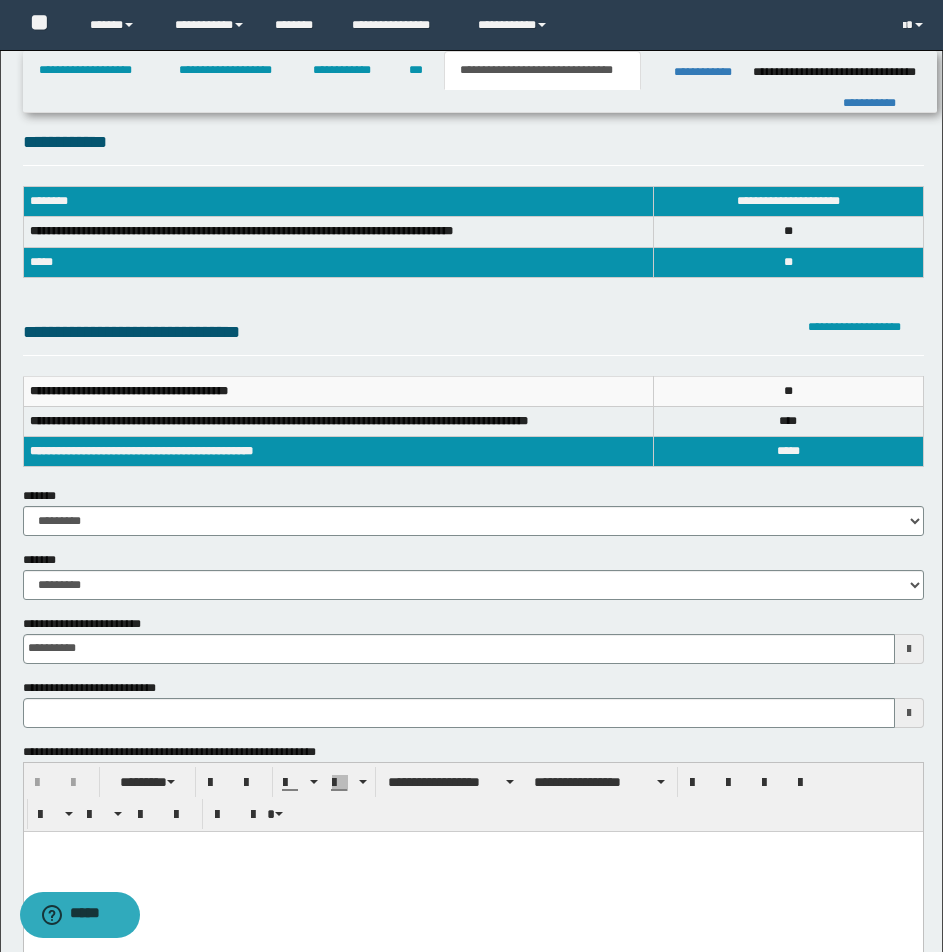 type 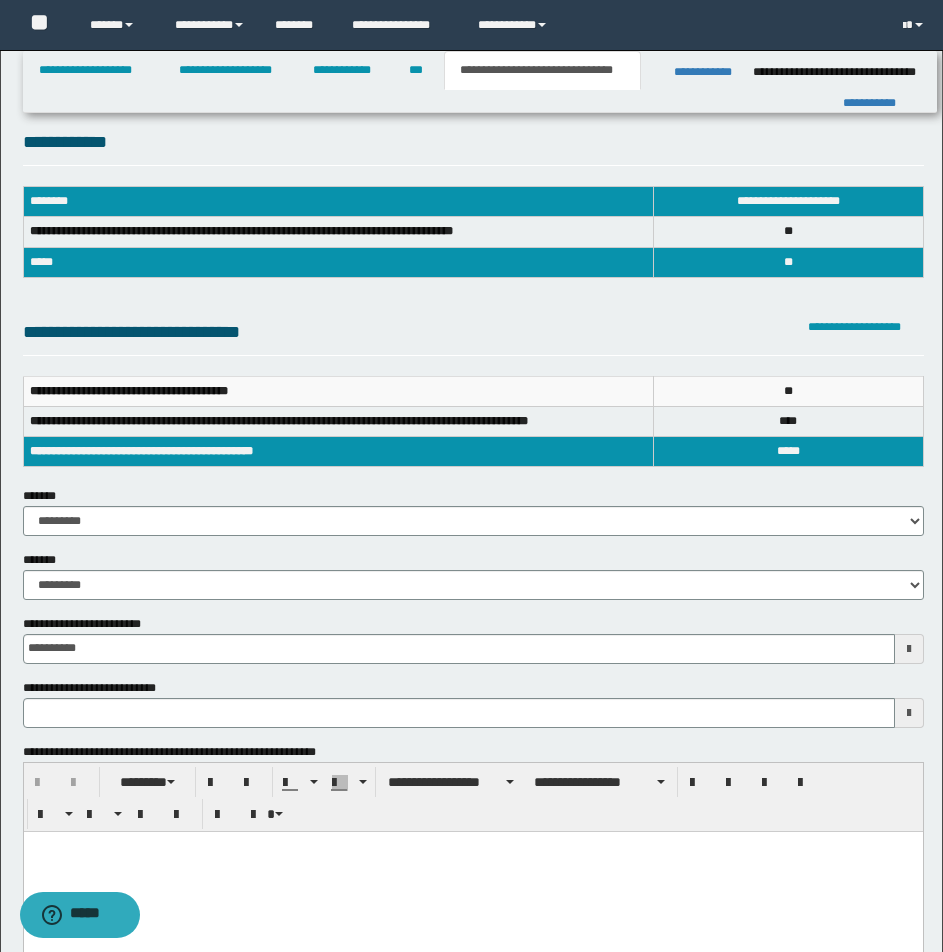 click at bounding box center [472, 871] 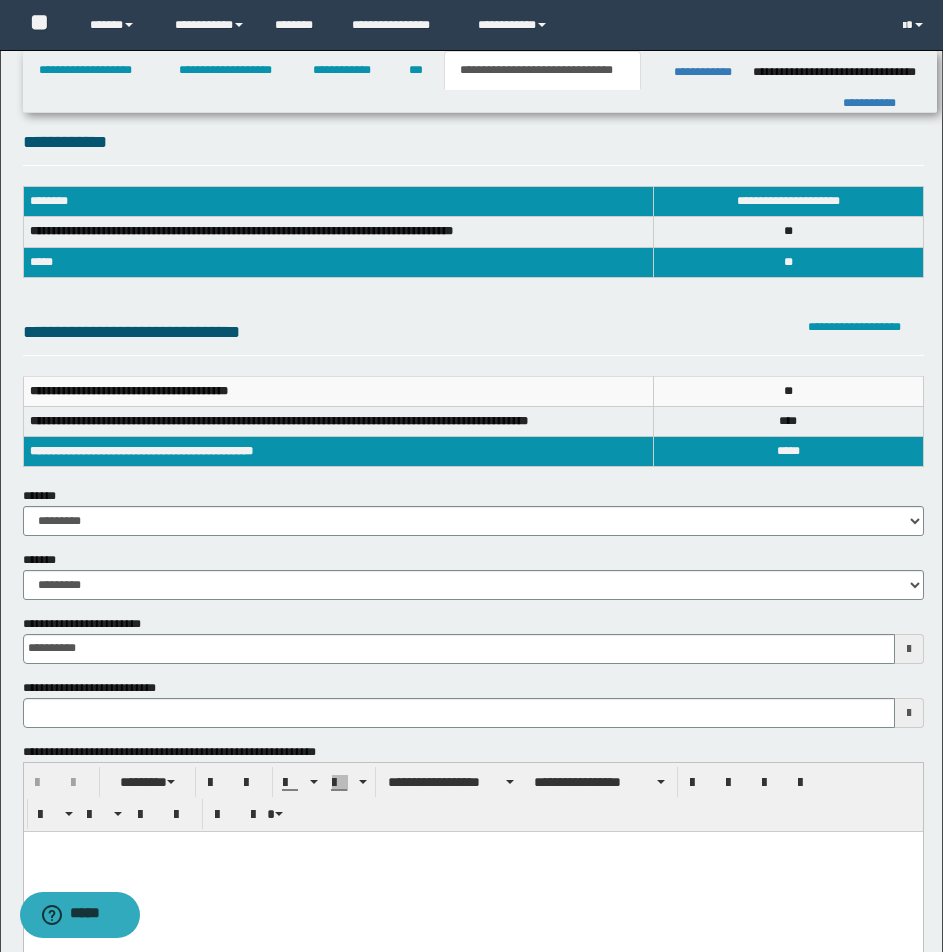 type 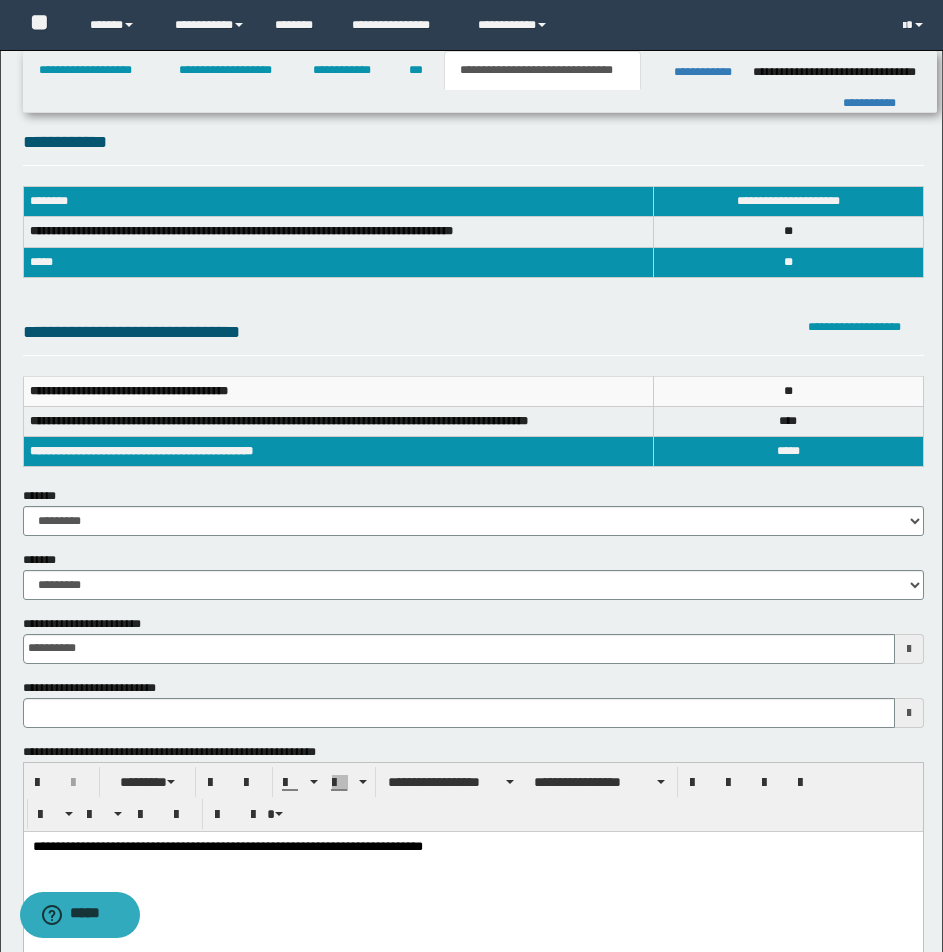 click on "**********" at bounding box center [472, 847] 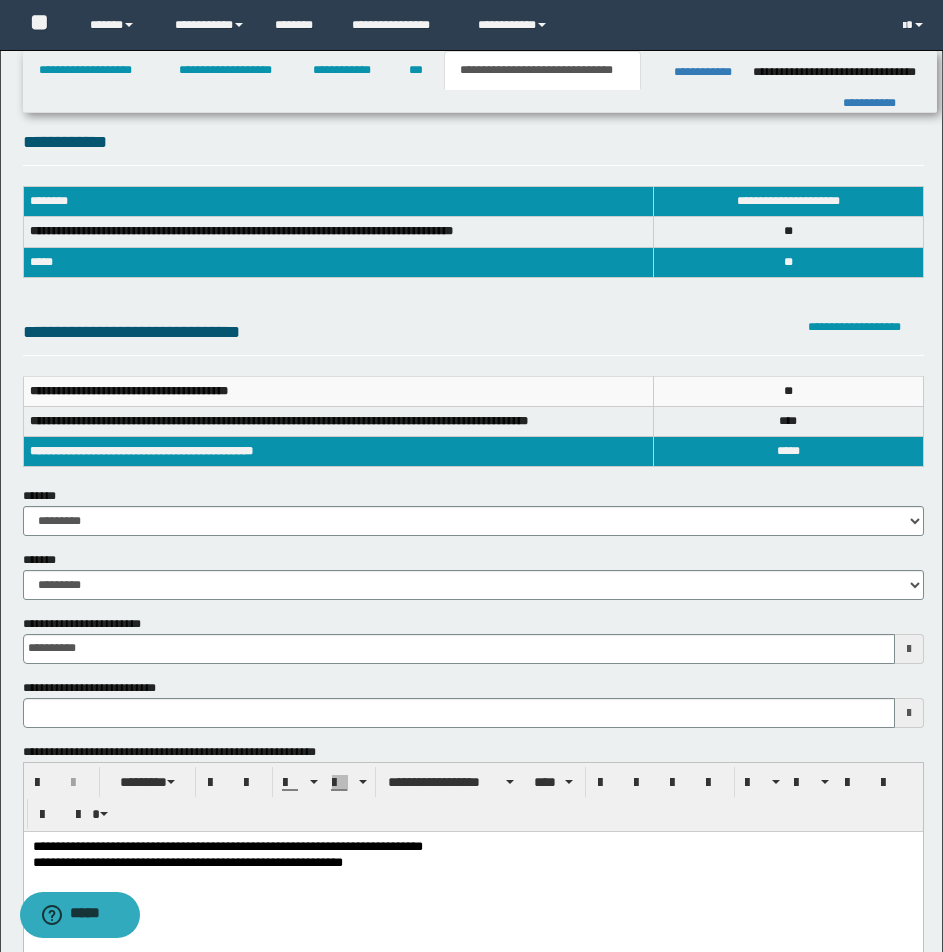 click on "**********" at bounding box center (187, 861) 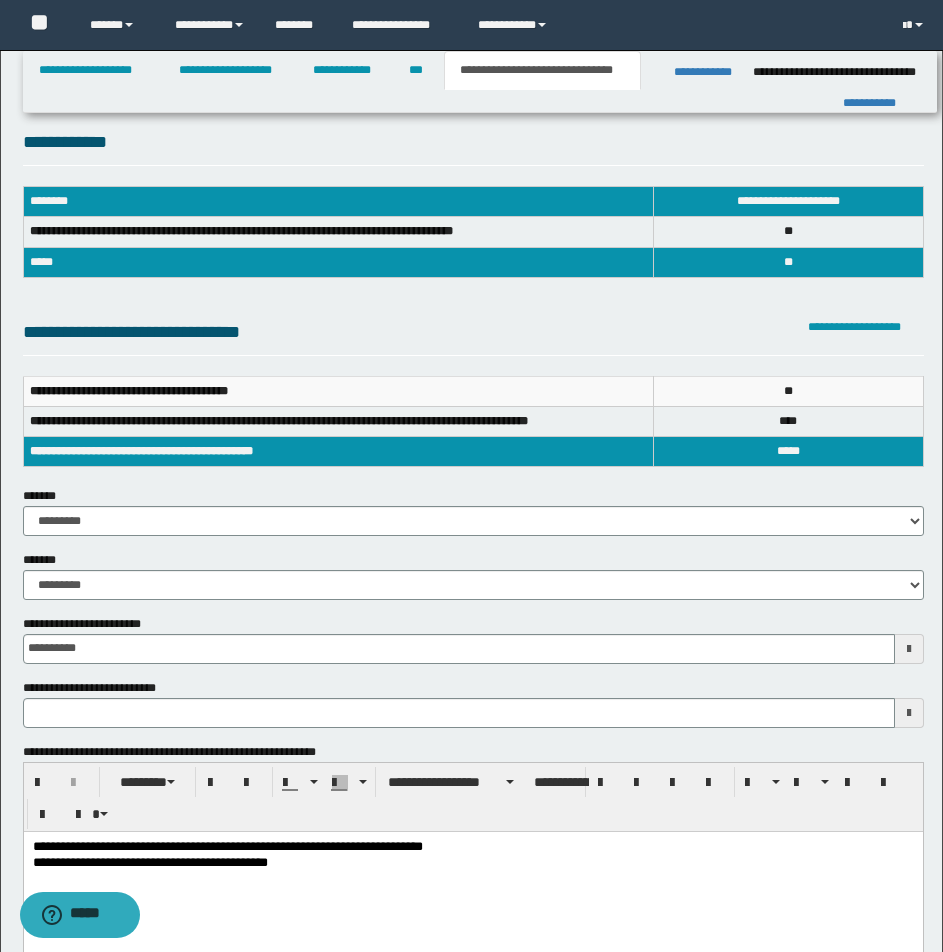 click on "**********" at bounding box center (472, 847) 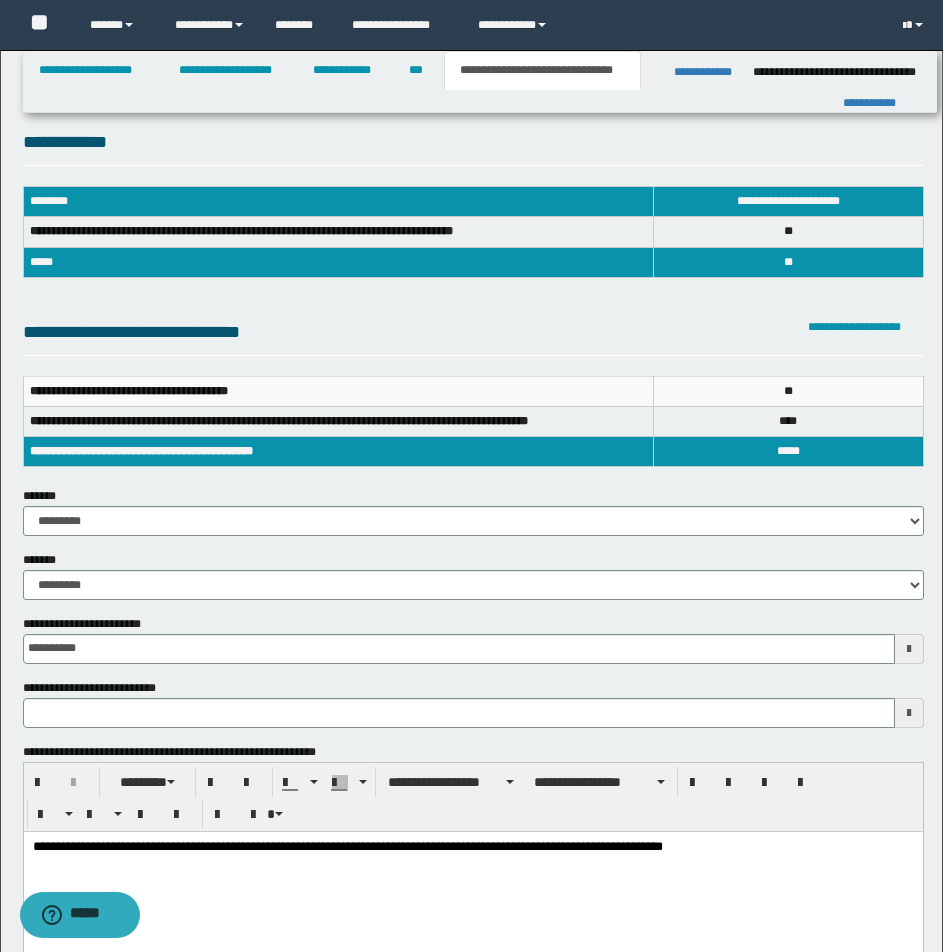 click on "**********" at bounding box center [472, 847] 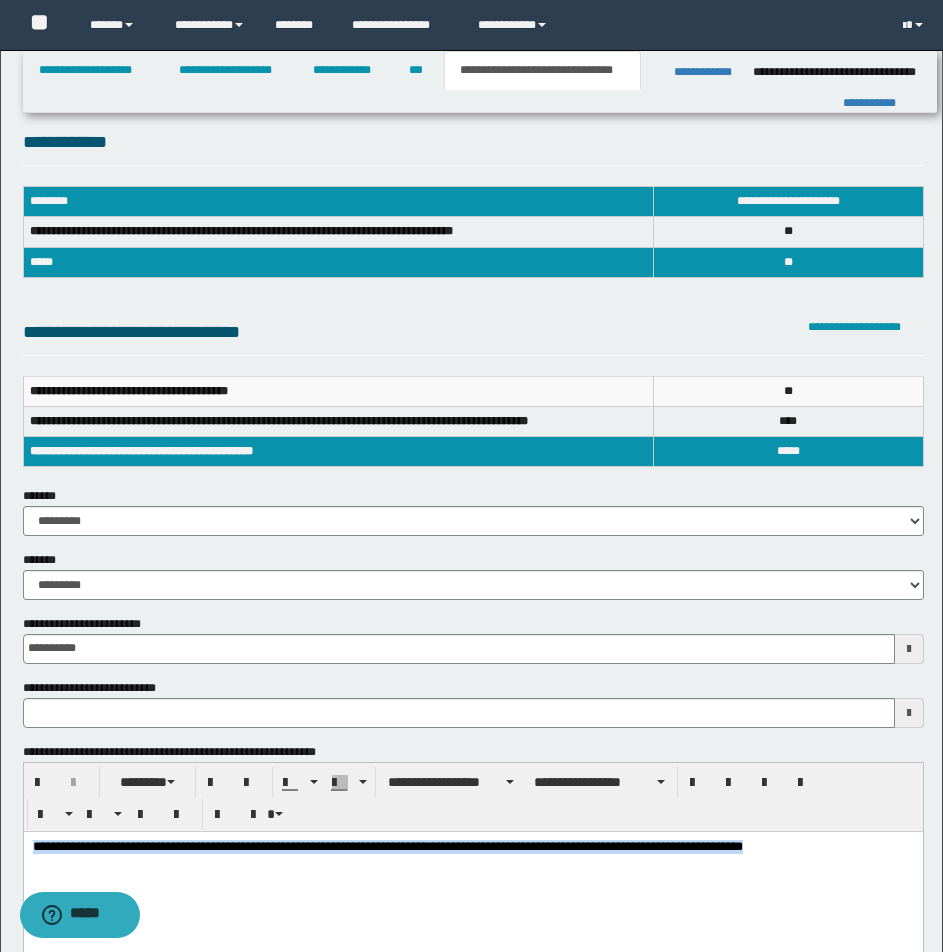 drag, startPoint x: 35, startPoint y: 847, endPoint x: 959, endPoint y: 861, distance: 924.1061 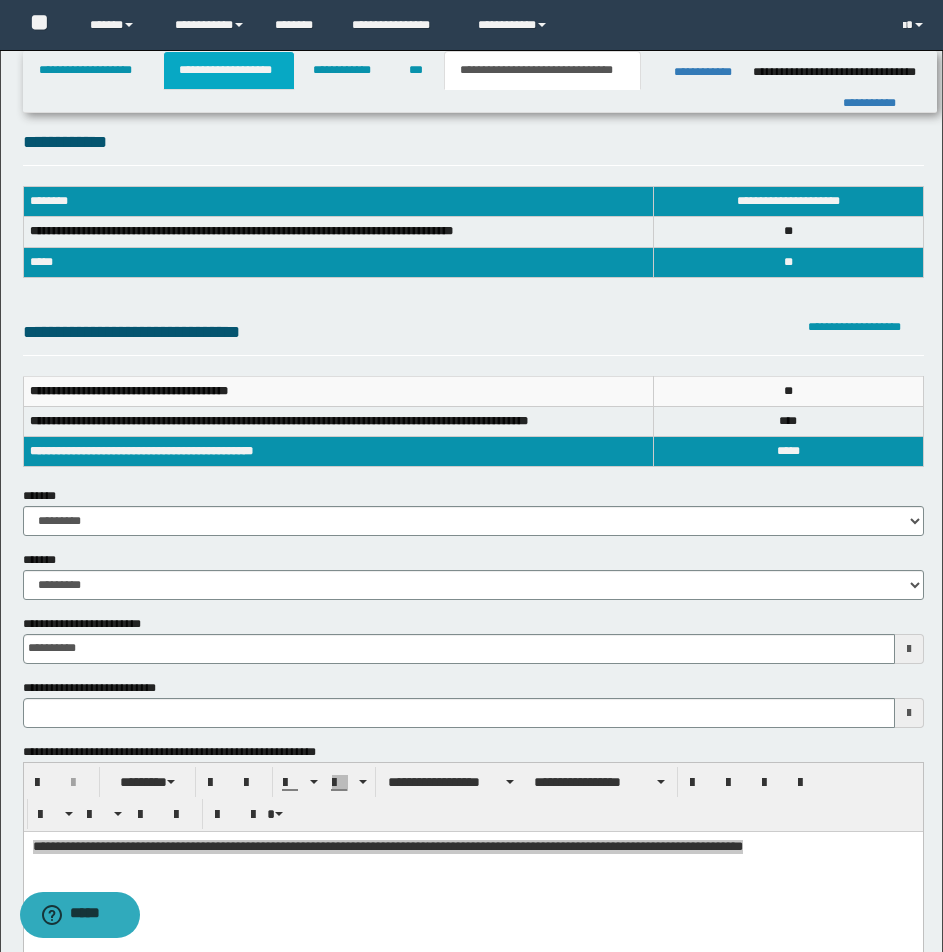 click on "**********" at bounding box center [229, 70] 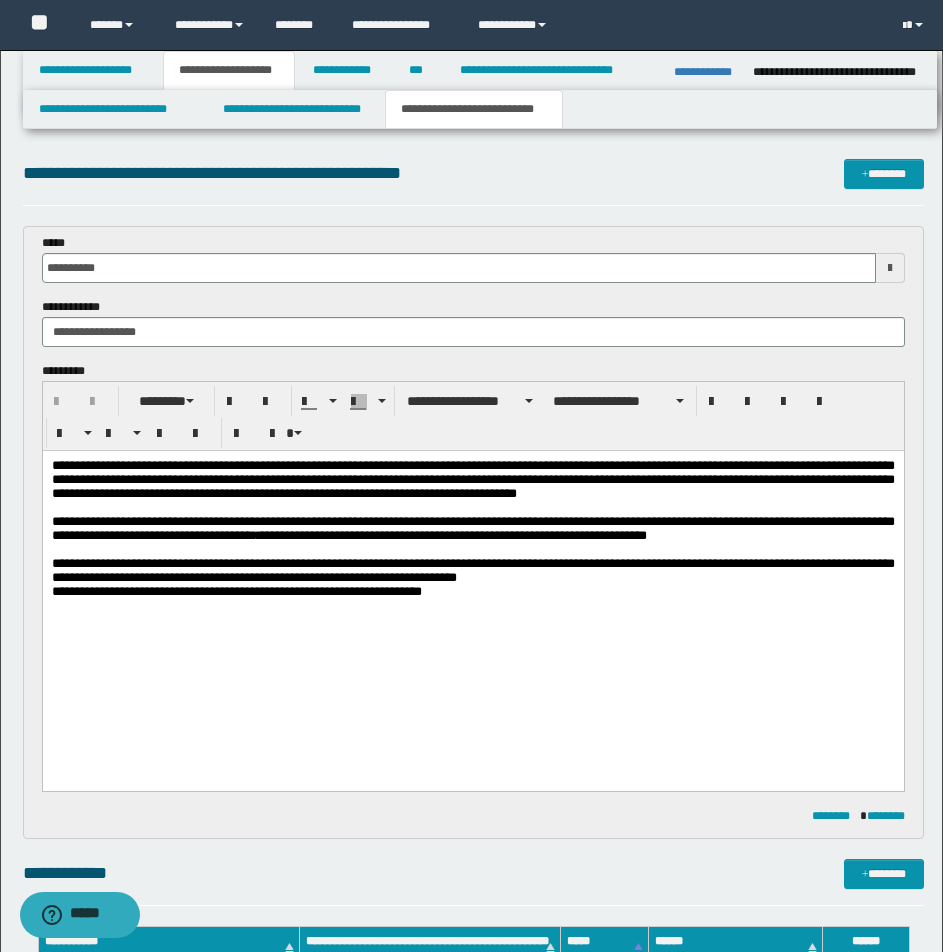 scroll, scrollTop: 833, scrollLeft: 0, axis: vertical 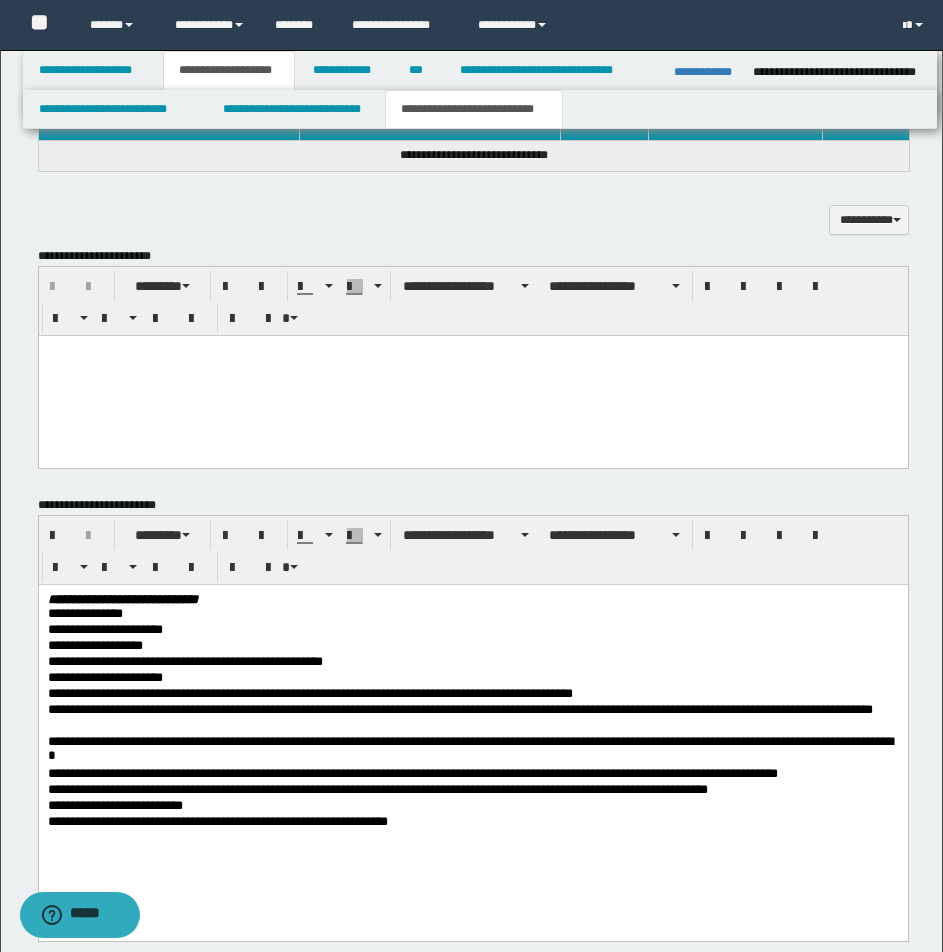 click at bounding box center (472, 375) 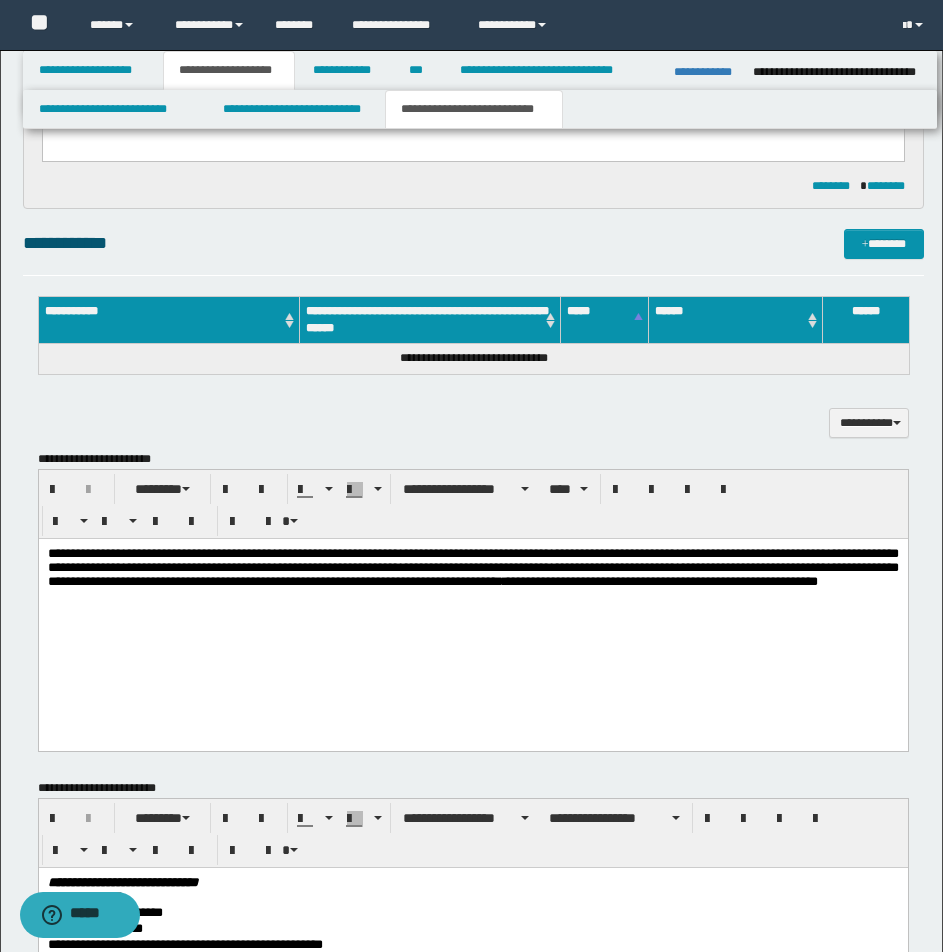 scroll, scrollTop: 593, scrollLeft: 0, axis: vertical 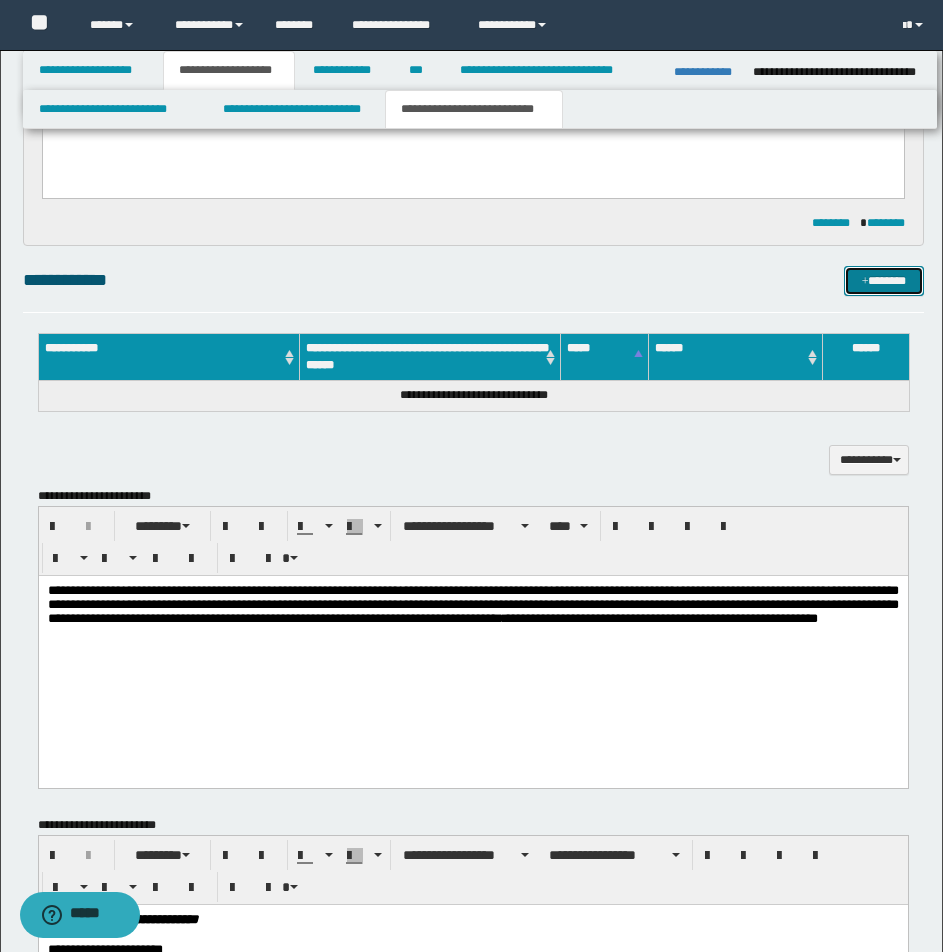 click on "*******" at bounding box center (884, 281) 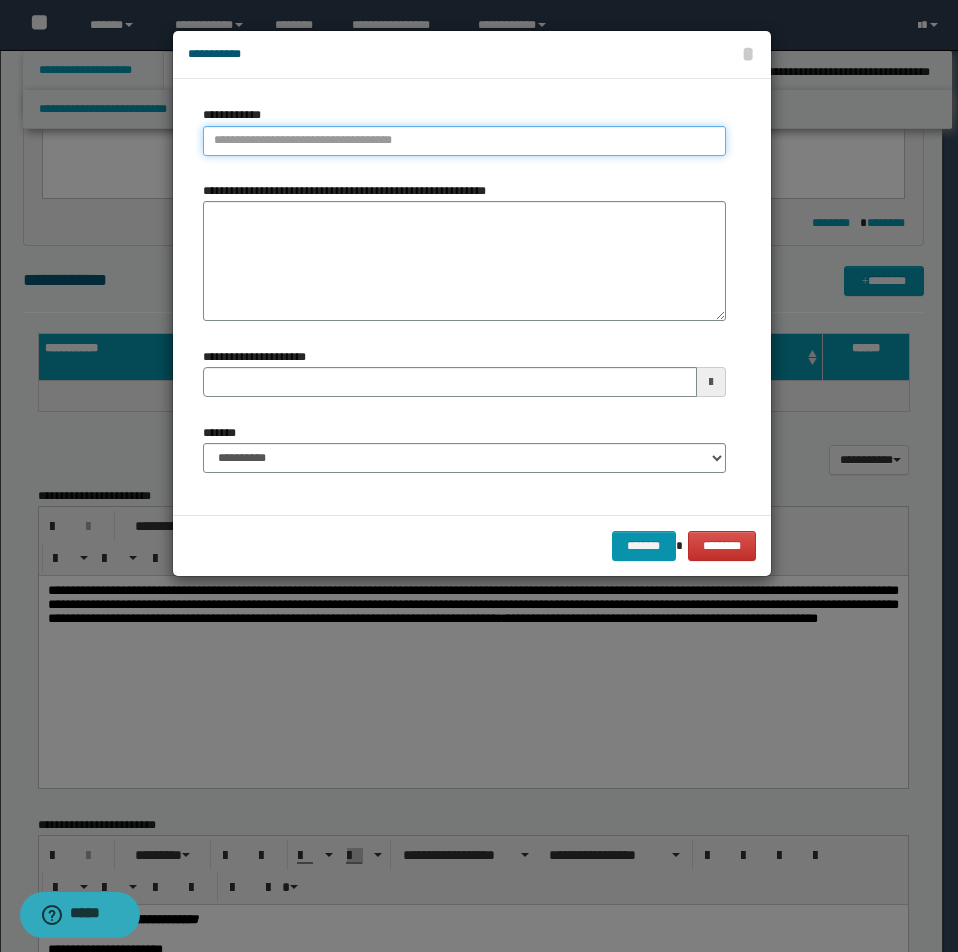 click on "**********" at bounding box center [464, 141] 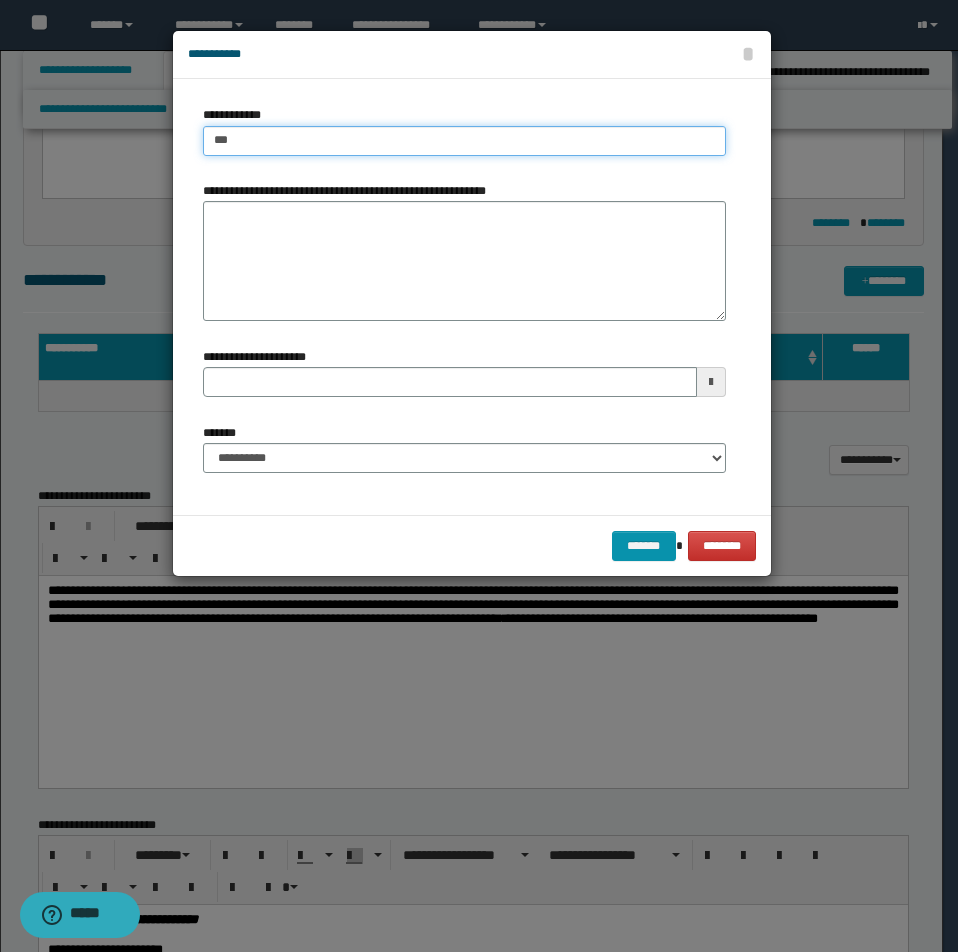type on "****" 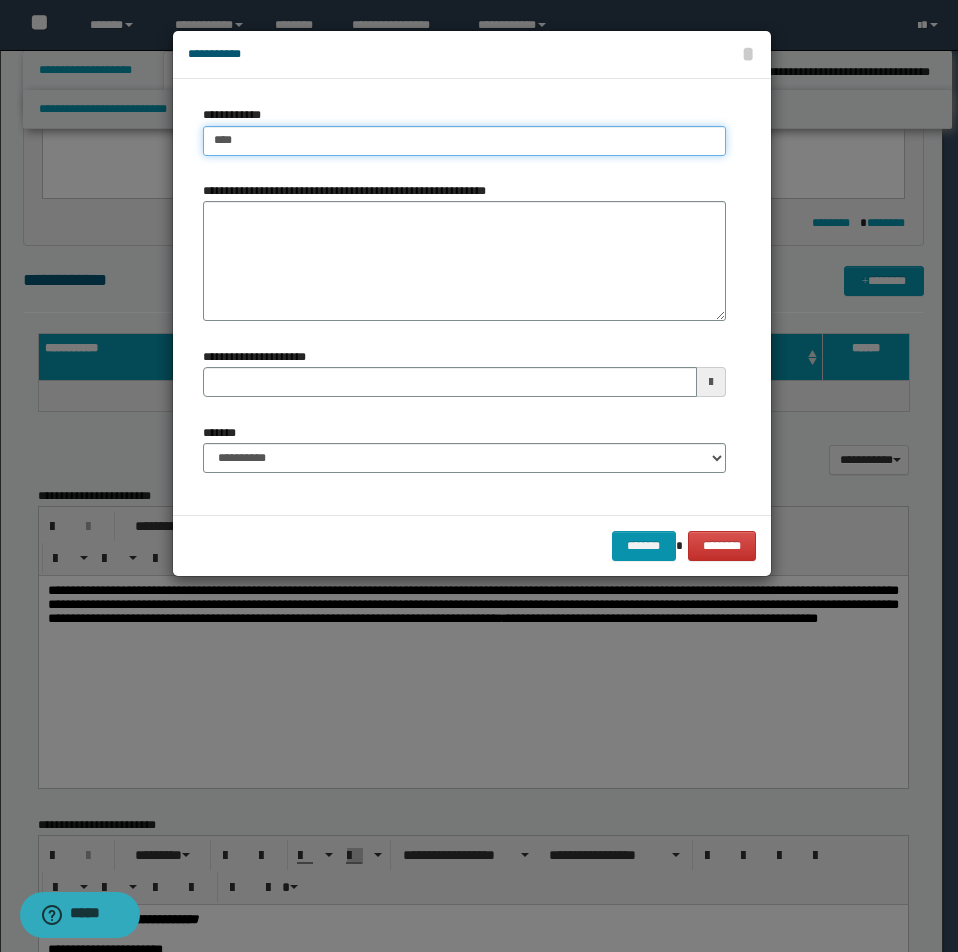 type on "****" 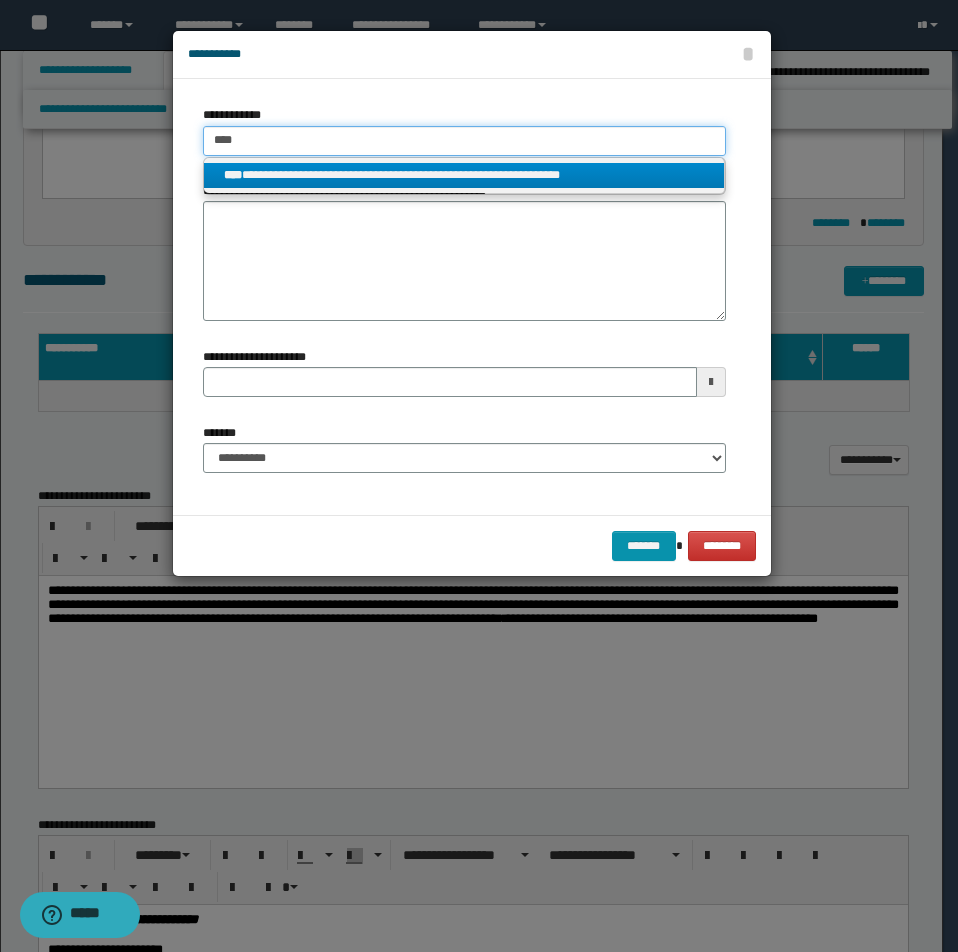 type on "****" 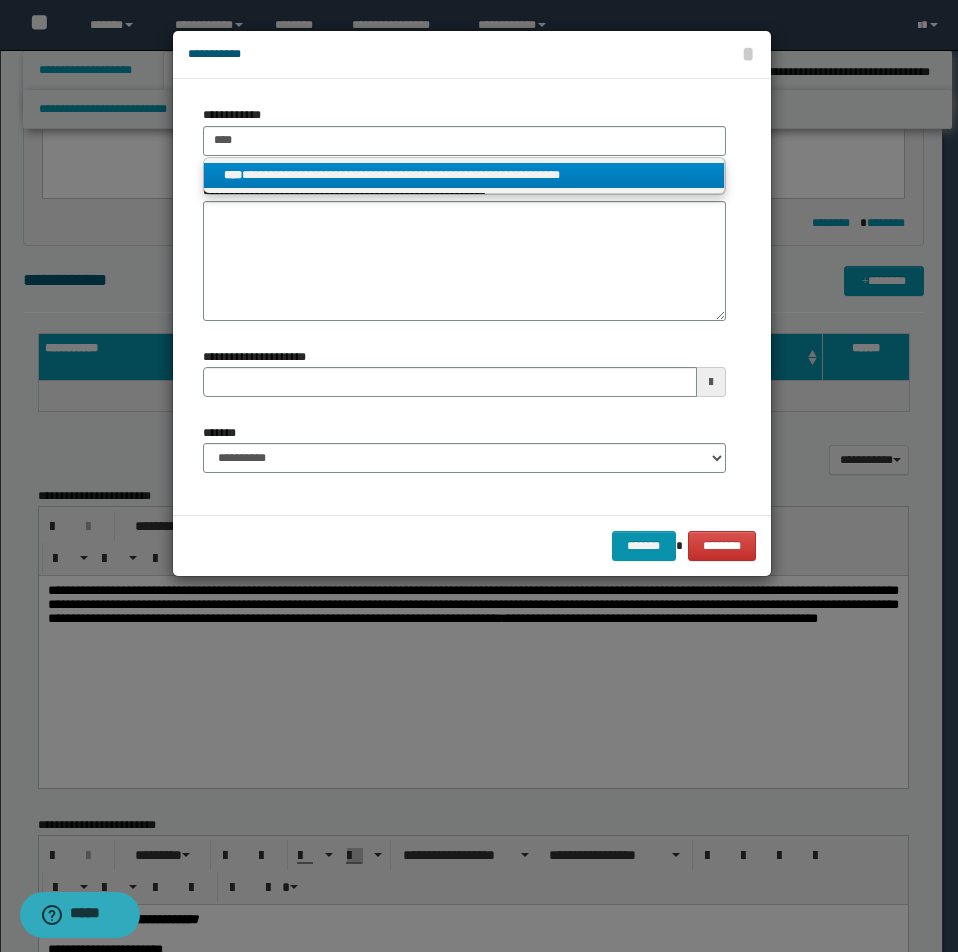 click on "**********" at bounding box center (464, 175) 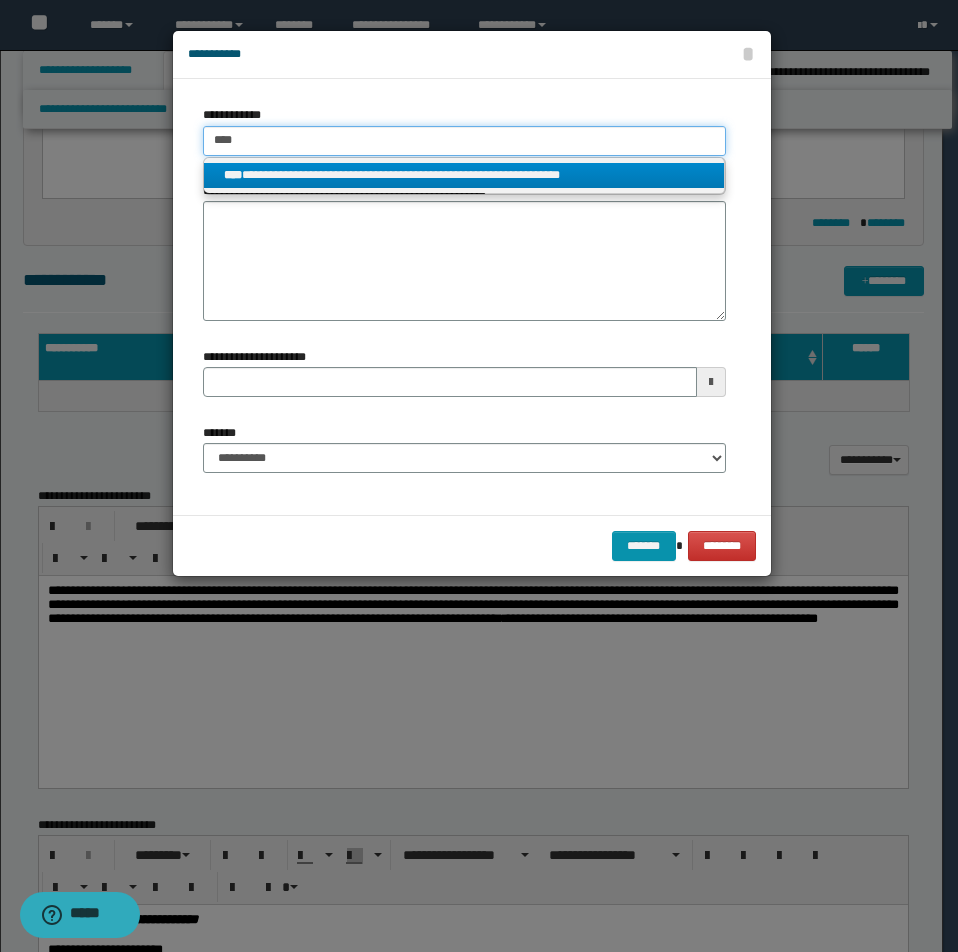 type 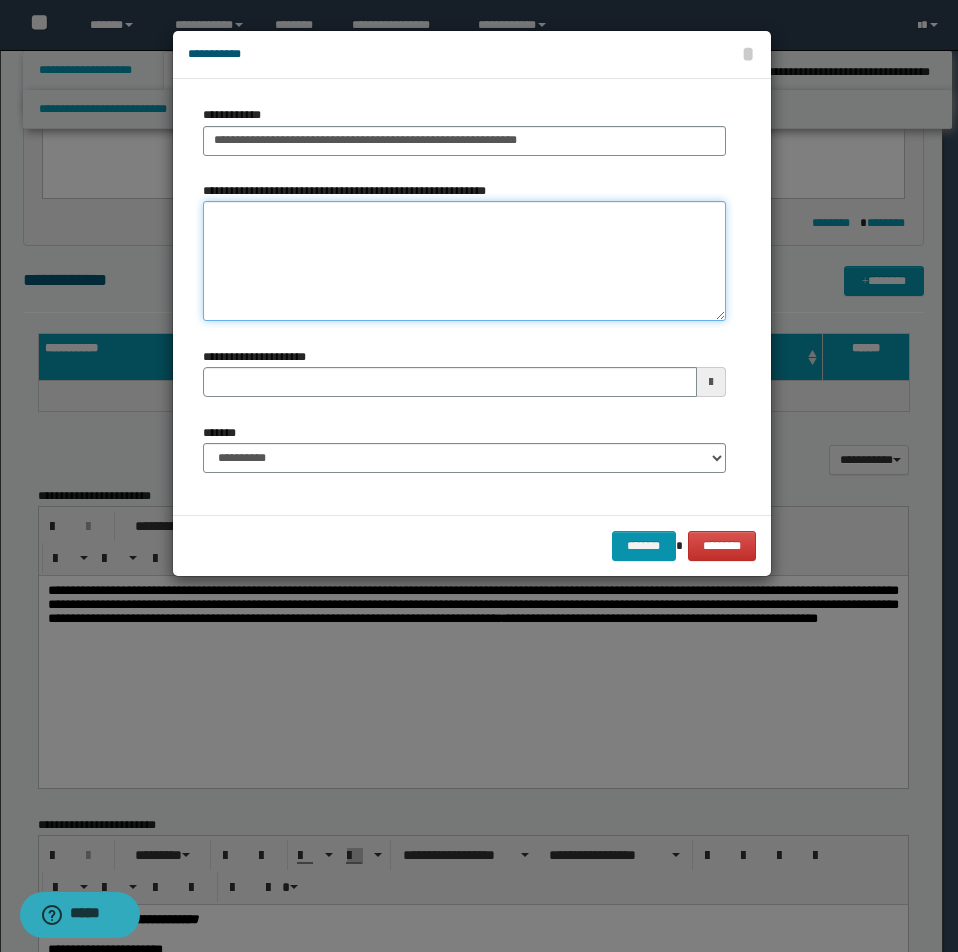 click on "**********" at bounding box center [464, 261] 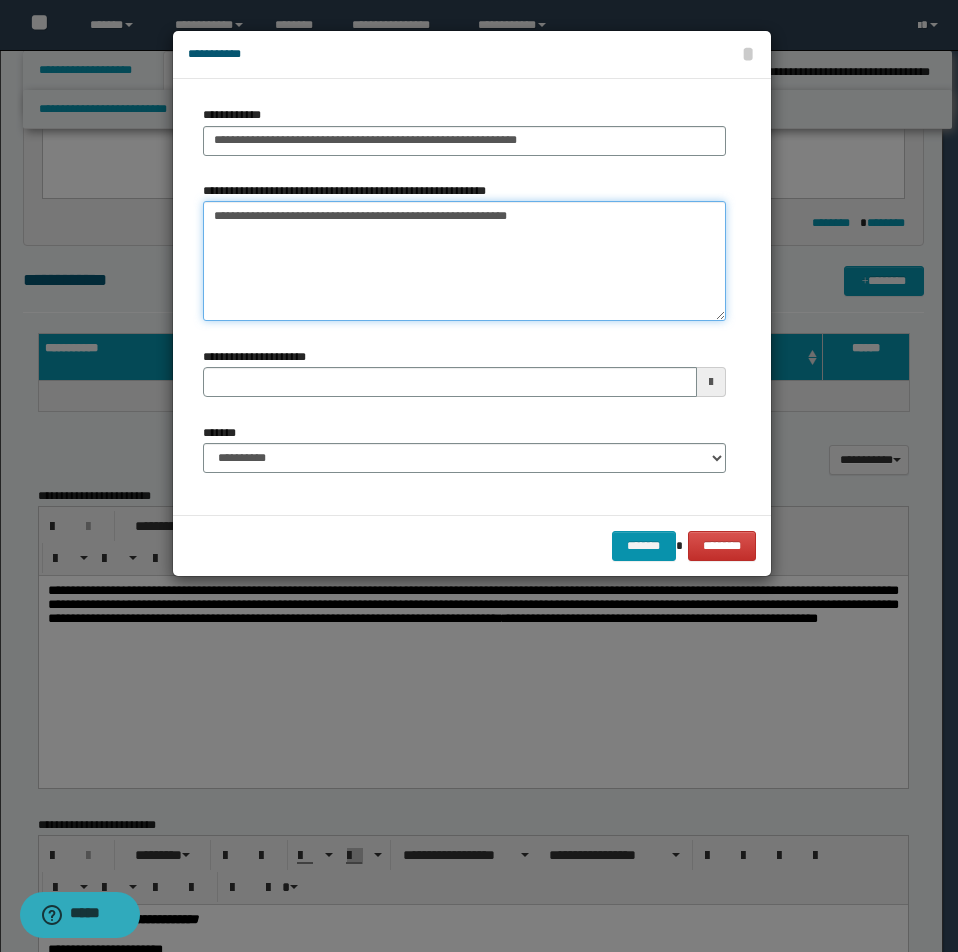 click on "**********" at bounding box center [464, 261] 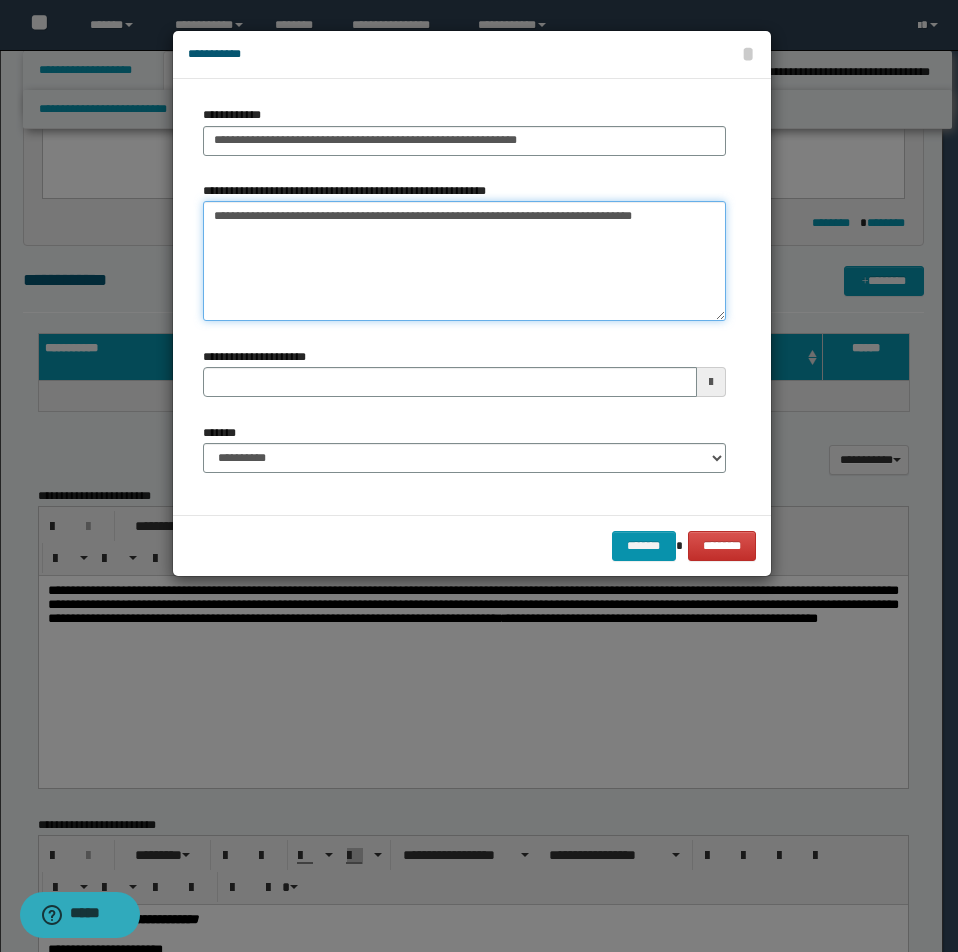 type on "**********" 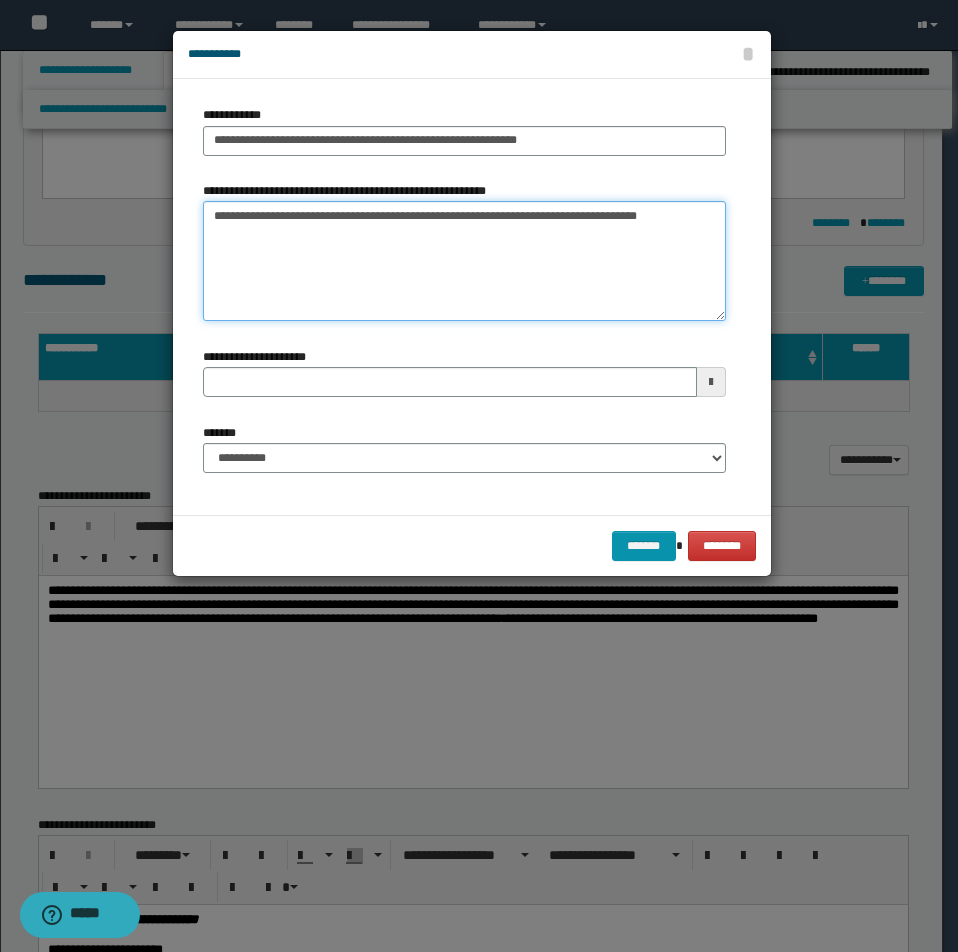 click on "**********" at bounding box center (464, 261) 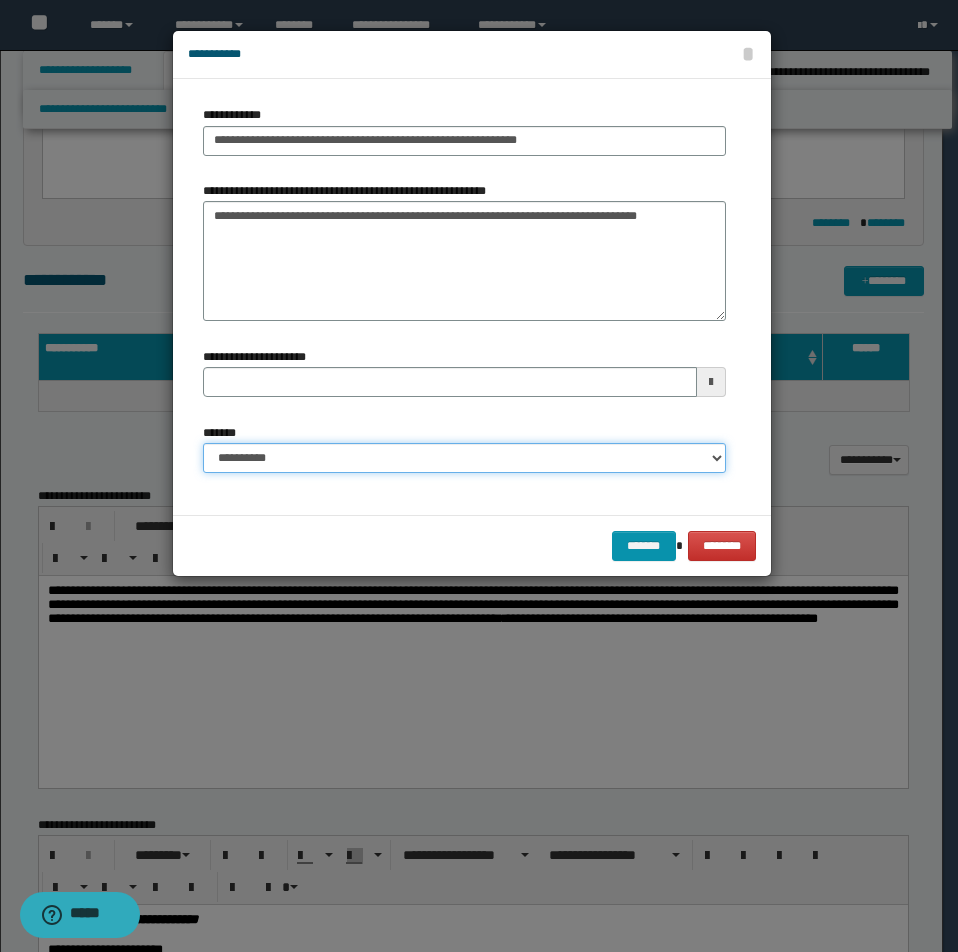 click on "**********" at bounding box center (464, 458) 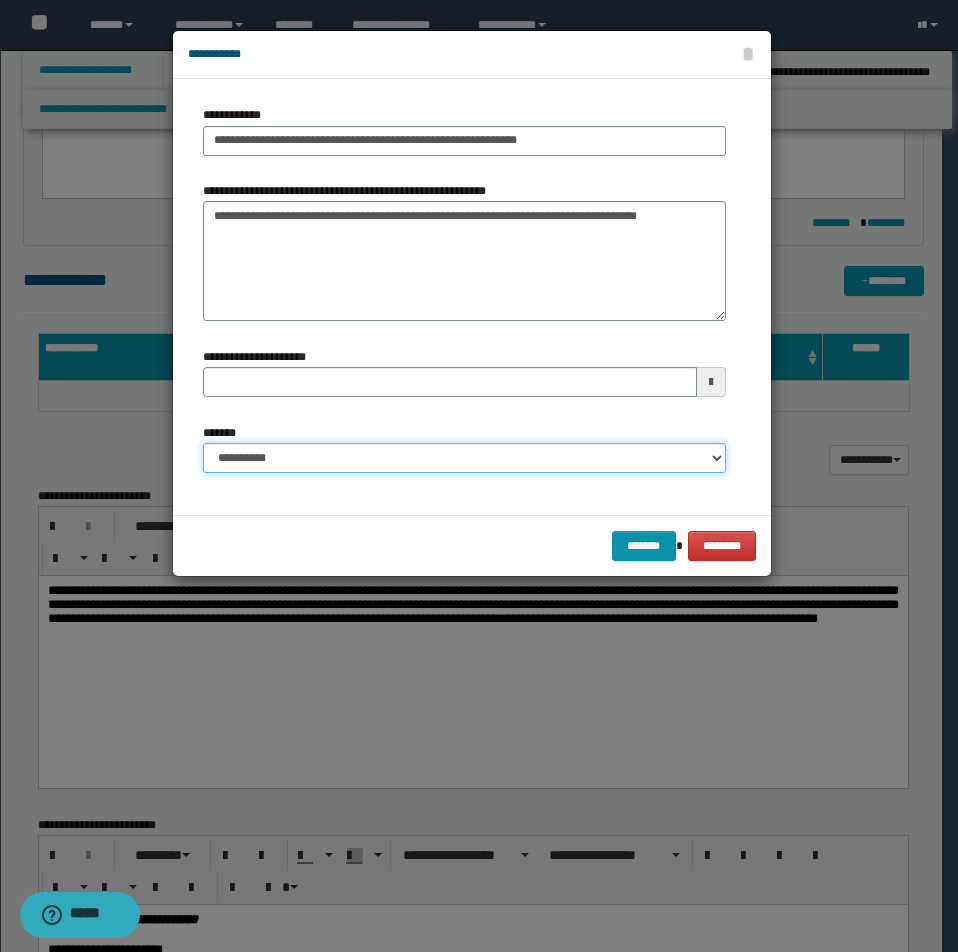 select on "*" 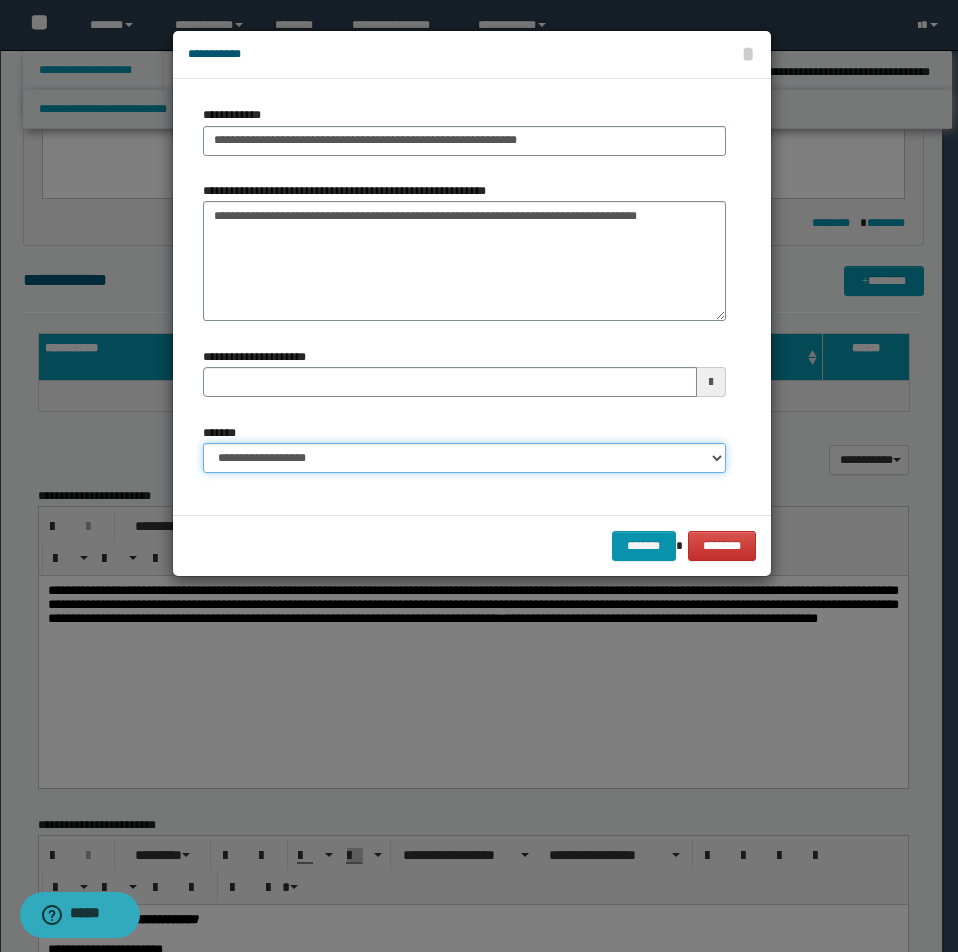 click on "**********" at bounding box center (464, 458) 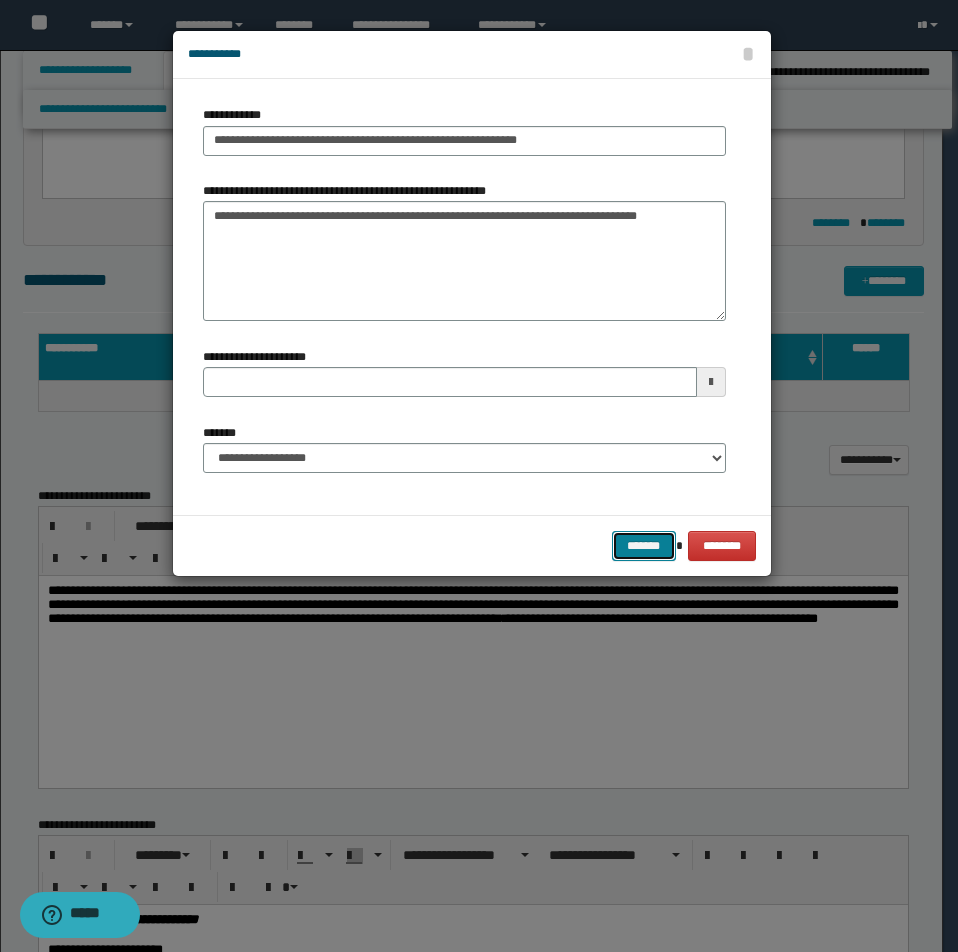 click on "*******" at bounding box center (644, 546) 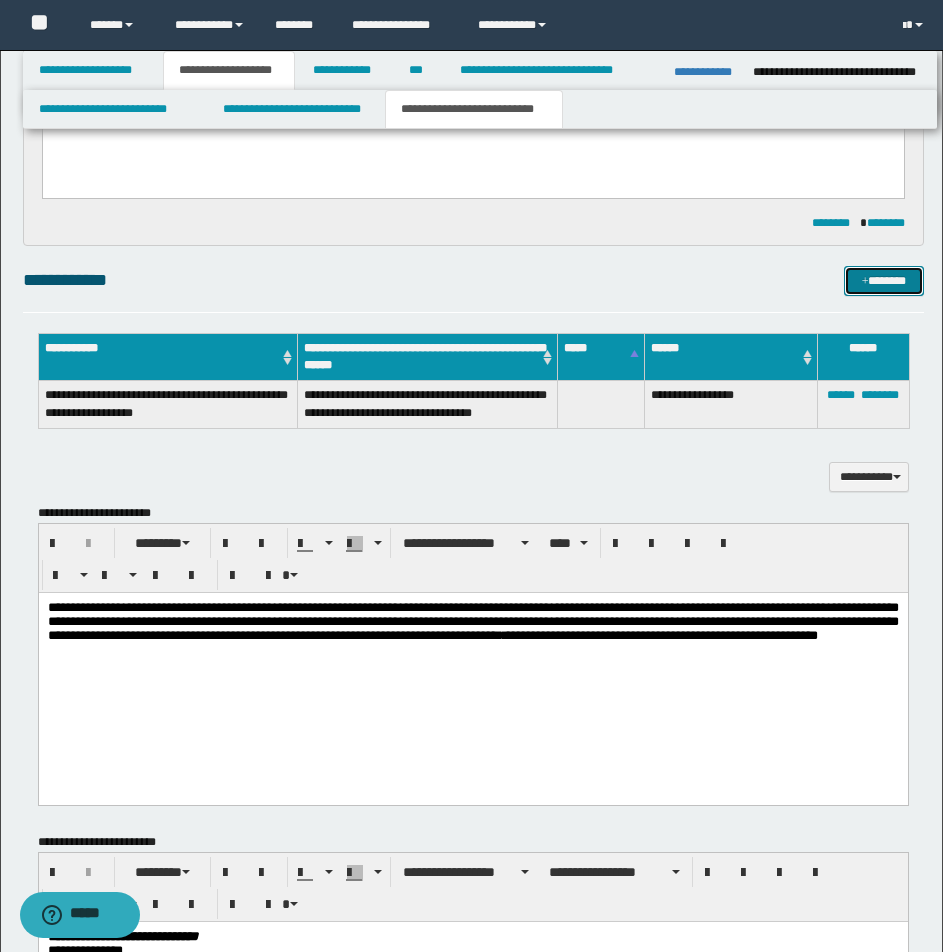 scroll, scrollTop: 0, scrollLeft: 0, axis: both 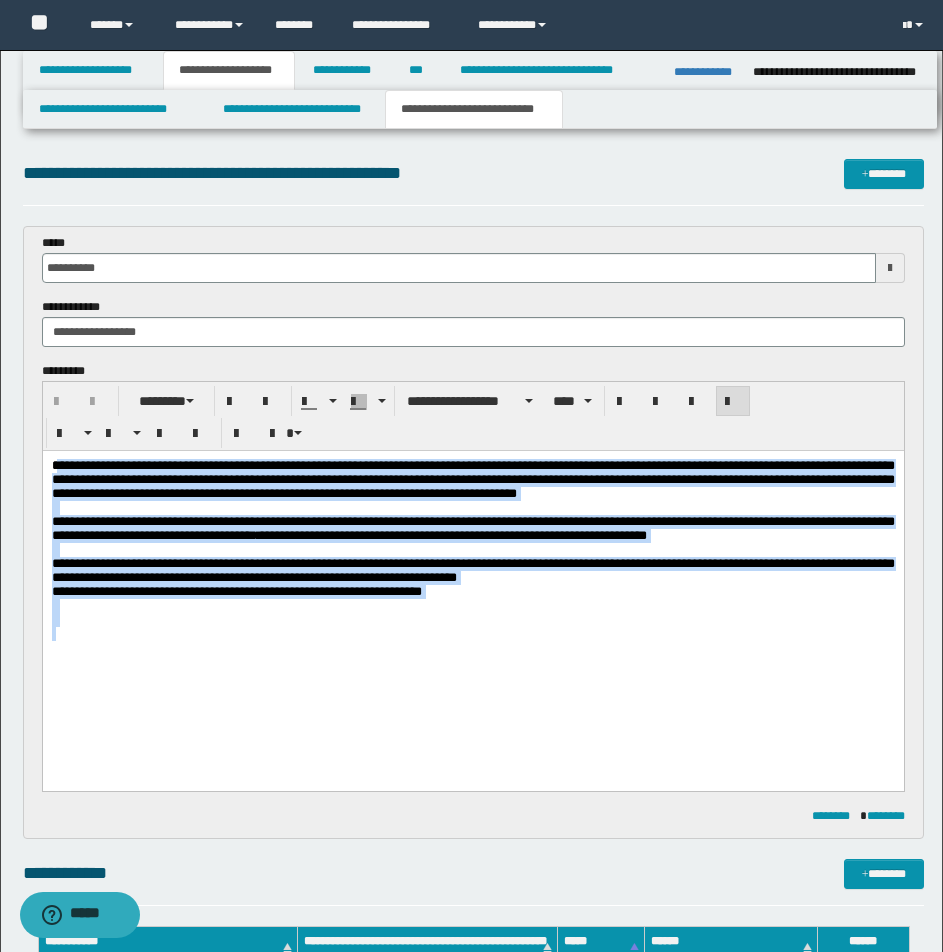 drag, startPoint x: 55, startPoint y: 463, endPoint x: 829, endPoint y: 652, distance: 796.7415 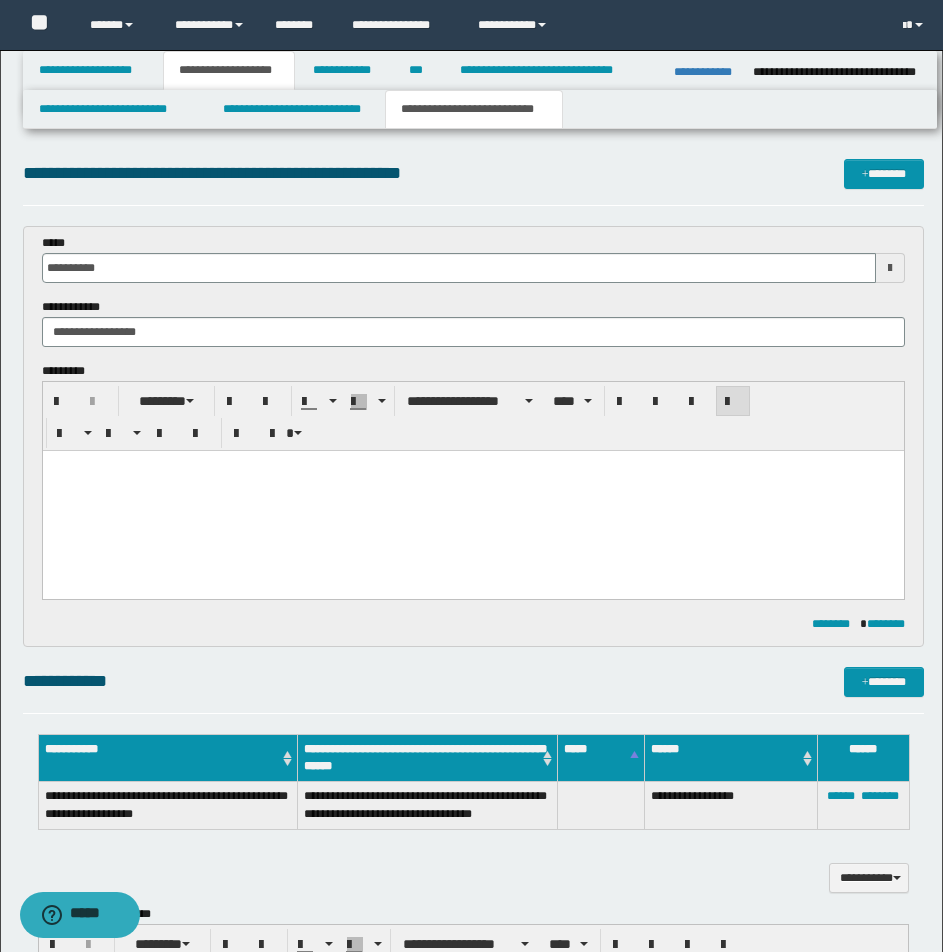 paste 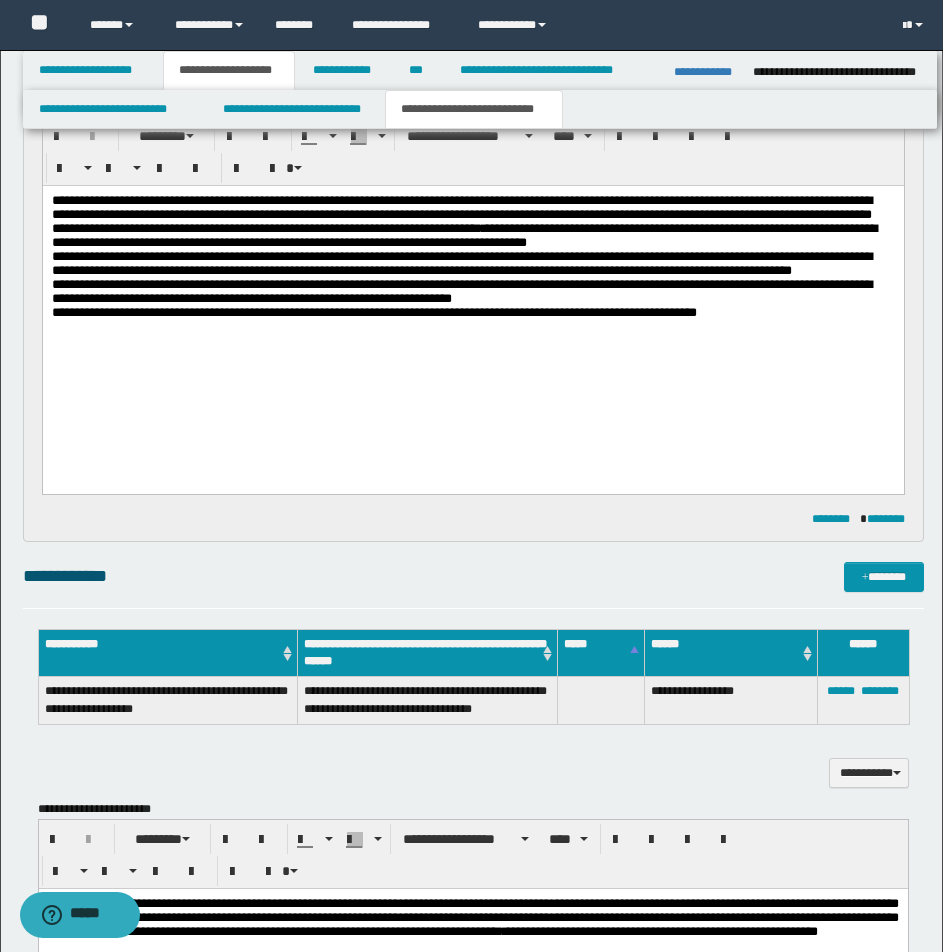 scroll, scrollTop: 303, scrollLeft: 0, axis: vertical 